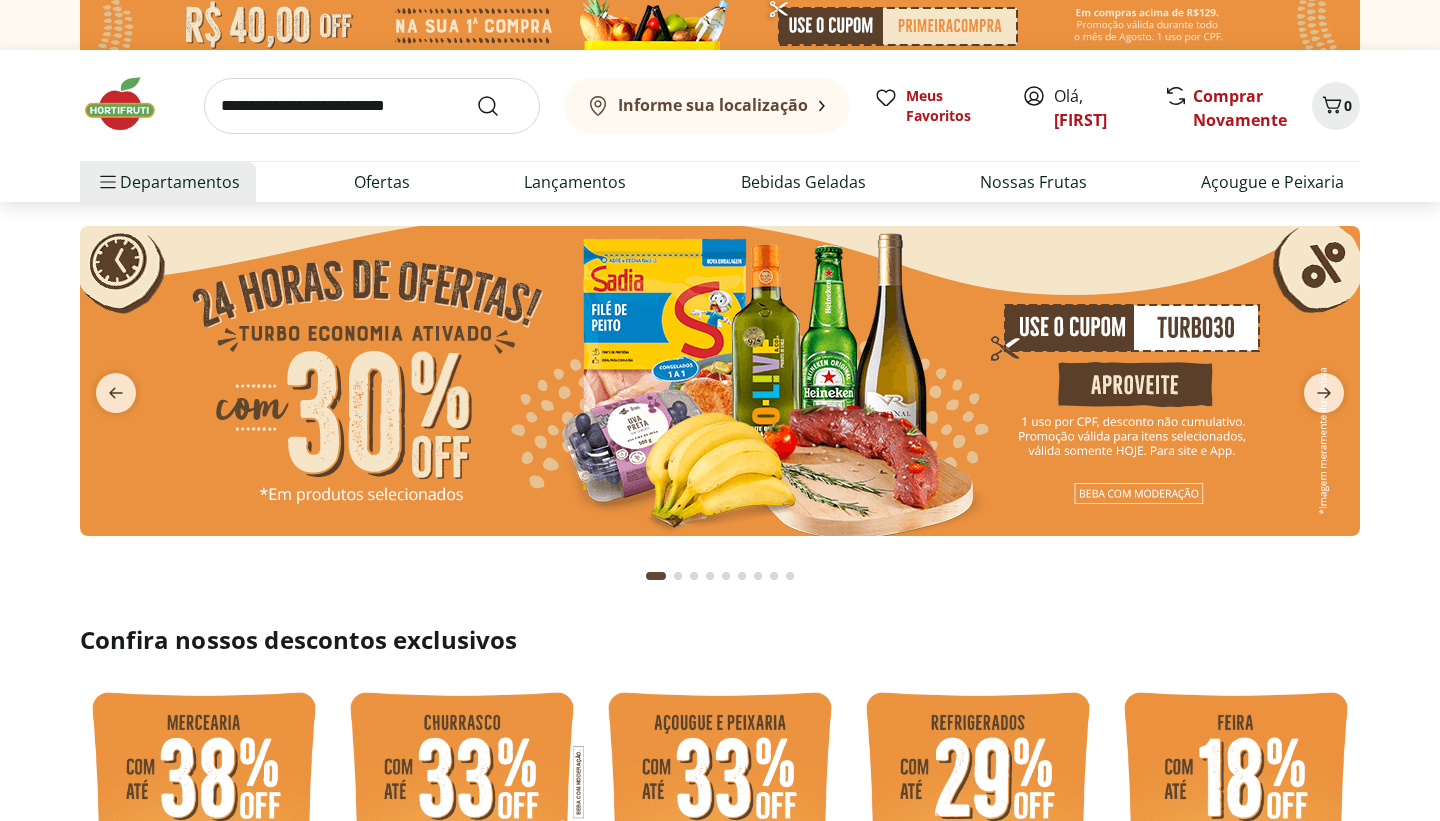 scroll, scrollTop: 0, scrollLeft: 0, axis: both 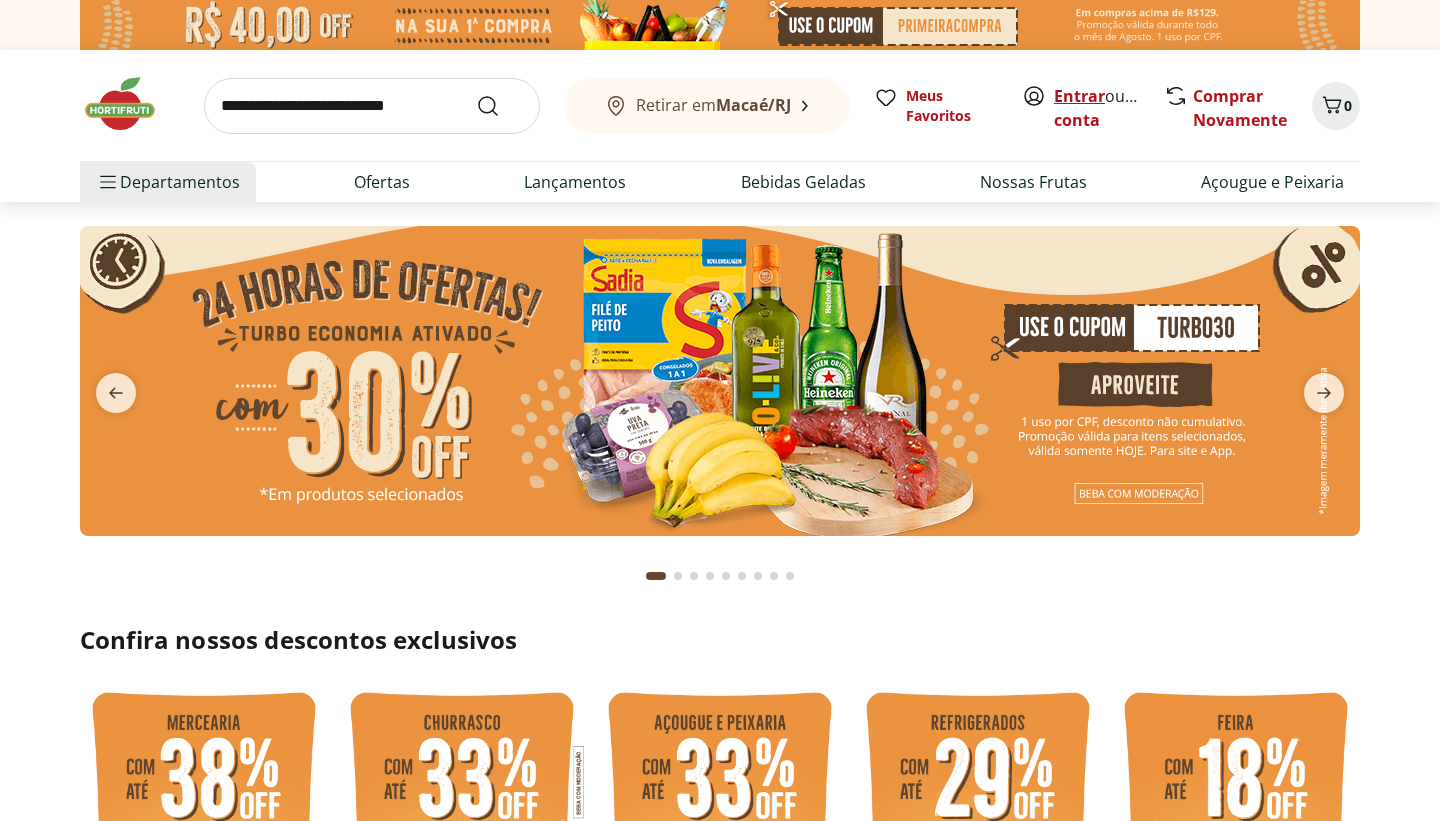 click on "Entrar" at bounding box center (1079, 96) 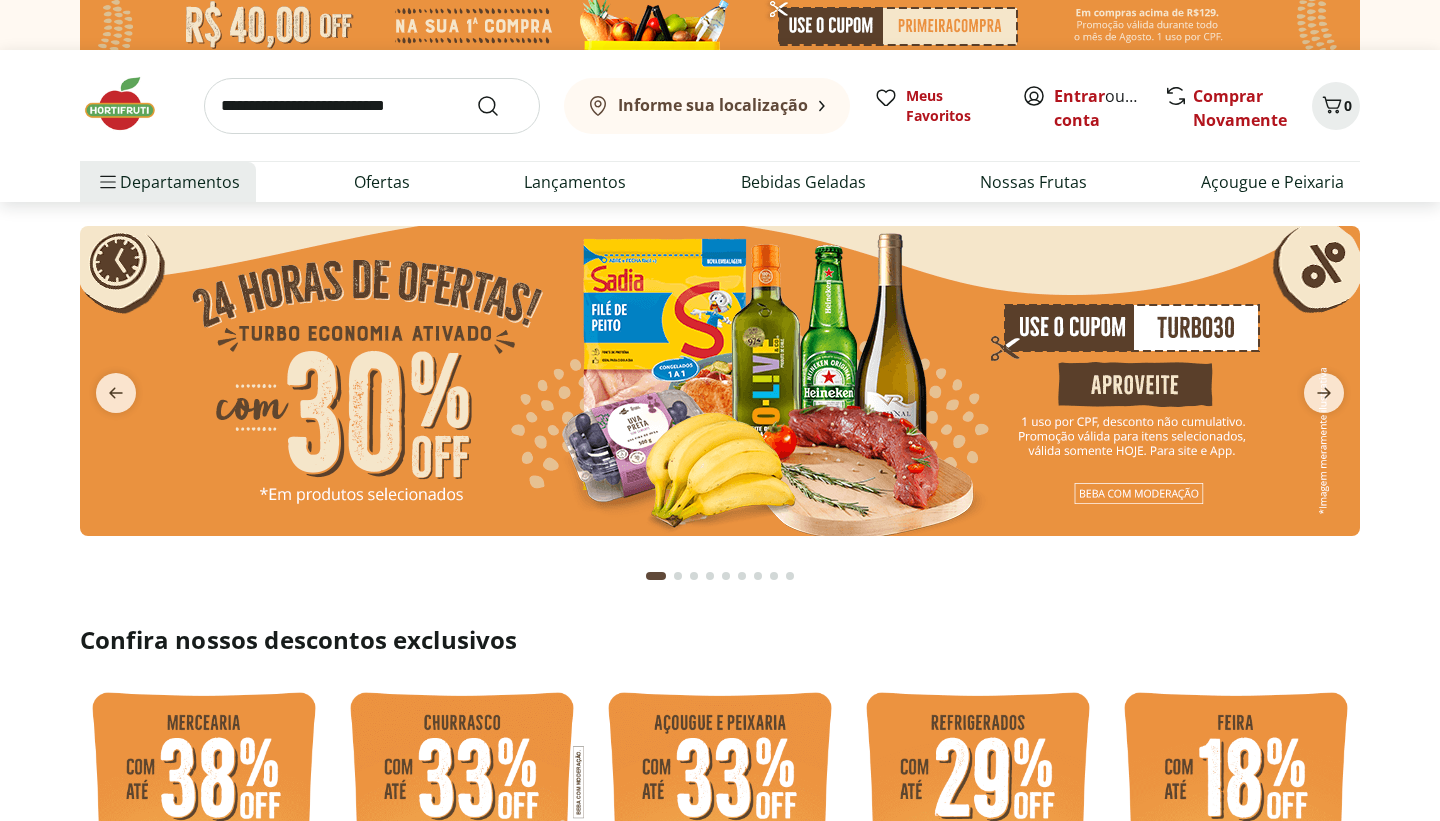scroll, scrollTop: 0, scrollLeft: 0, axis: both 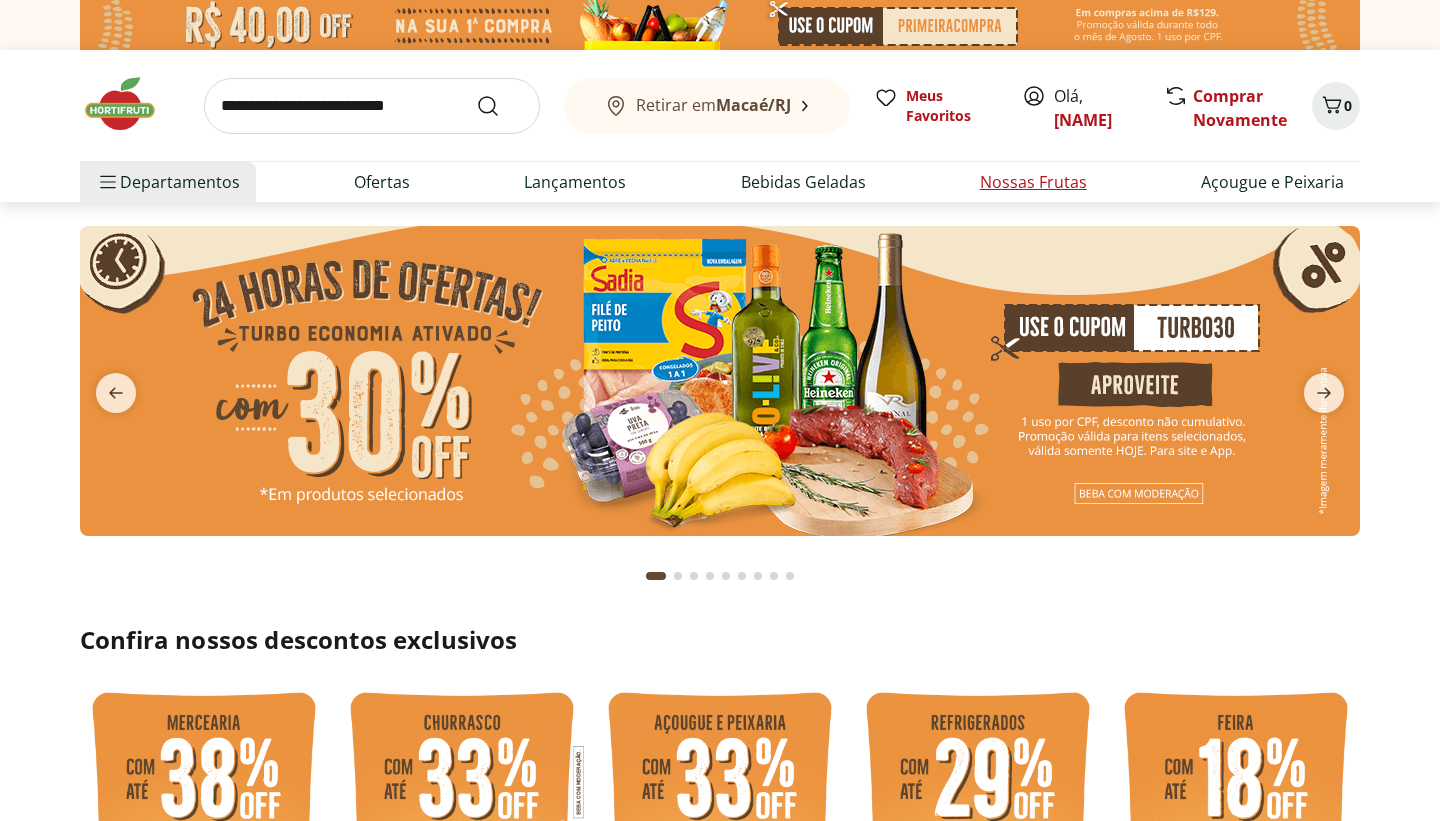 click on "Nossas Frutas" at bounding box center (1033, 182) 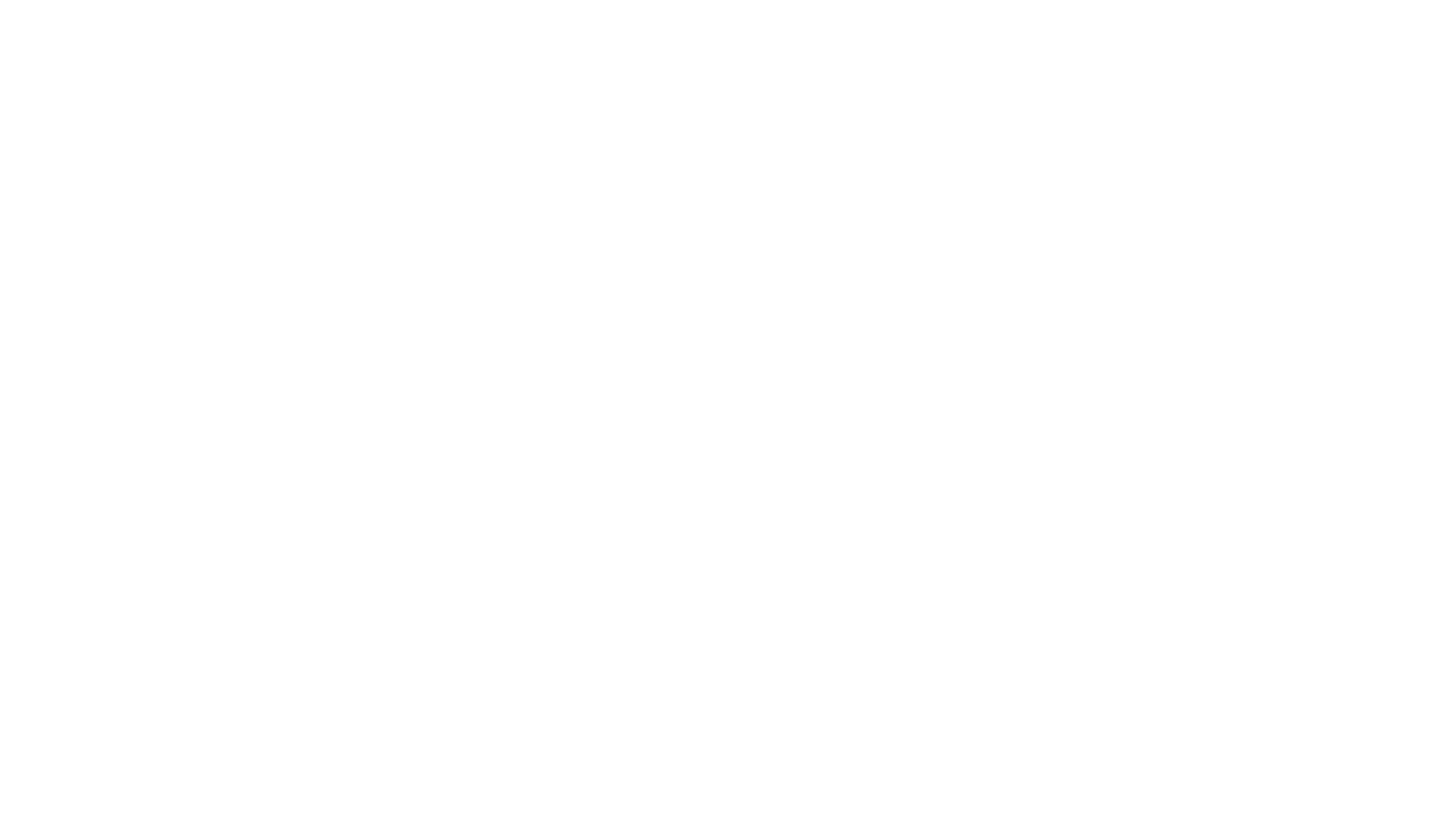 select on "**********" 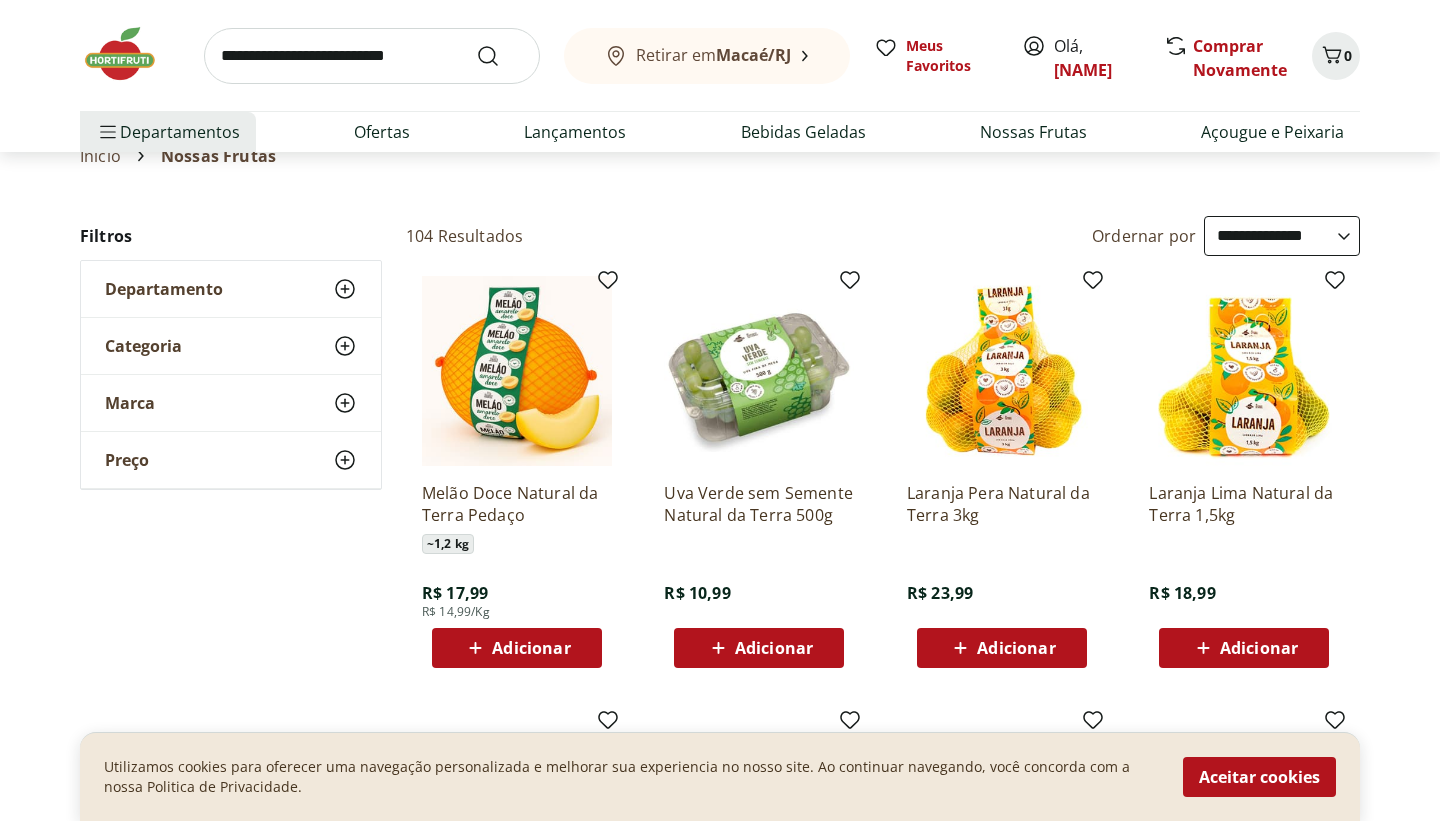 scroll, scrollTop: 80, scrollLeft: 0, axis: vertical 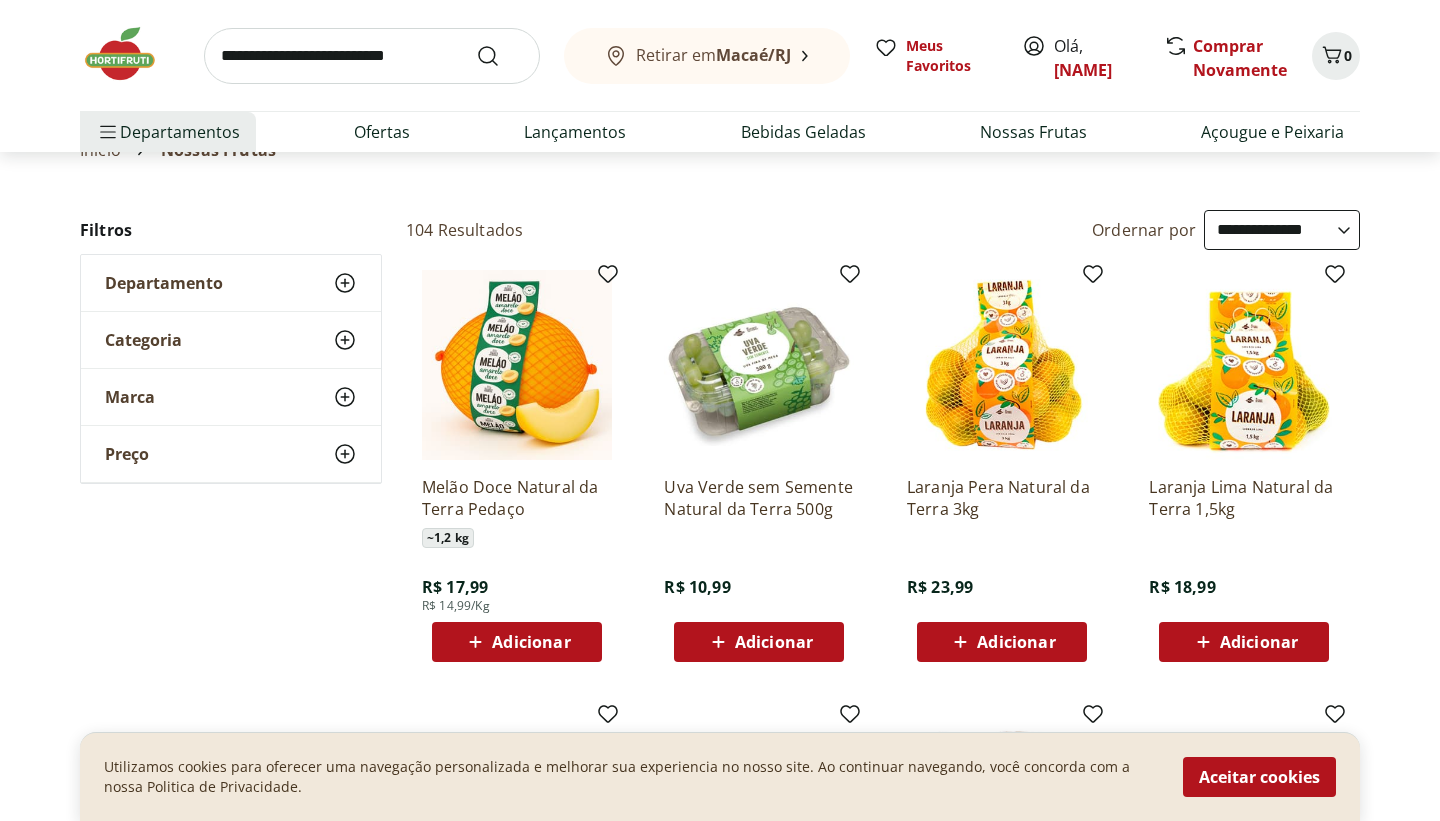 click on "Adicionar" at bounding box center [774, 642] 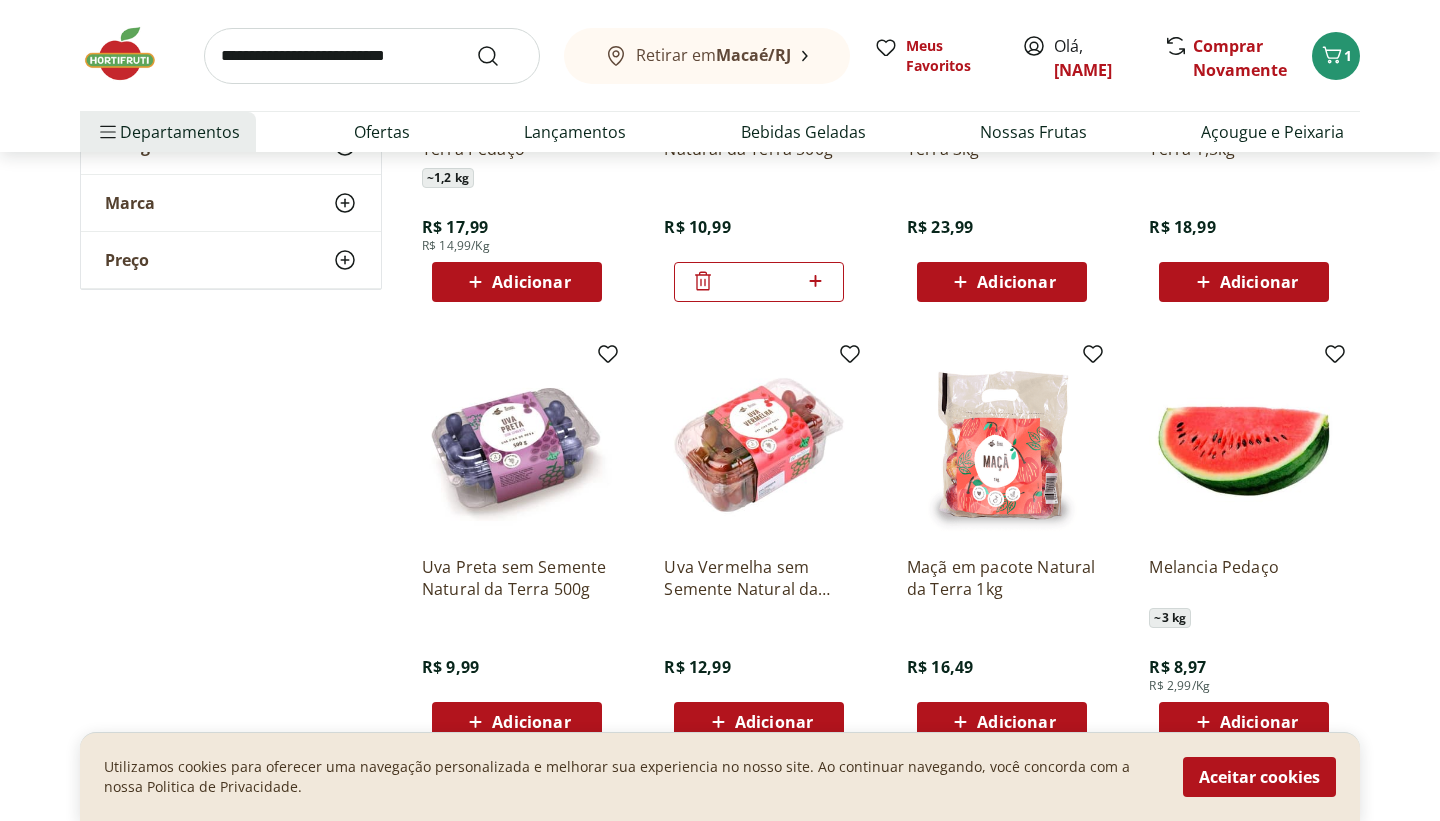scroll, scrollTop: 480, scrollLeft: 0, axis: vertical 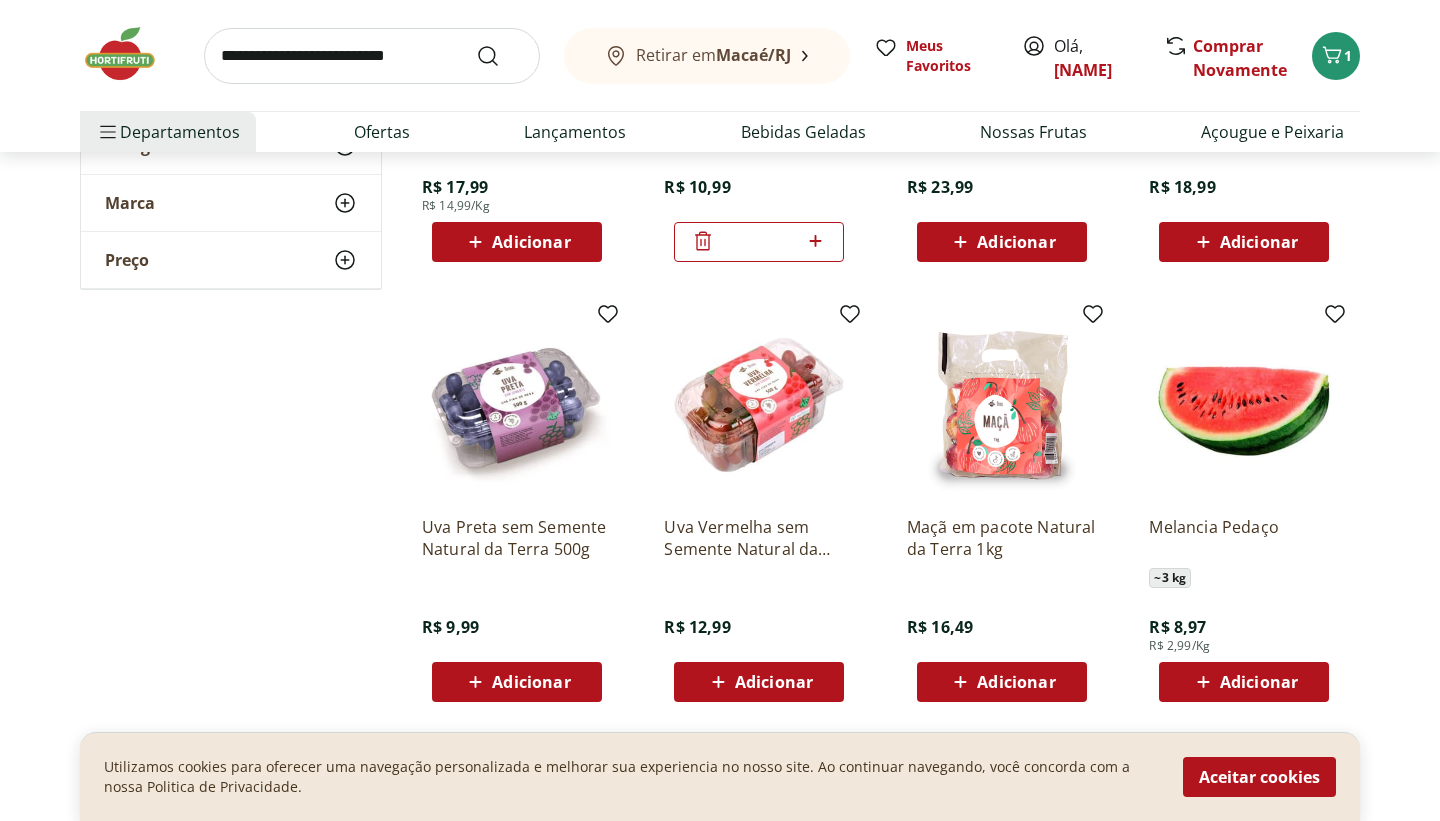 click on "Adicionar" at bounding box center (759, 682) 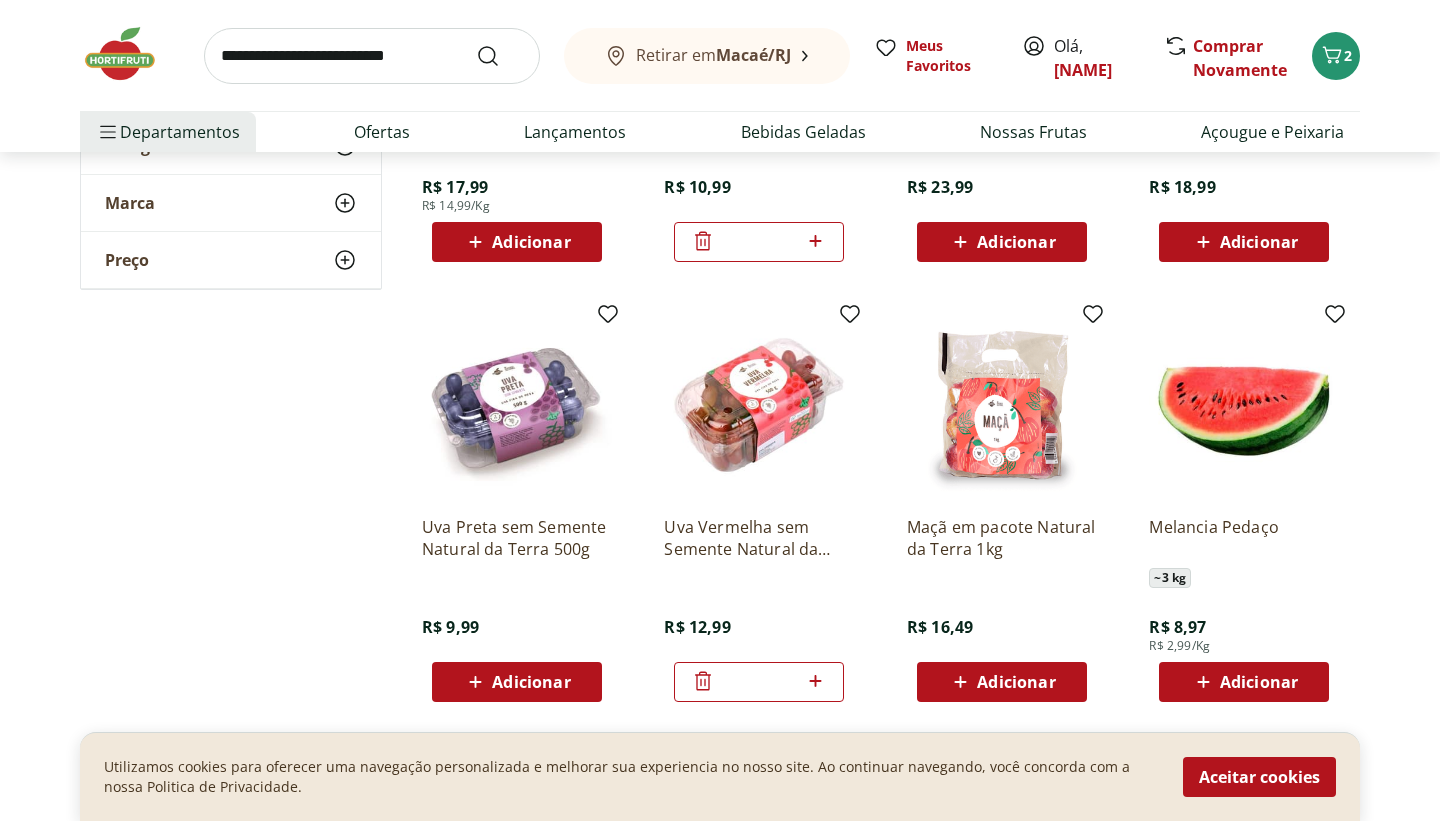 click on "Adicionar" at bounding box center (1016, 682) 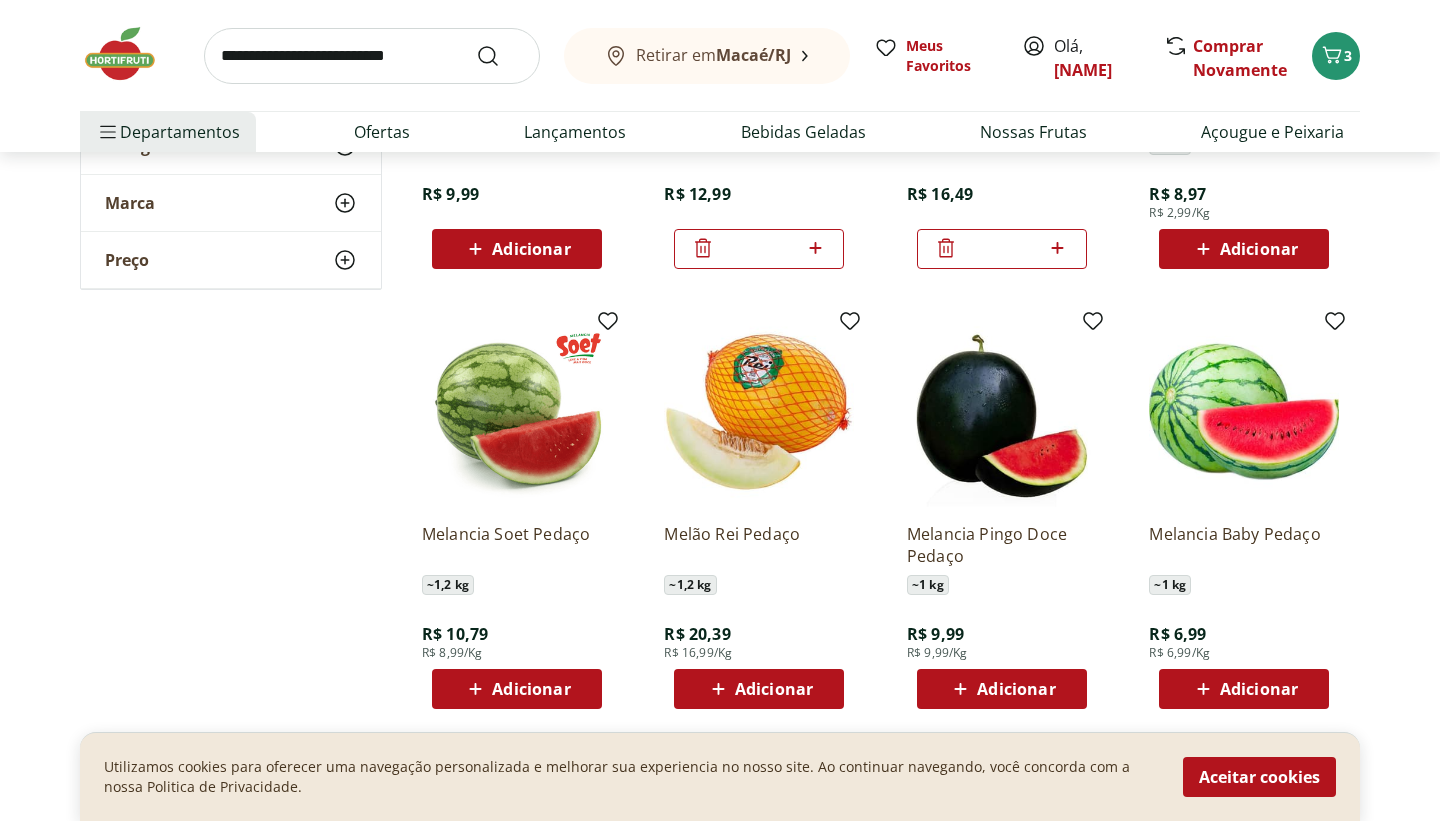 scroll, scrollTop: 920, scrollLeft: 0, axis: vertical 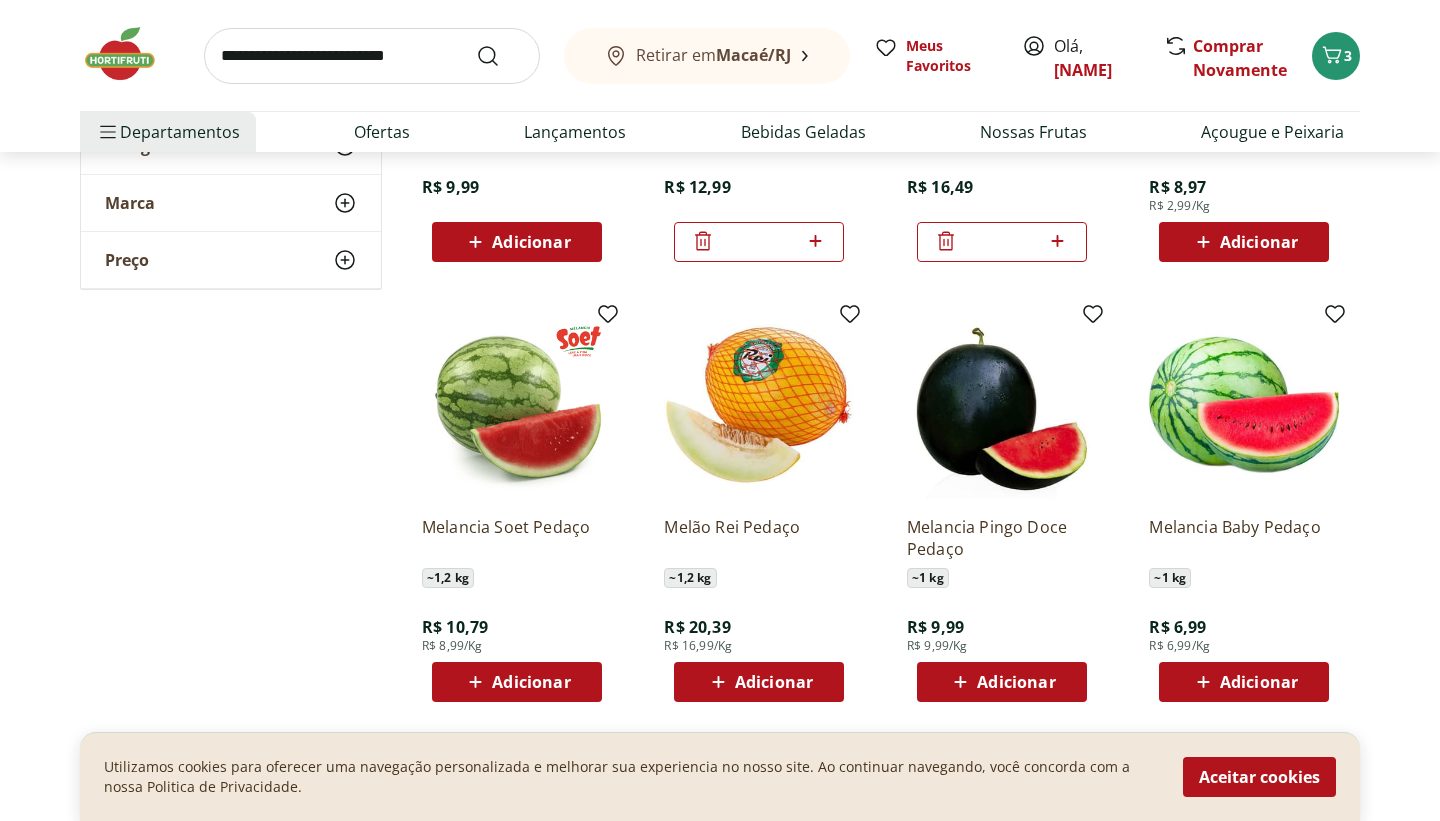 click on "Adicionar" at bounding box center (1016, 682) 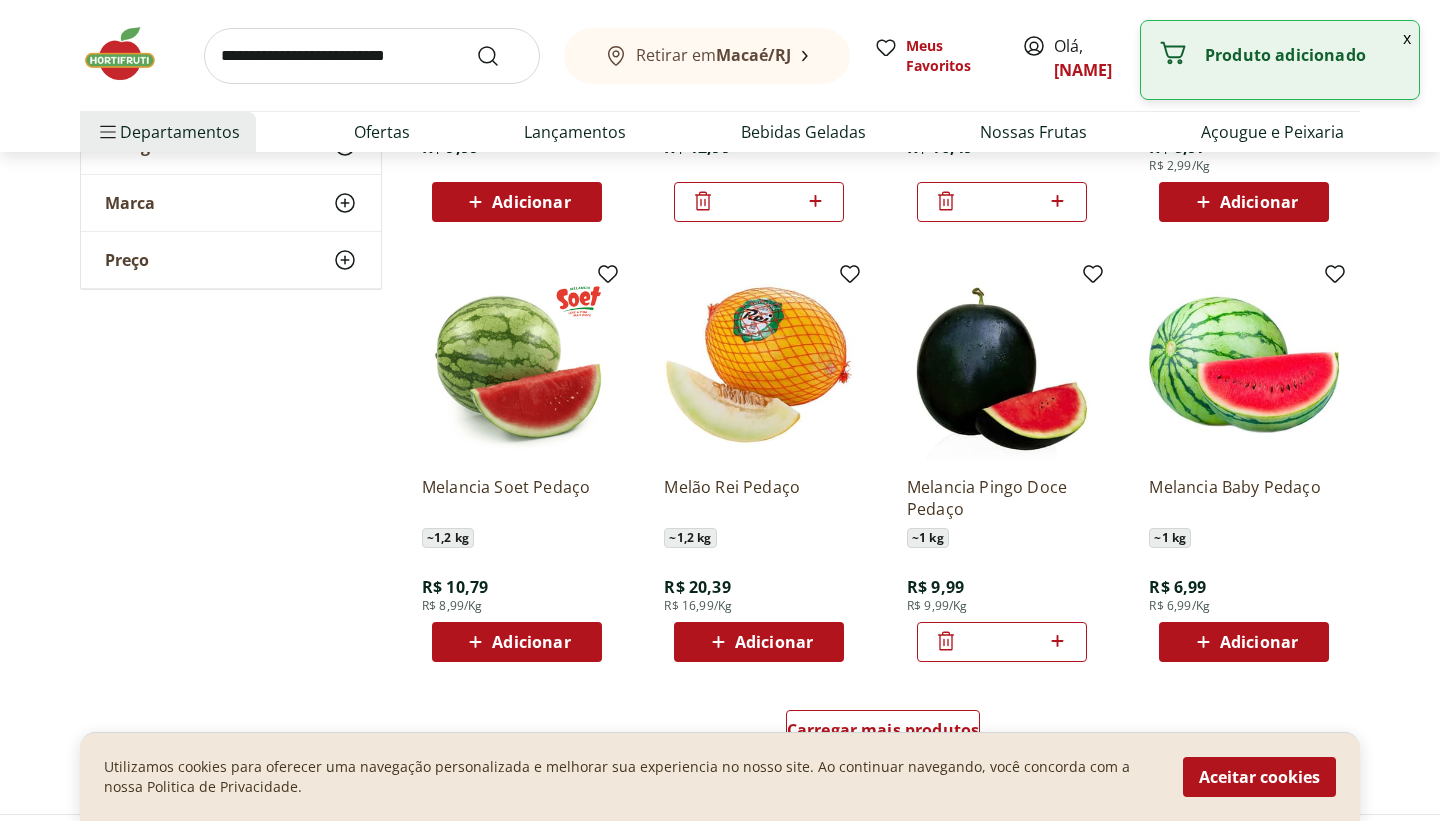scroll, scrollTop: 1000, scrollLeft: 0, axis: vertical 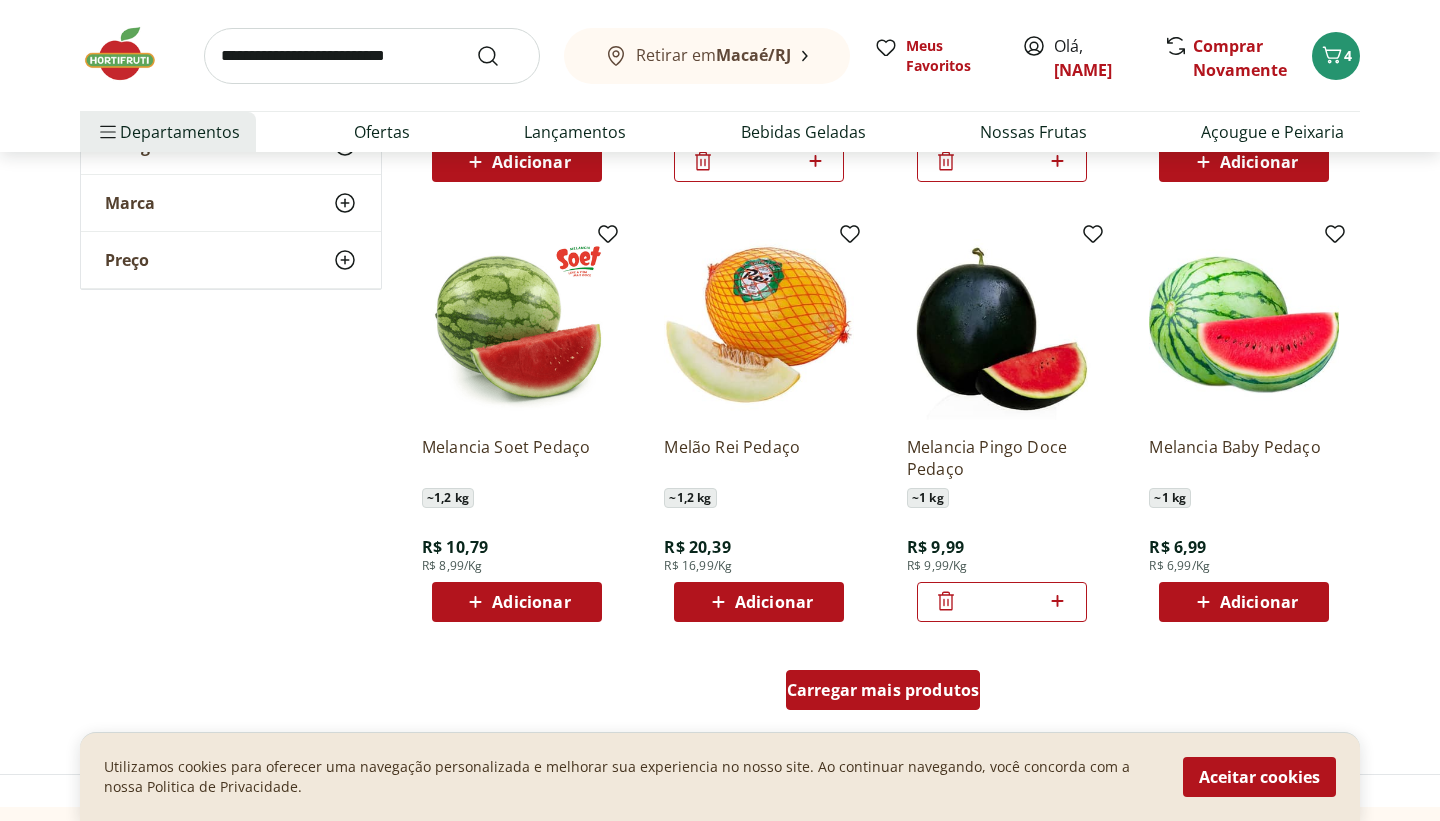 click on "Carregar mais produtos" at bounding box center [883, 690] 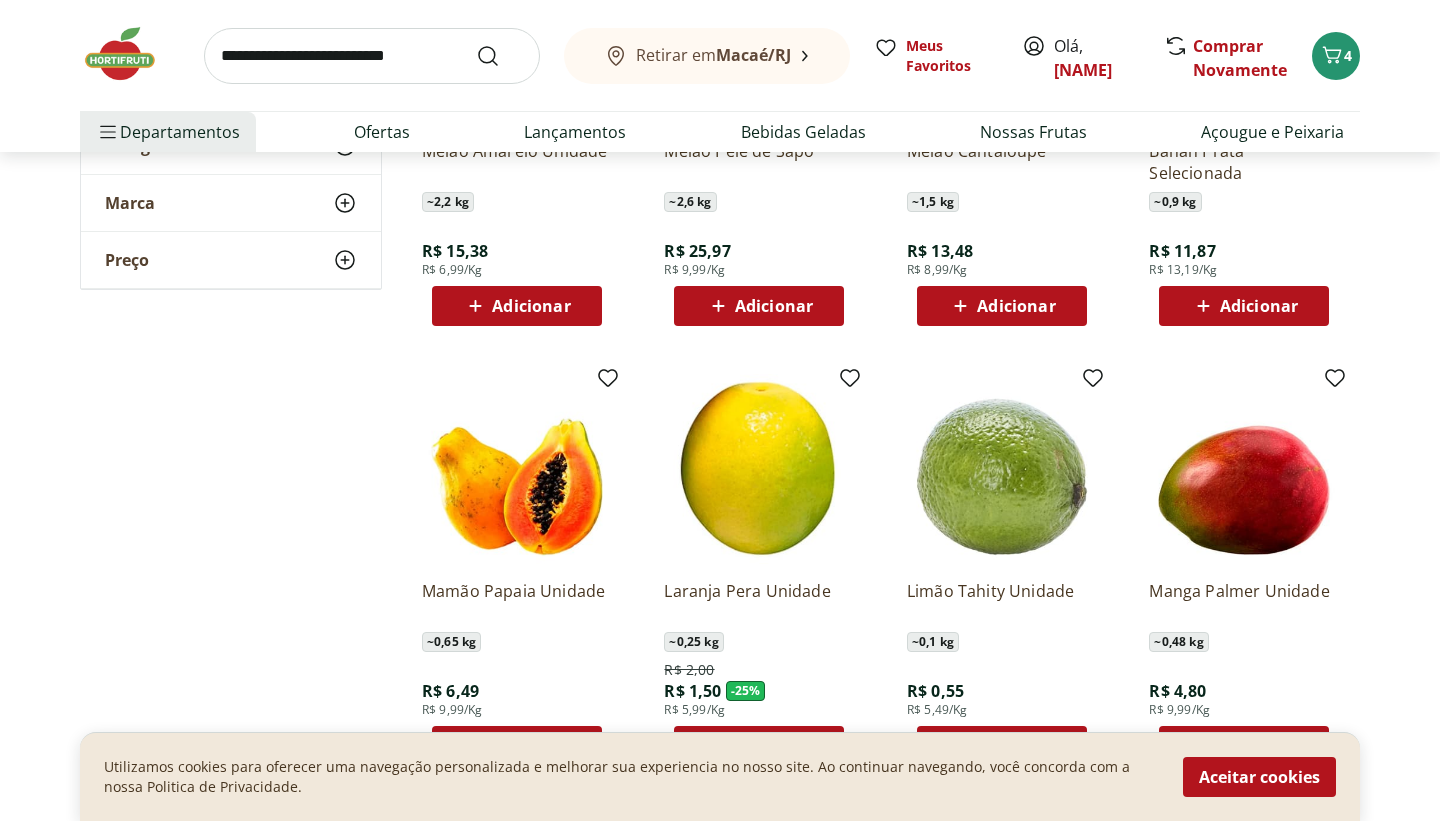 scroll, scrollTop: 1760, scrollLeft: 0, axis: vertical 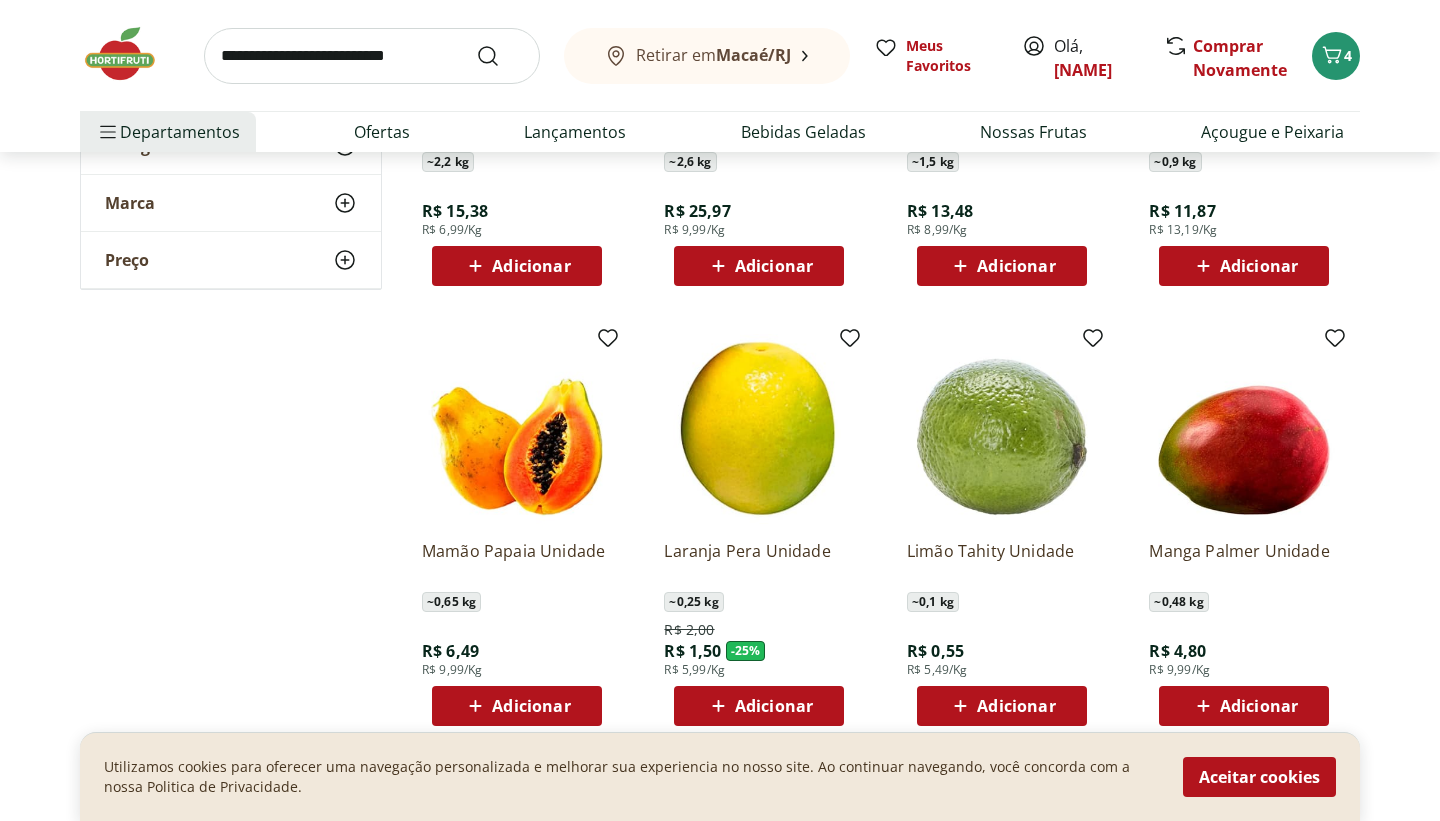 click on "Adicionar" at bounding box center (531, 706) 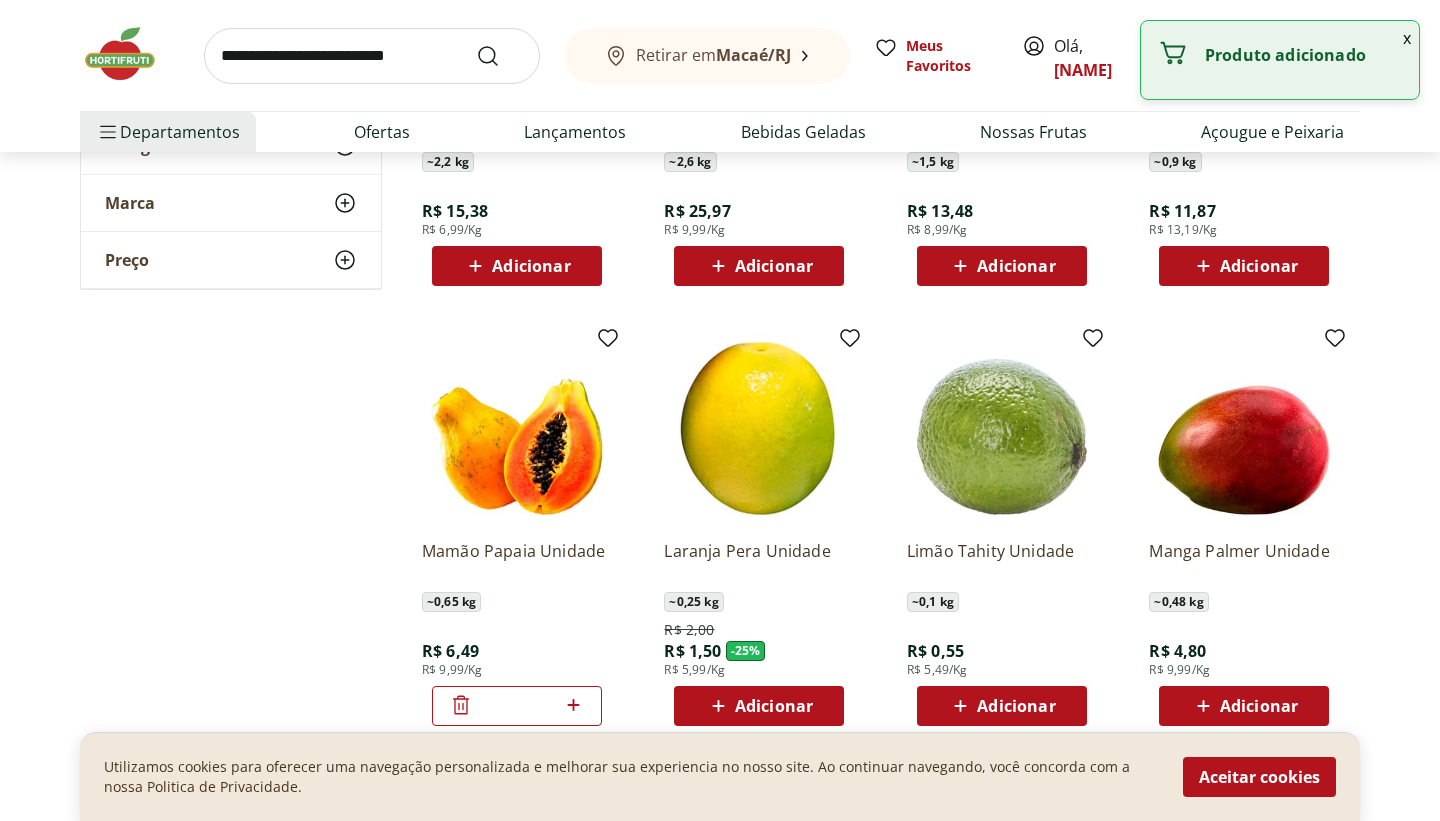 click 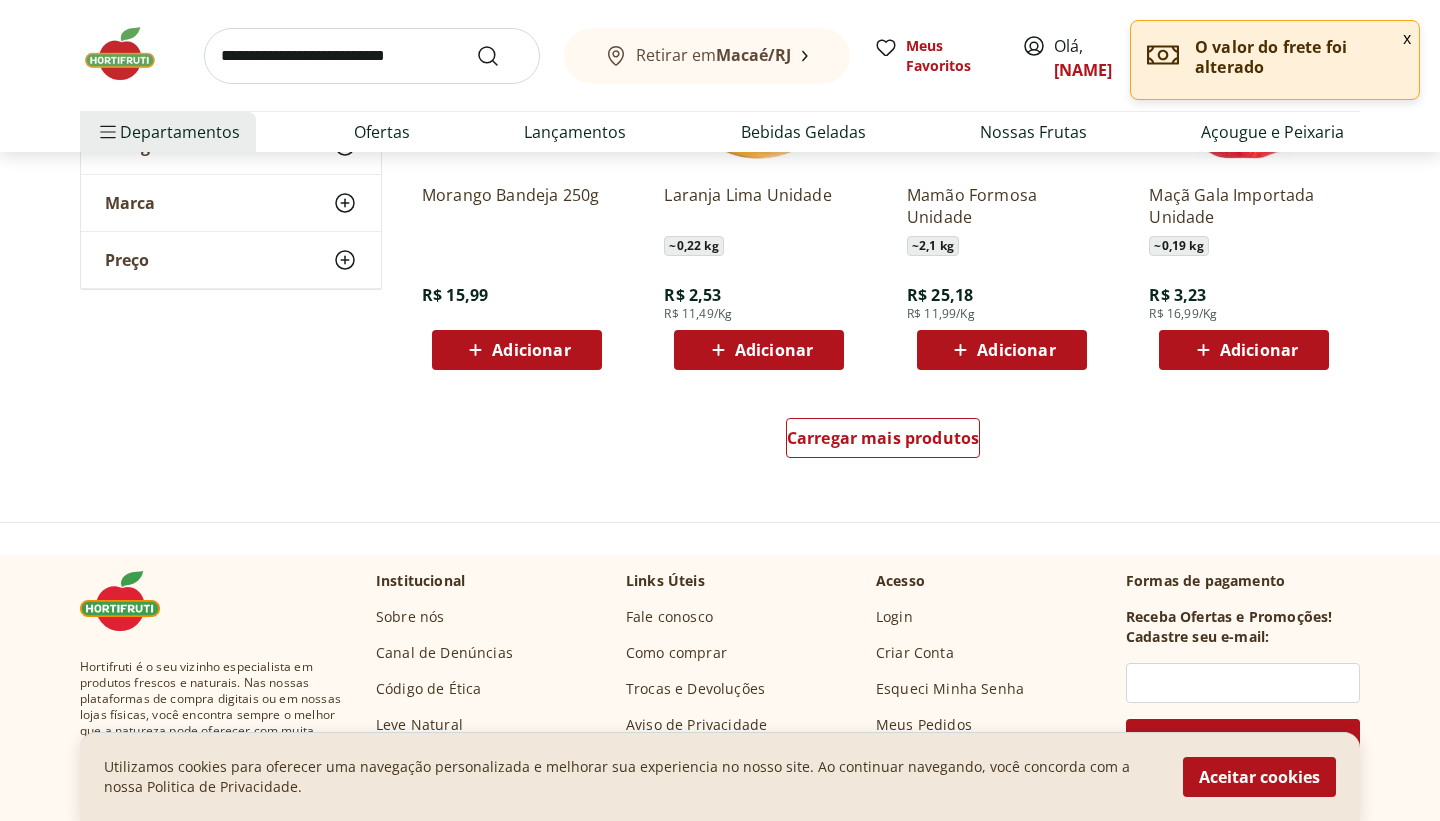 scroll, scrollTop: 2560, scrollLeft: 0, axis: vertical 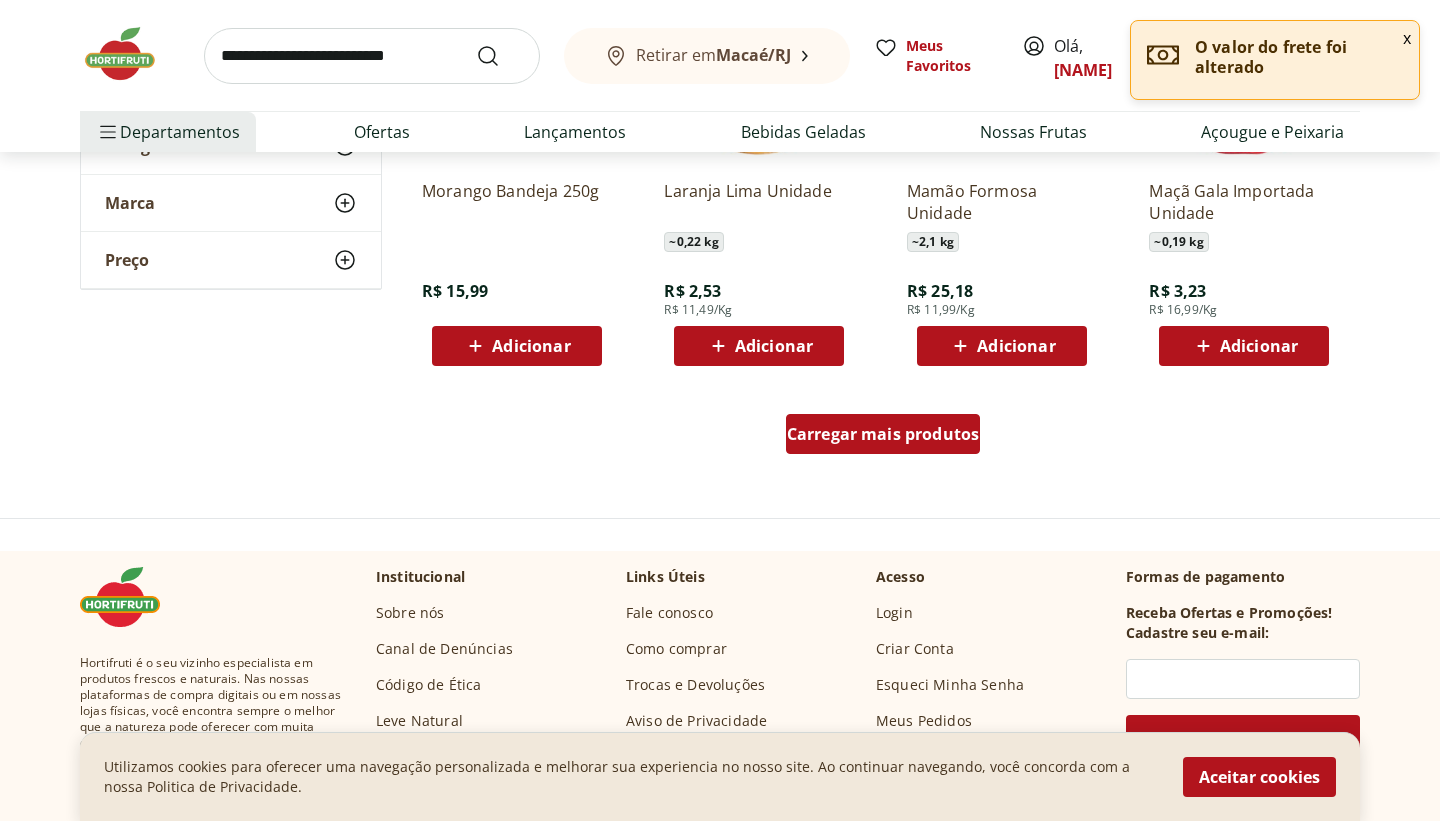 click on "Carregar mais produtos" at bounding box center (883, 434) 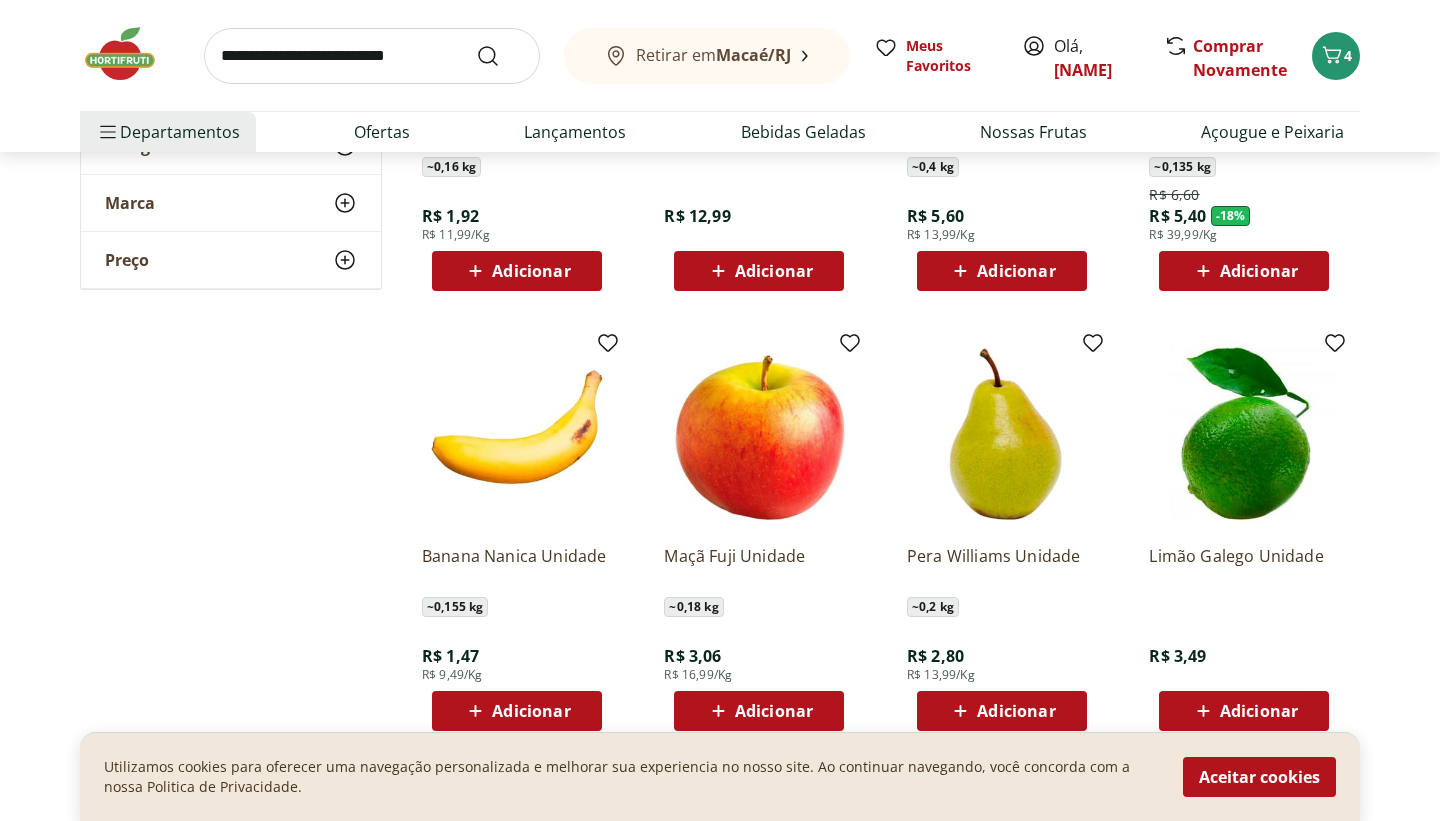 scroll, scrollTop: 3080, scrollLeft: 0, axis: vertical 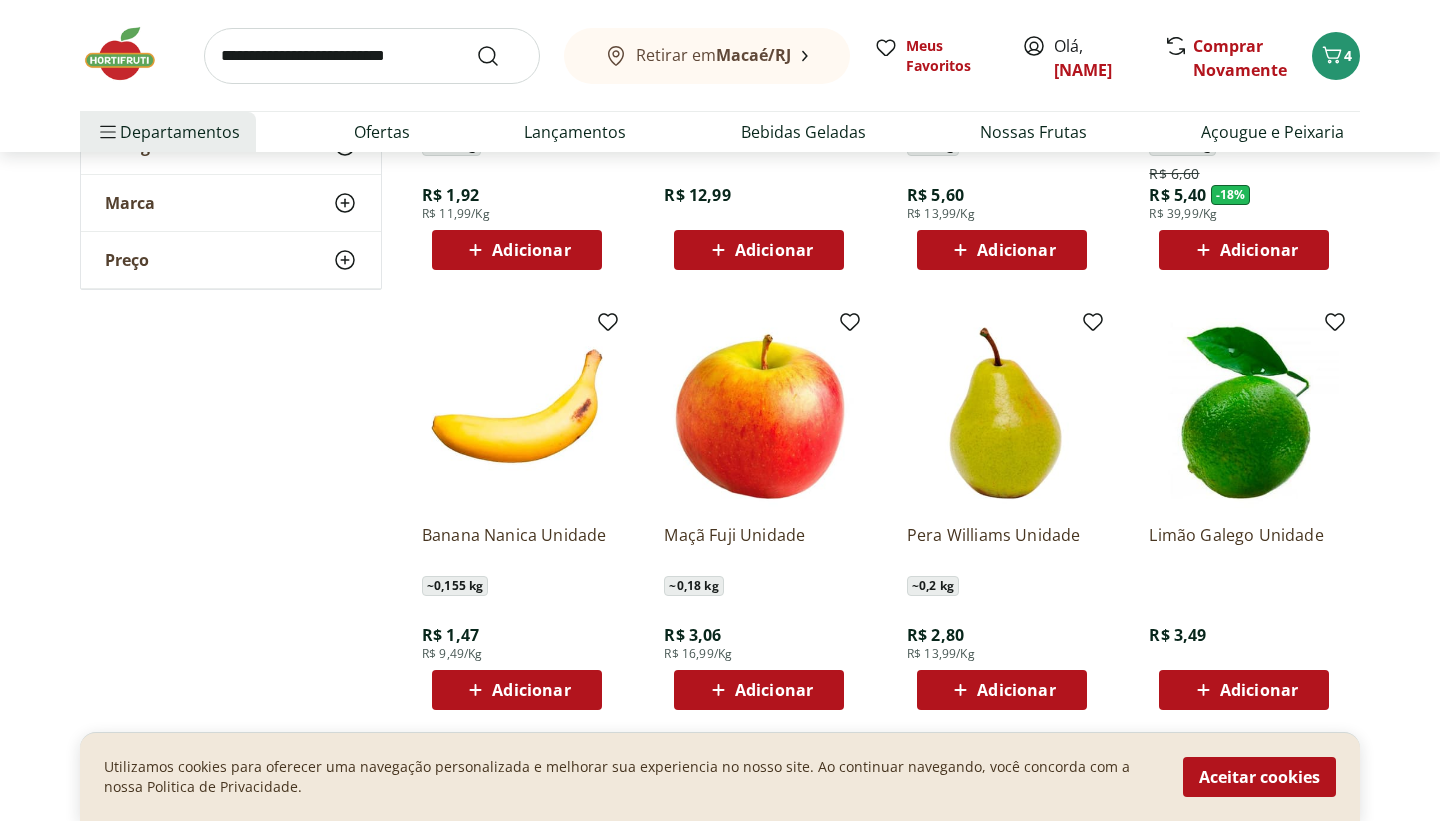 click on "Adicionar" at bounding box center (531, 690) 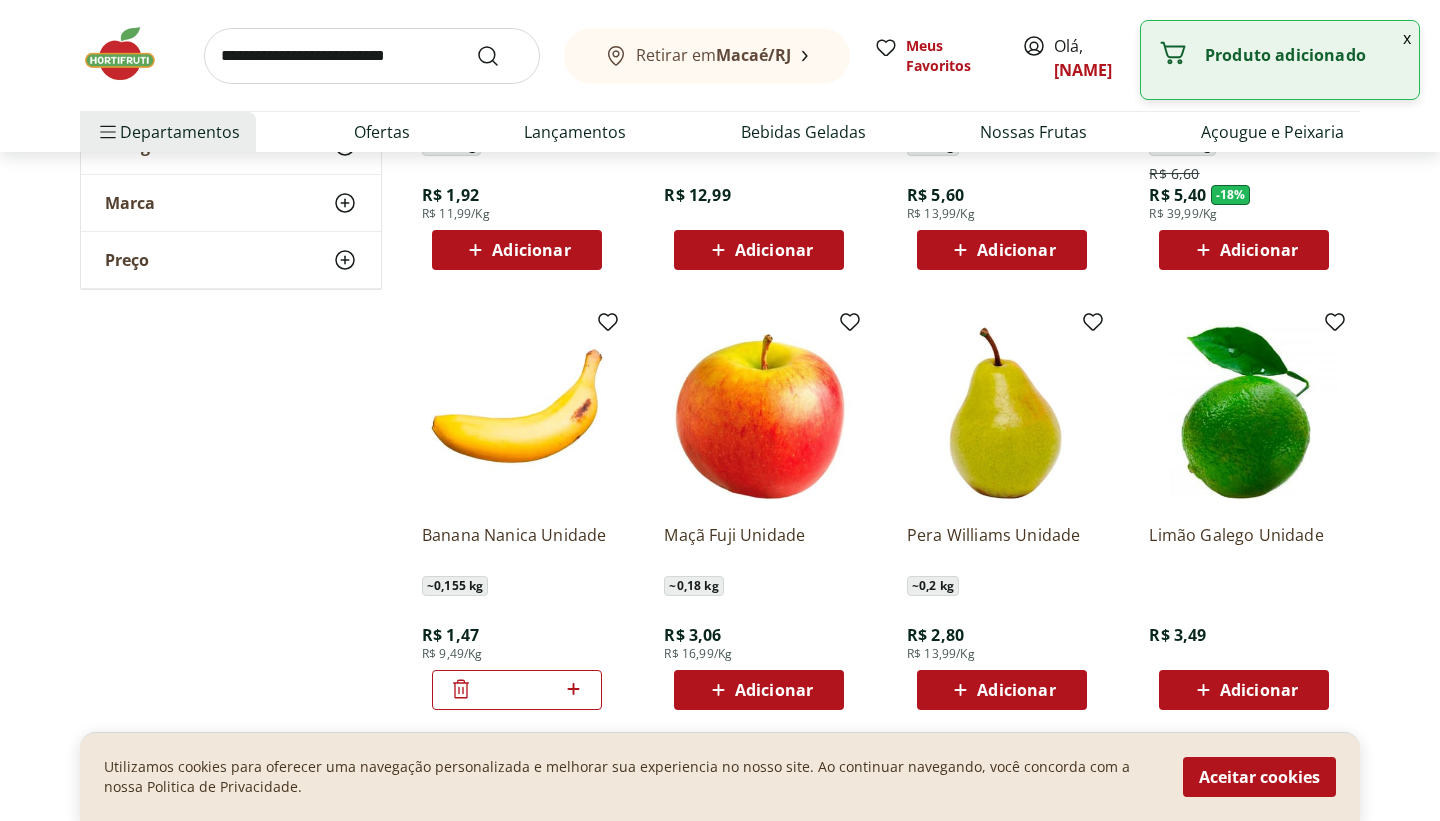 click on "*" at bounding box center (517, 690) 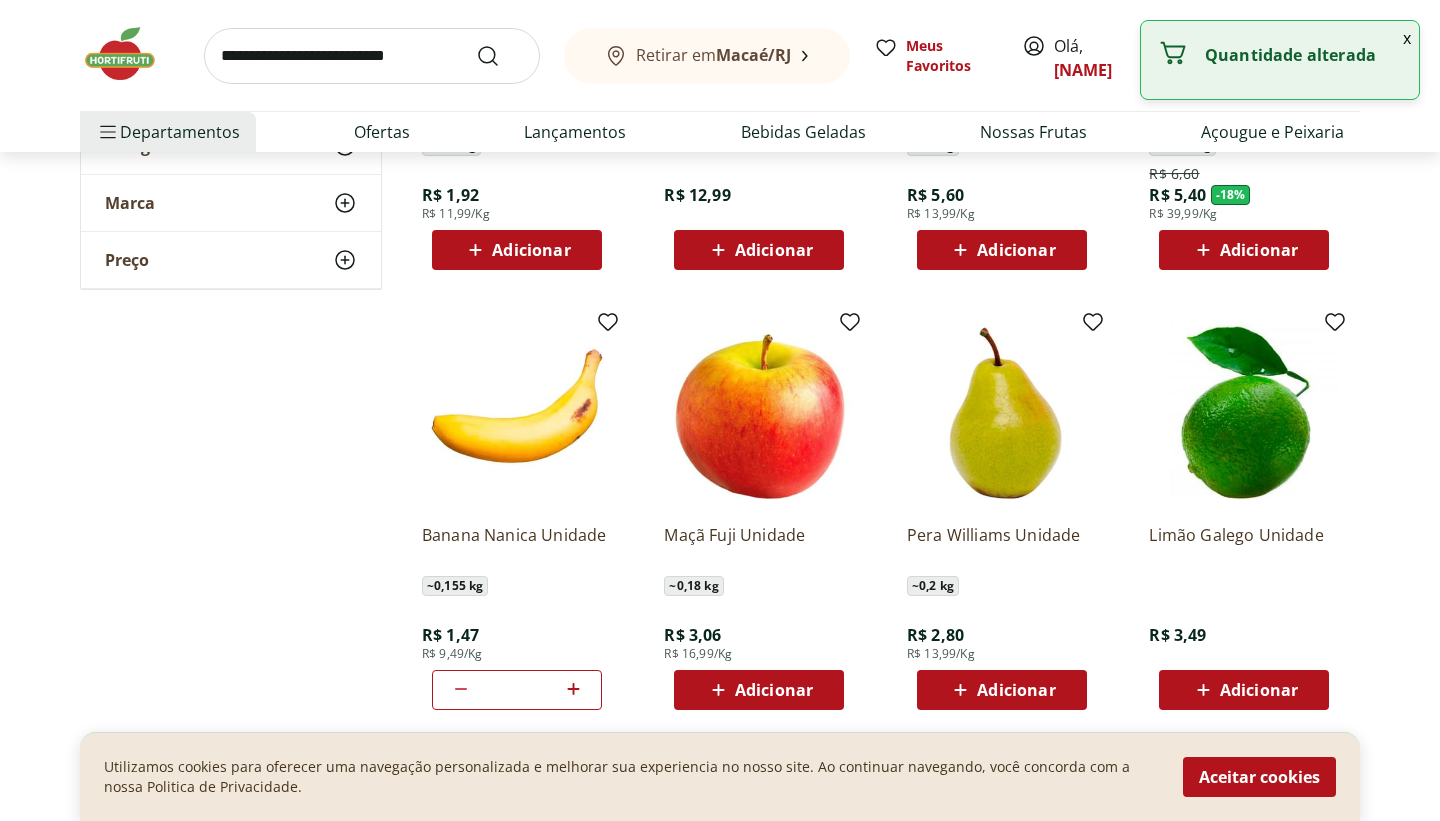 click on "**********" at bounding box center (720, -760) 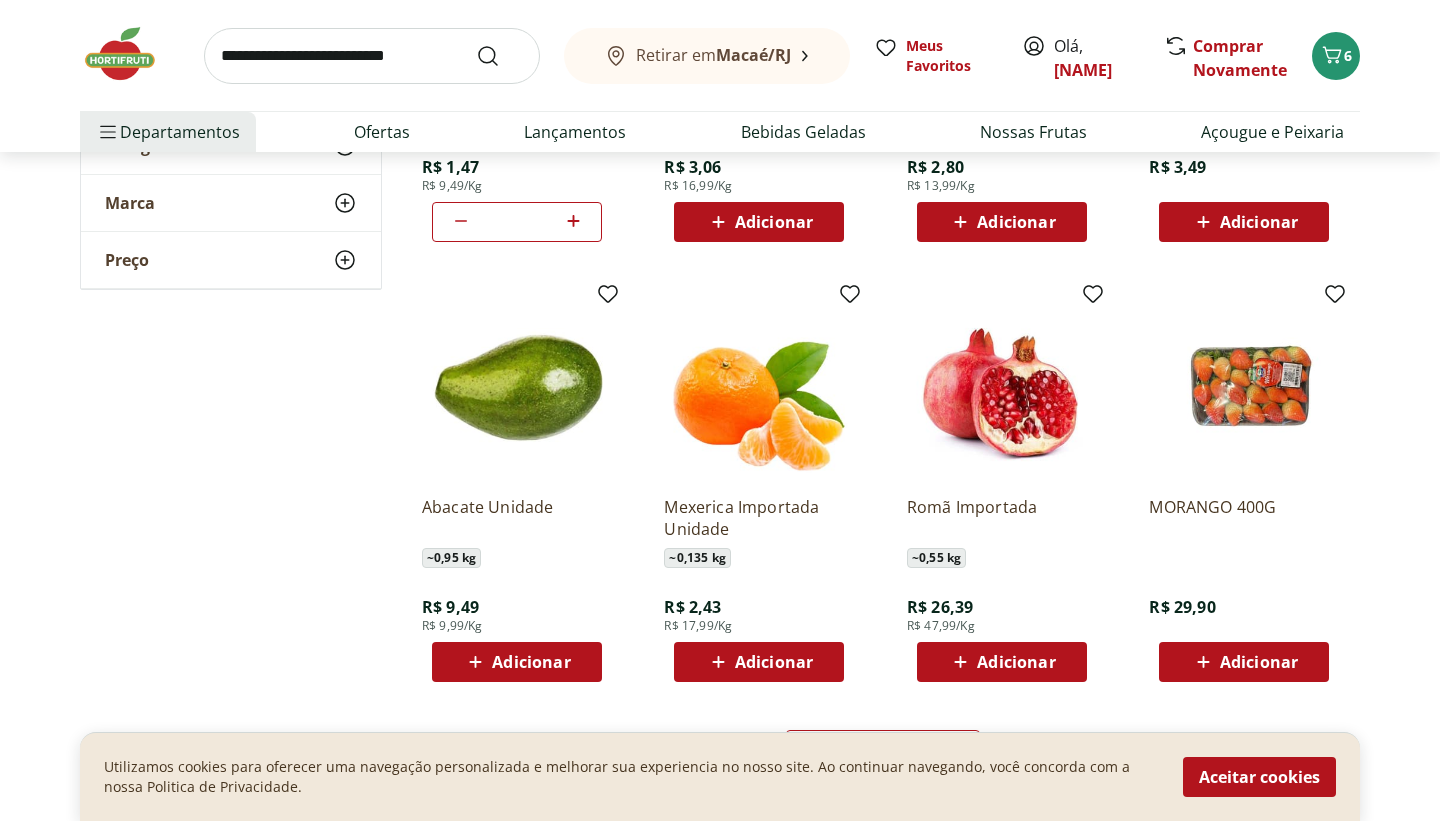 scroll, scrollTop: 3560, scrollLeft: 0, axis: vertical 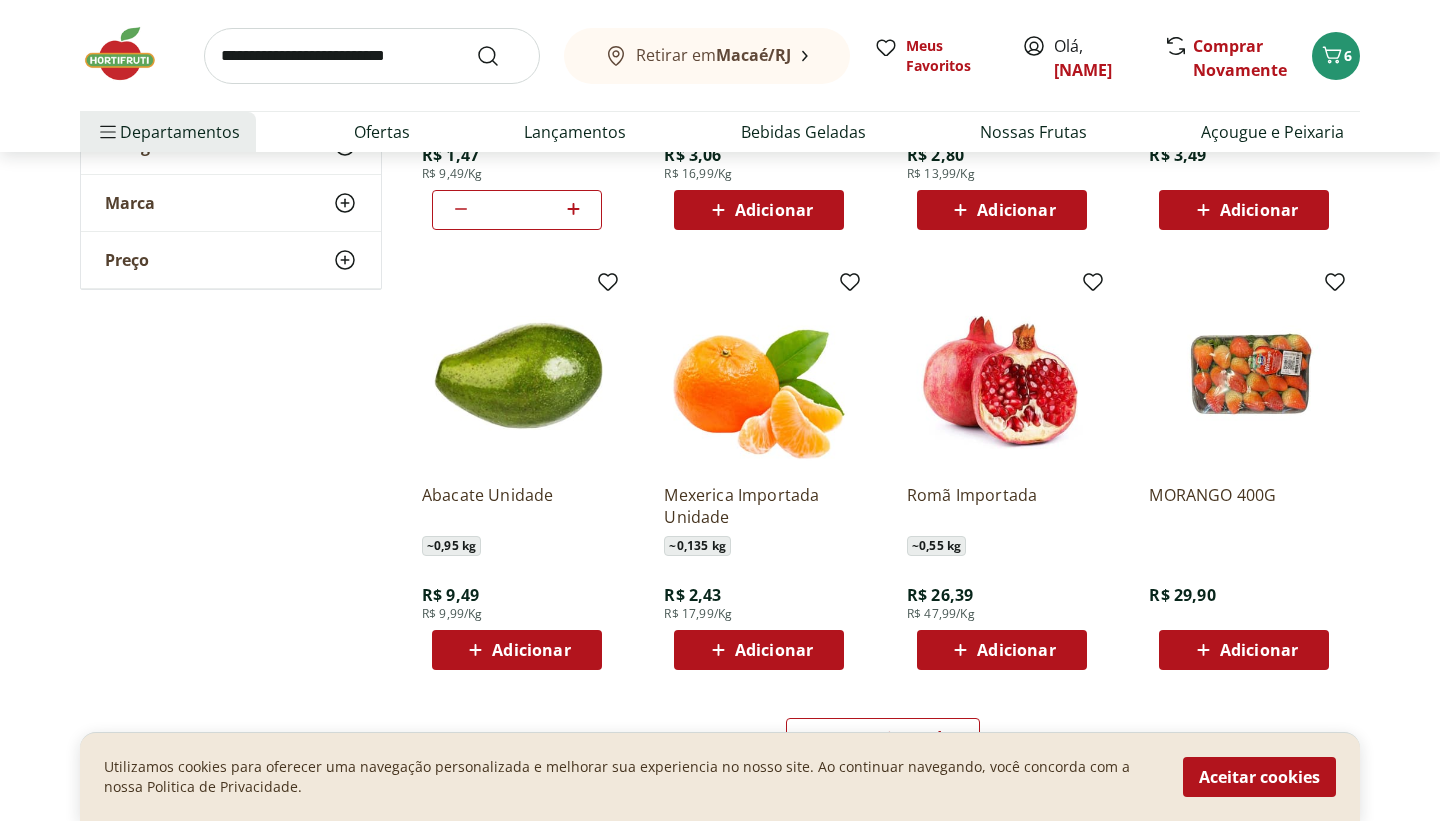 click on "Adicionar" at bounding box center [774, 650] 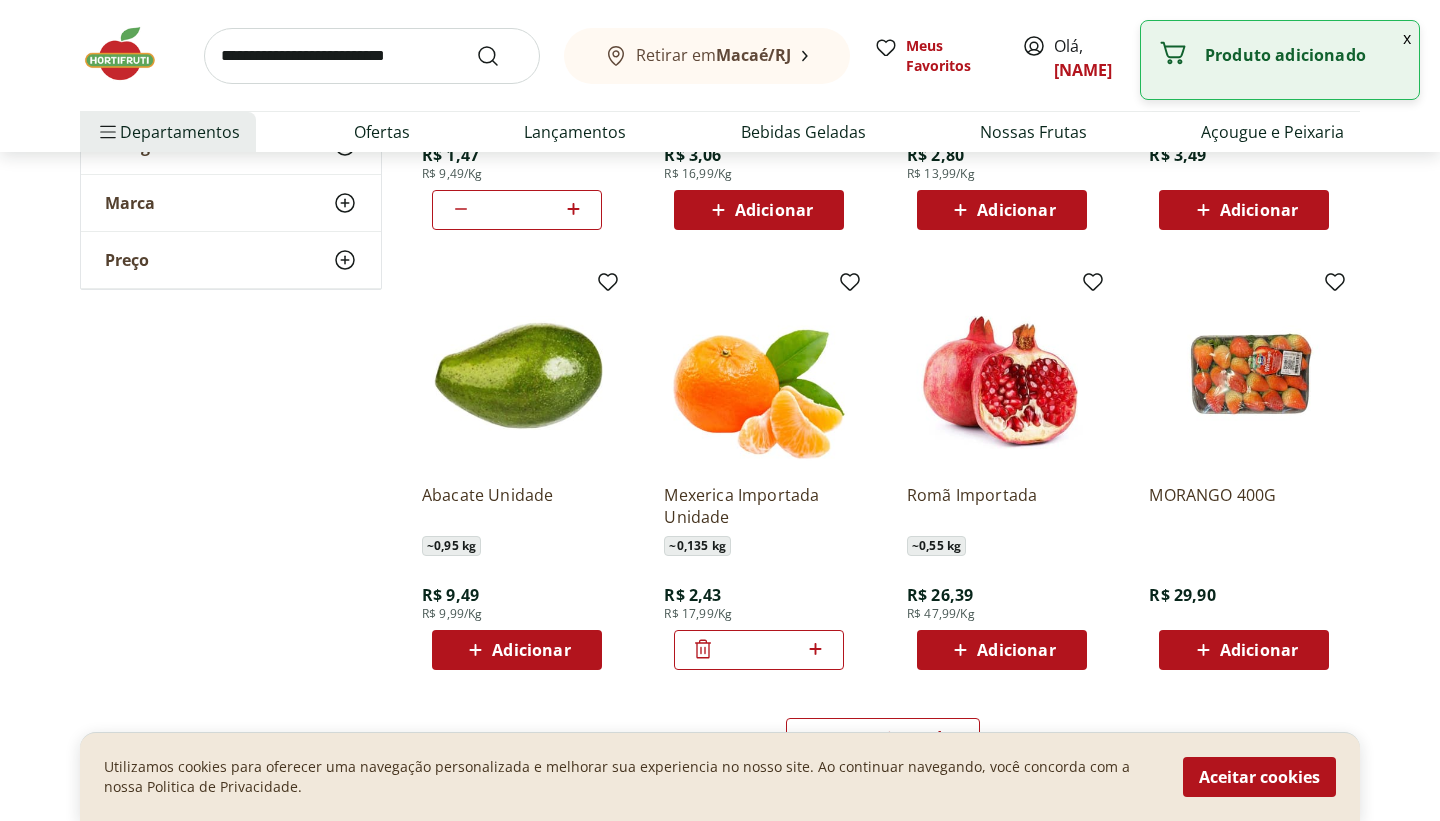 click 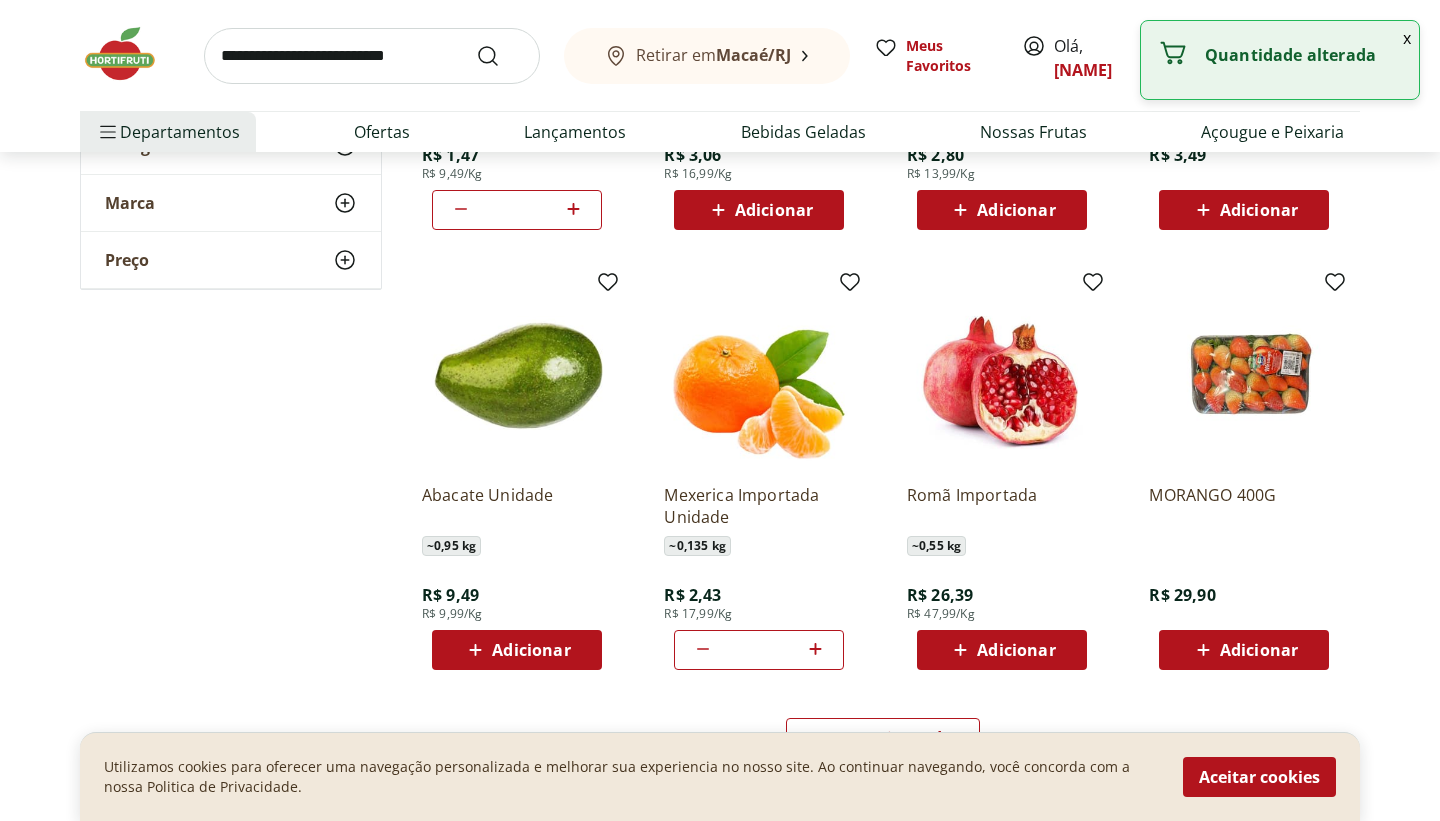 click on "**********" at bounding box center [720, -1240] 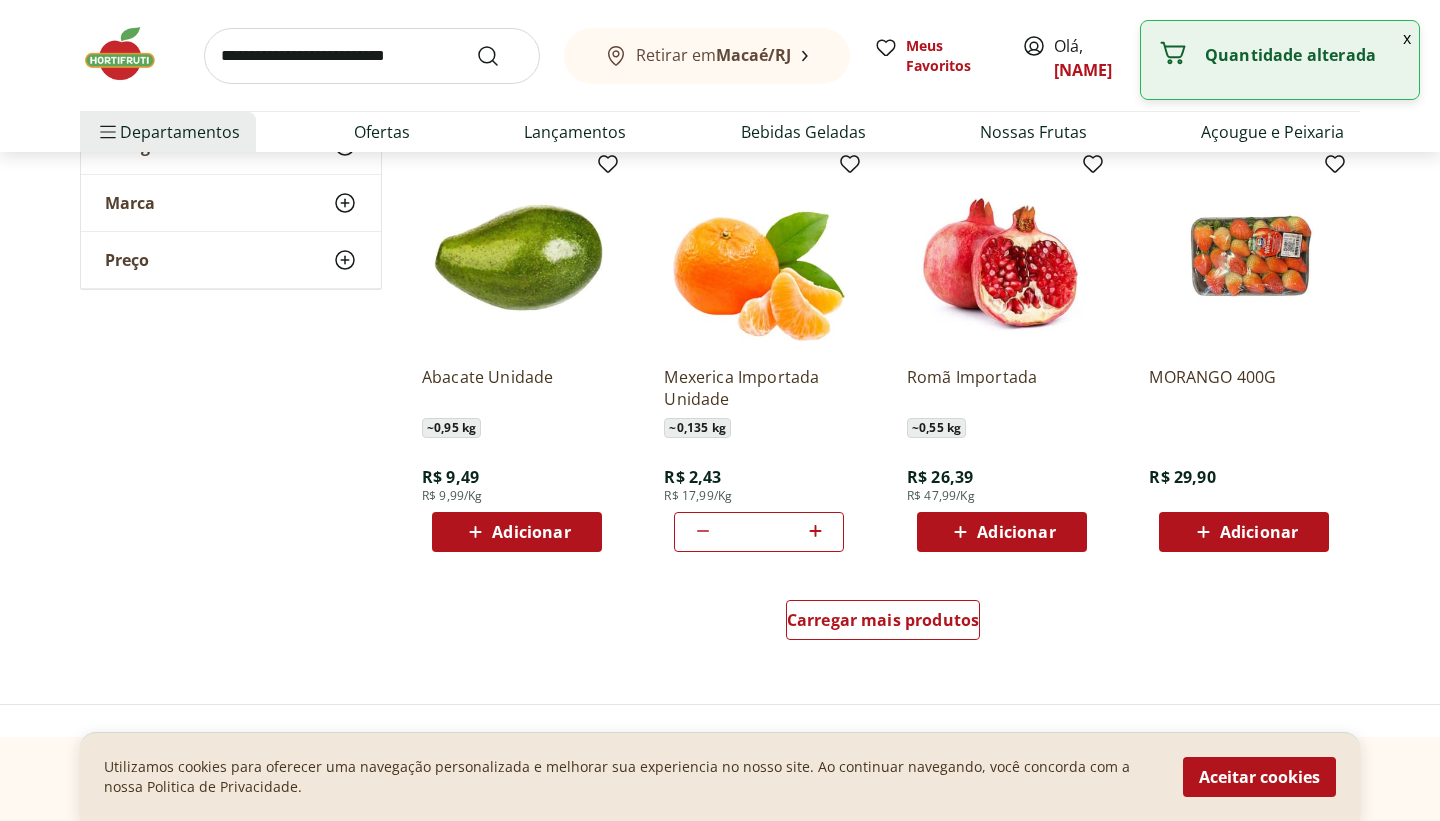 scroll, scrollTop: 3680, scrollLeft: 0, axis: vertical 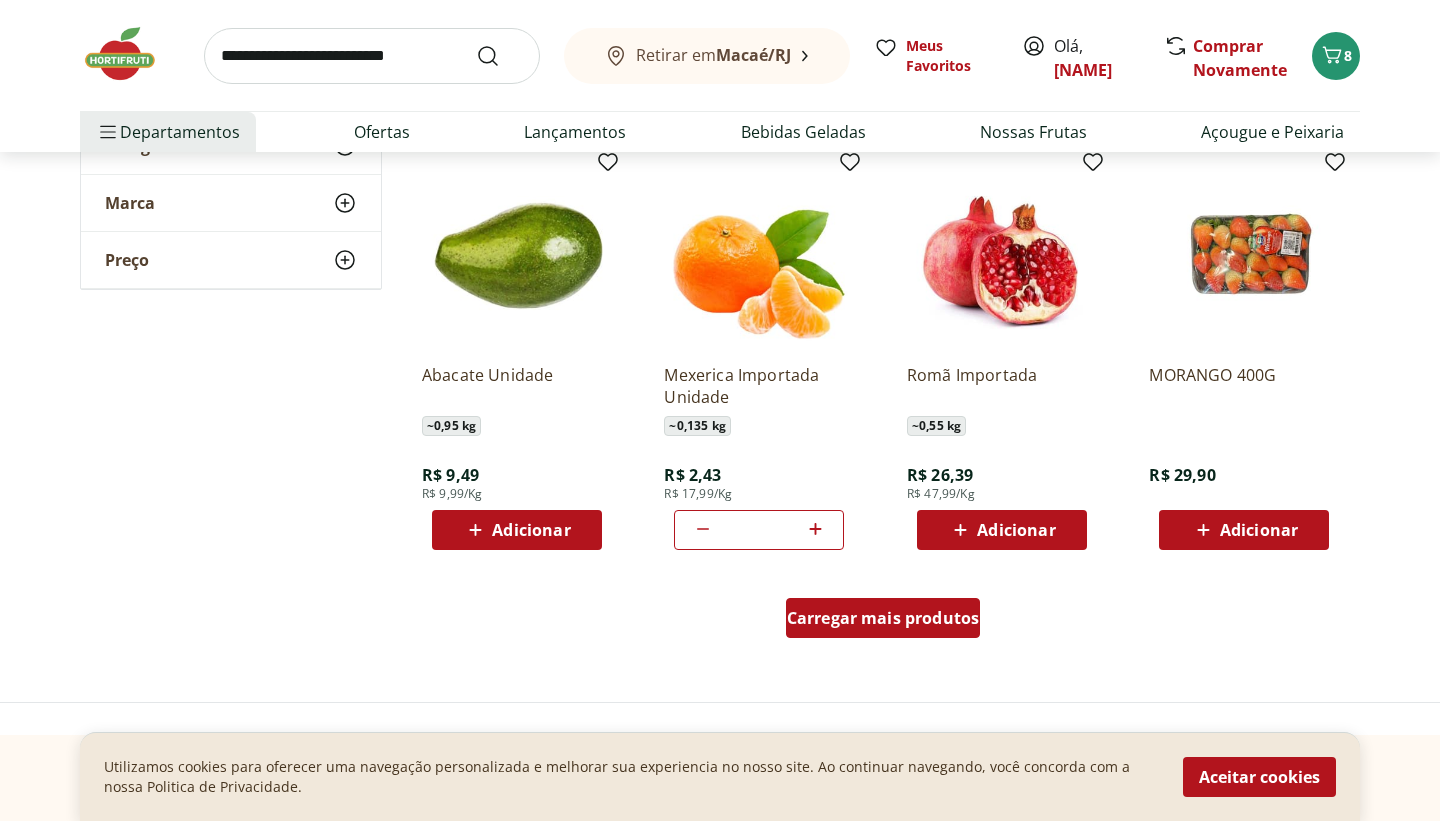 click on "Carregar mais produtos" at bounding box center (883, 618) 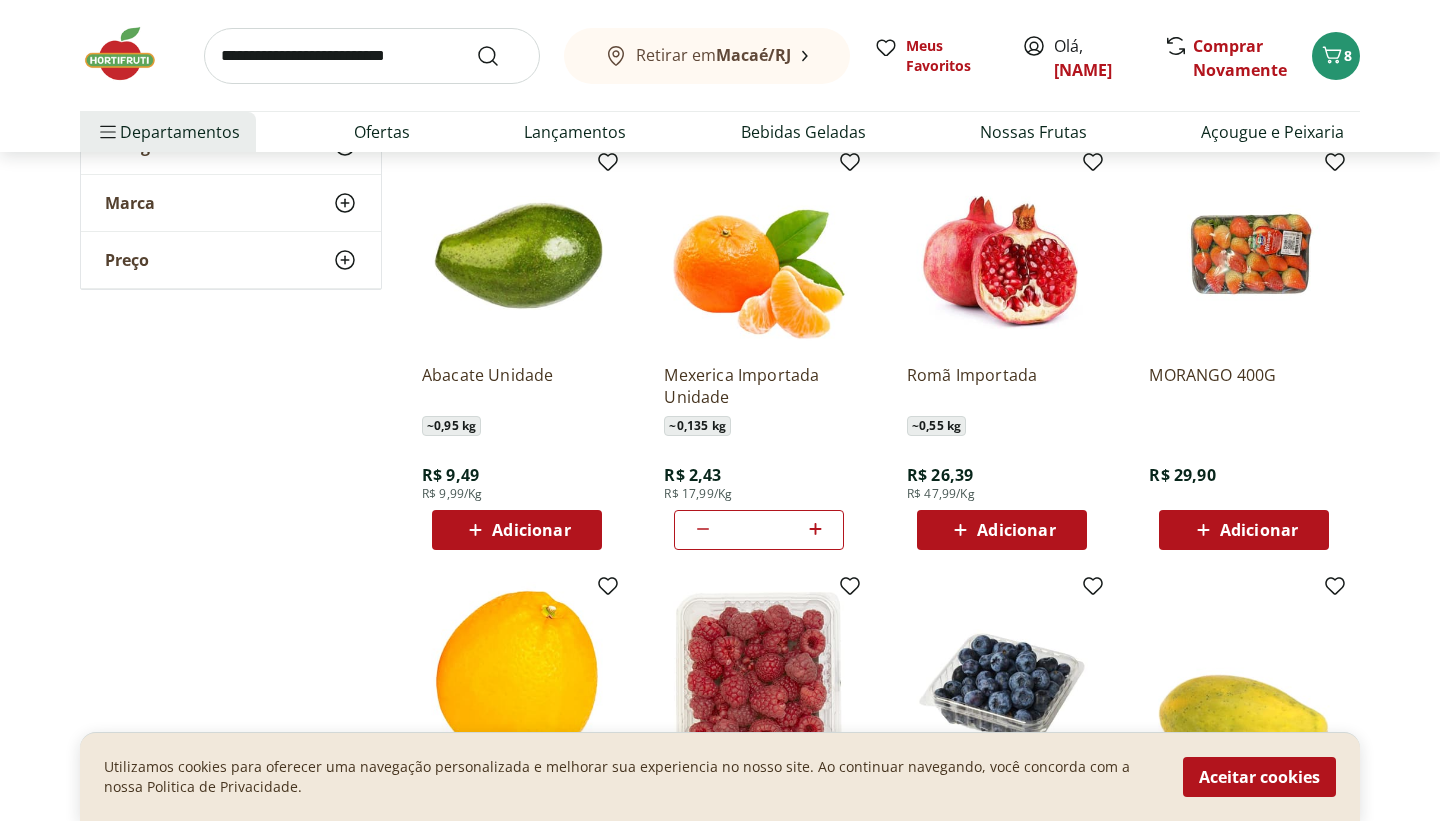 click on "**********" at bounding box center [720, -708] 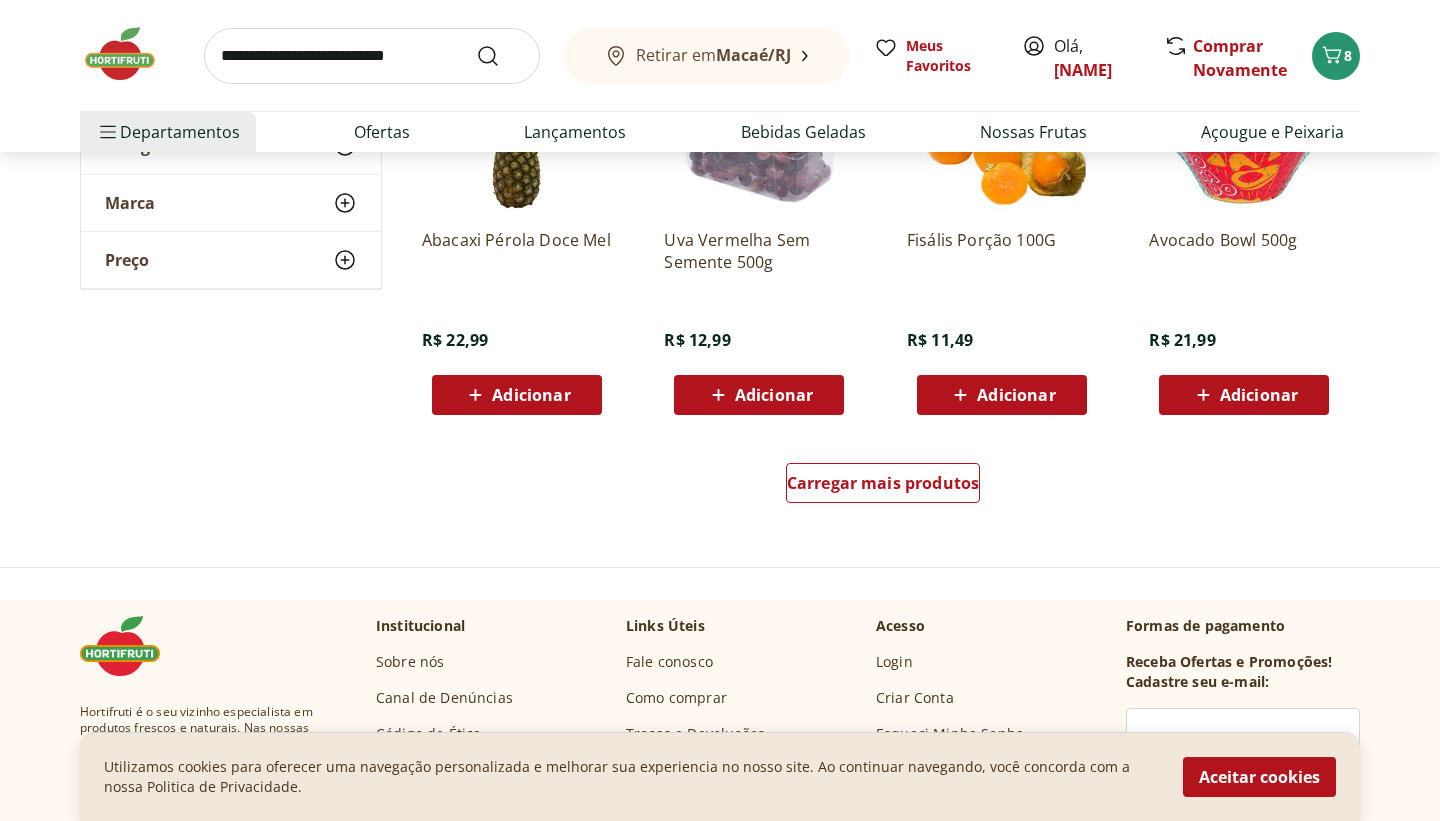 scroll, scrollTop: 5120, scrollLeft: 0, axis: vertical 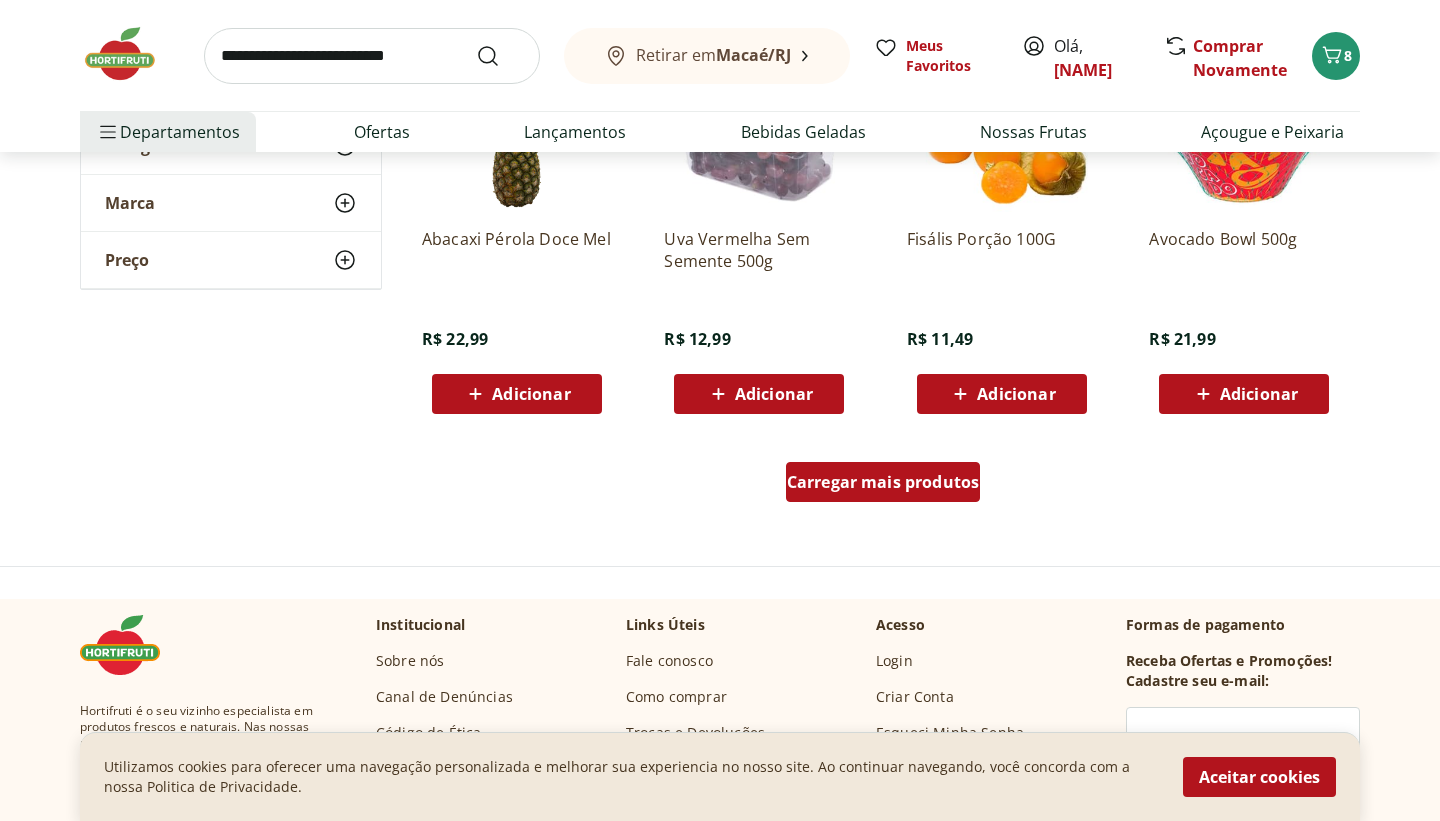 click on "Carregar mais produtos" at bounding box center (883, 482) 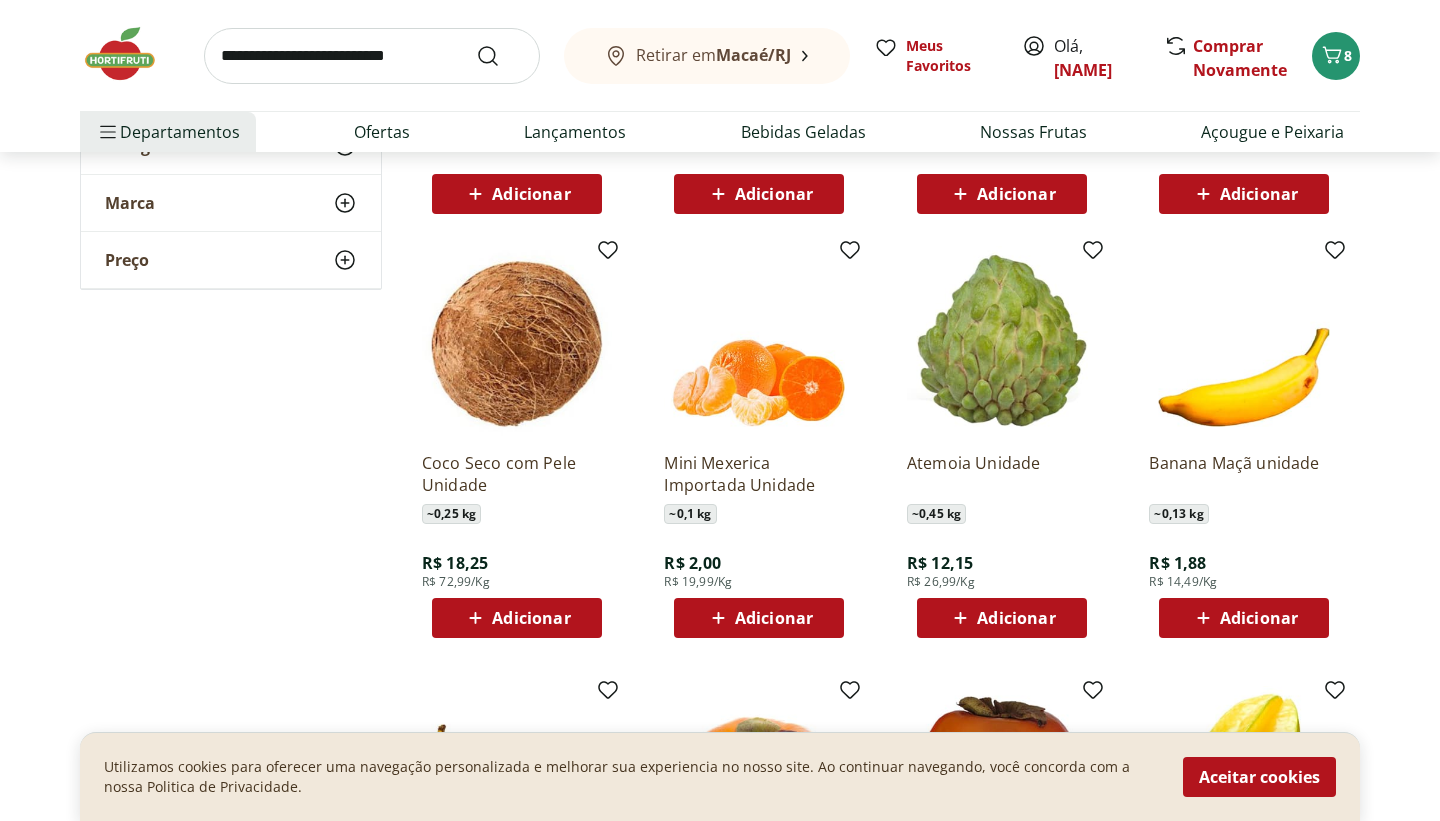 scroll, scrollTop: 5360, scrollLeft: 0, axis: vertical 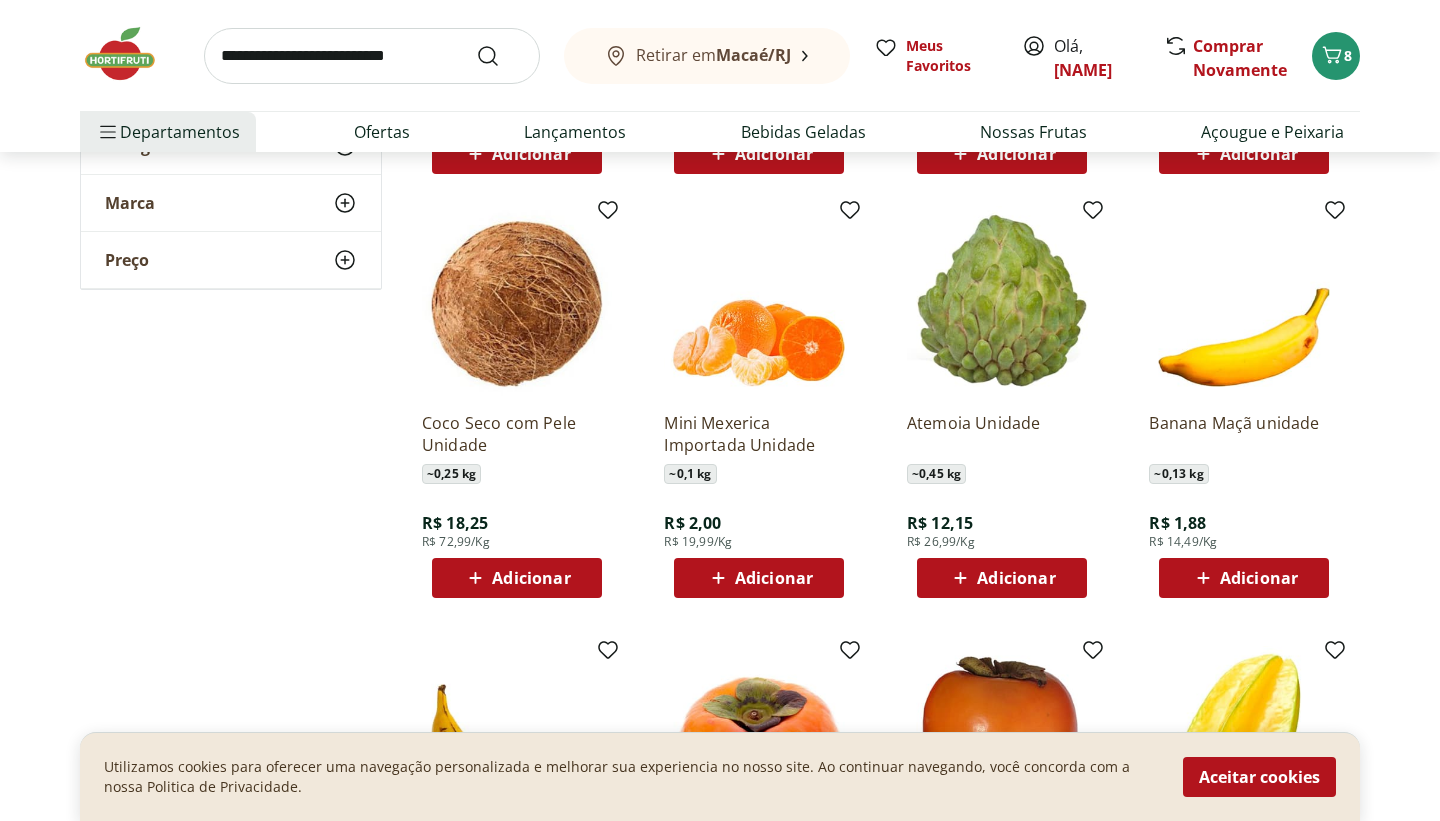 click on "Adicionar" at bounding box center [774, 578] 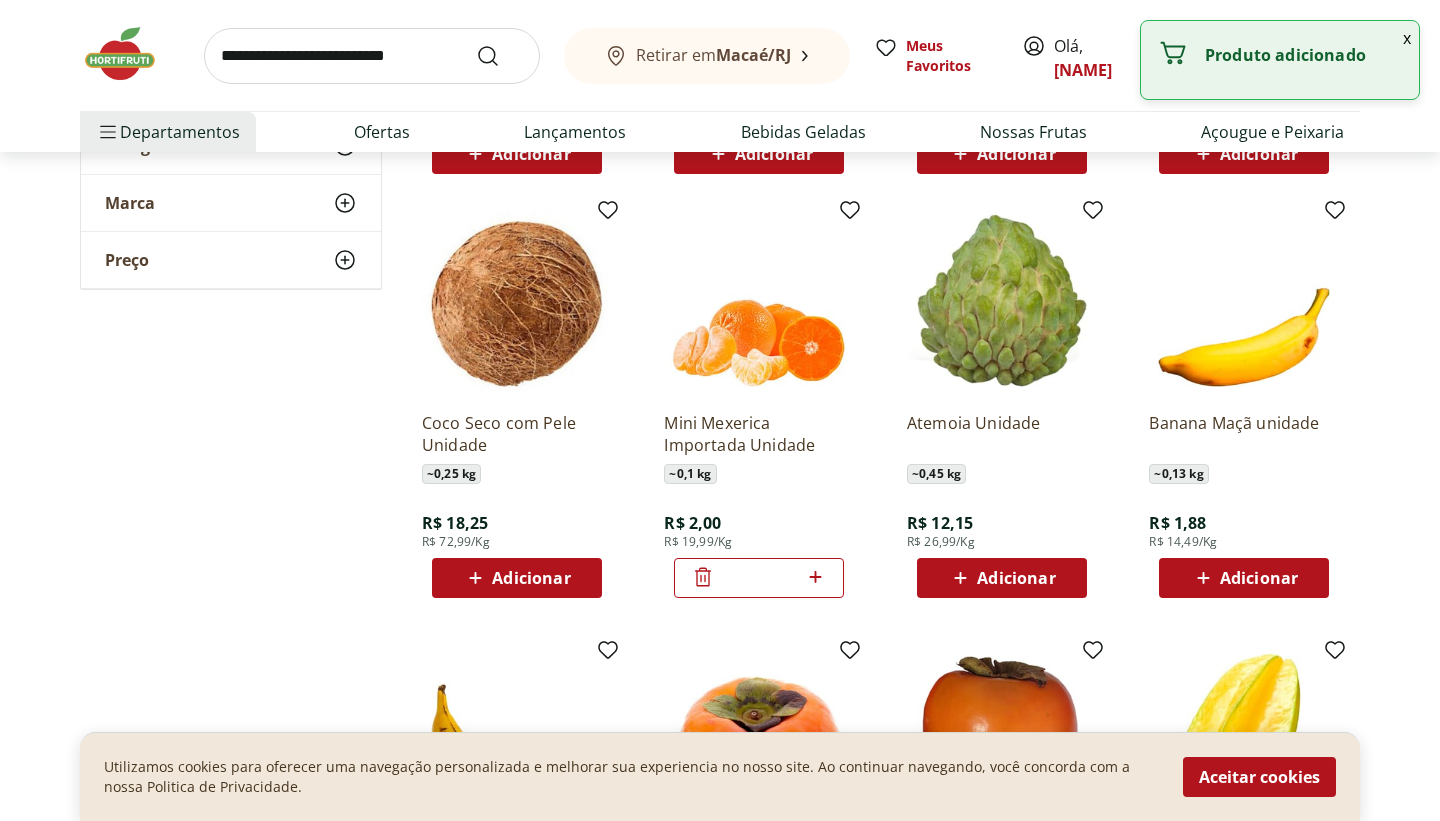 click 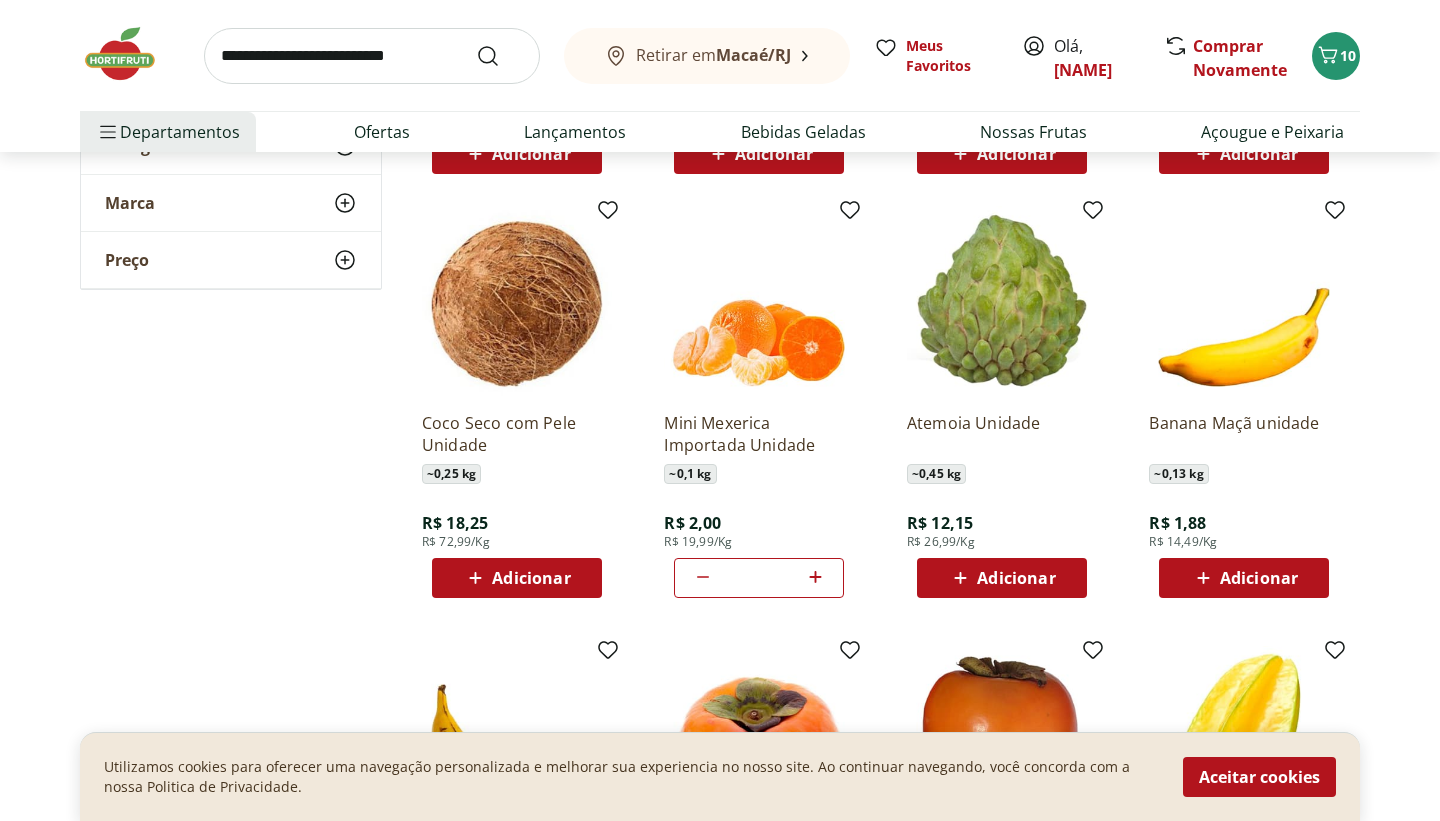 click on "Adicionar" at bounding box center (1259, 578) 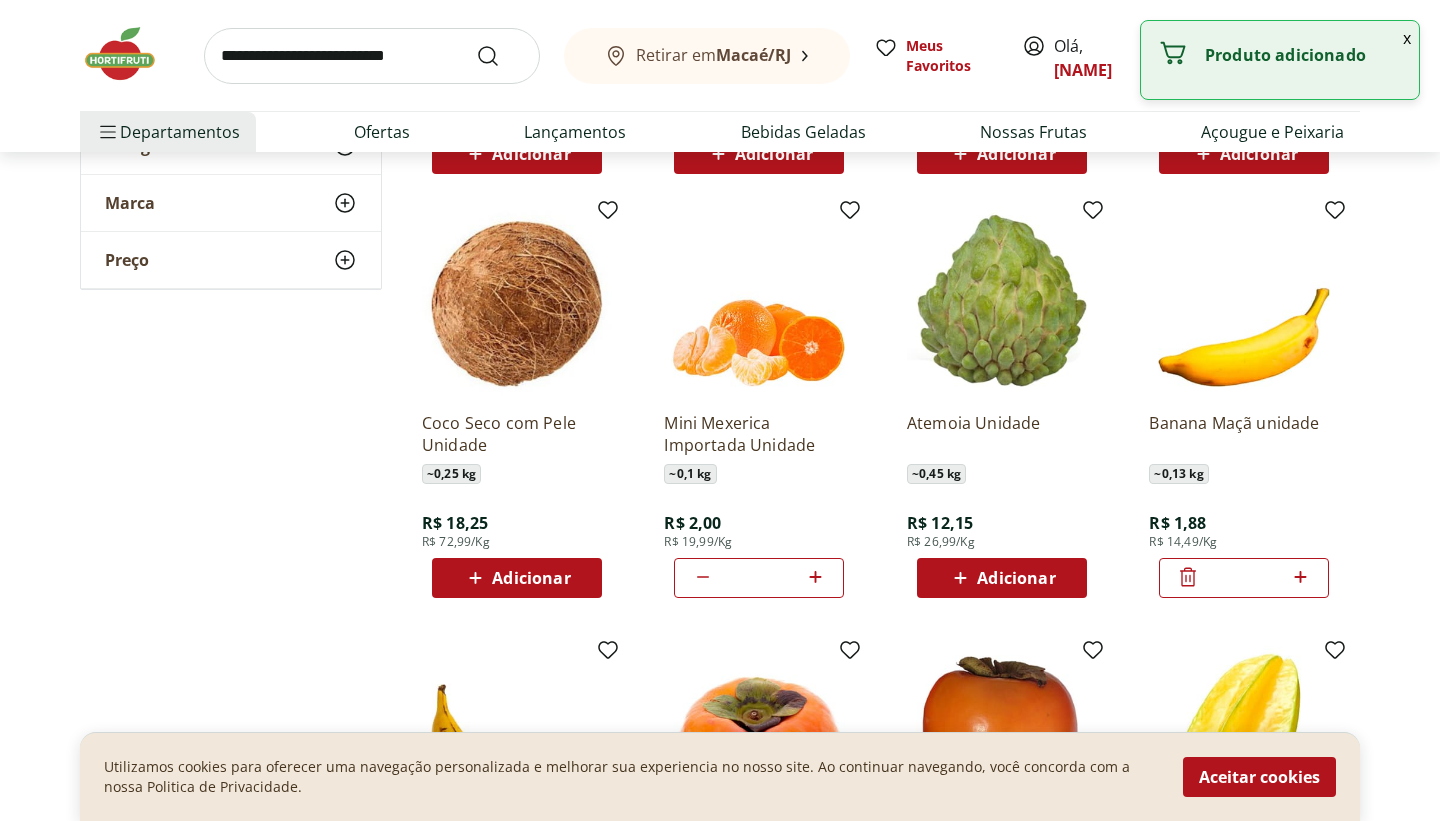 click 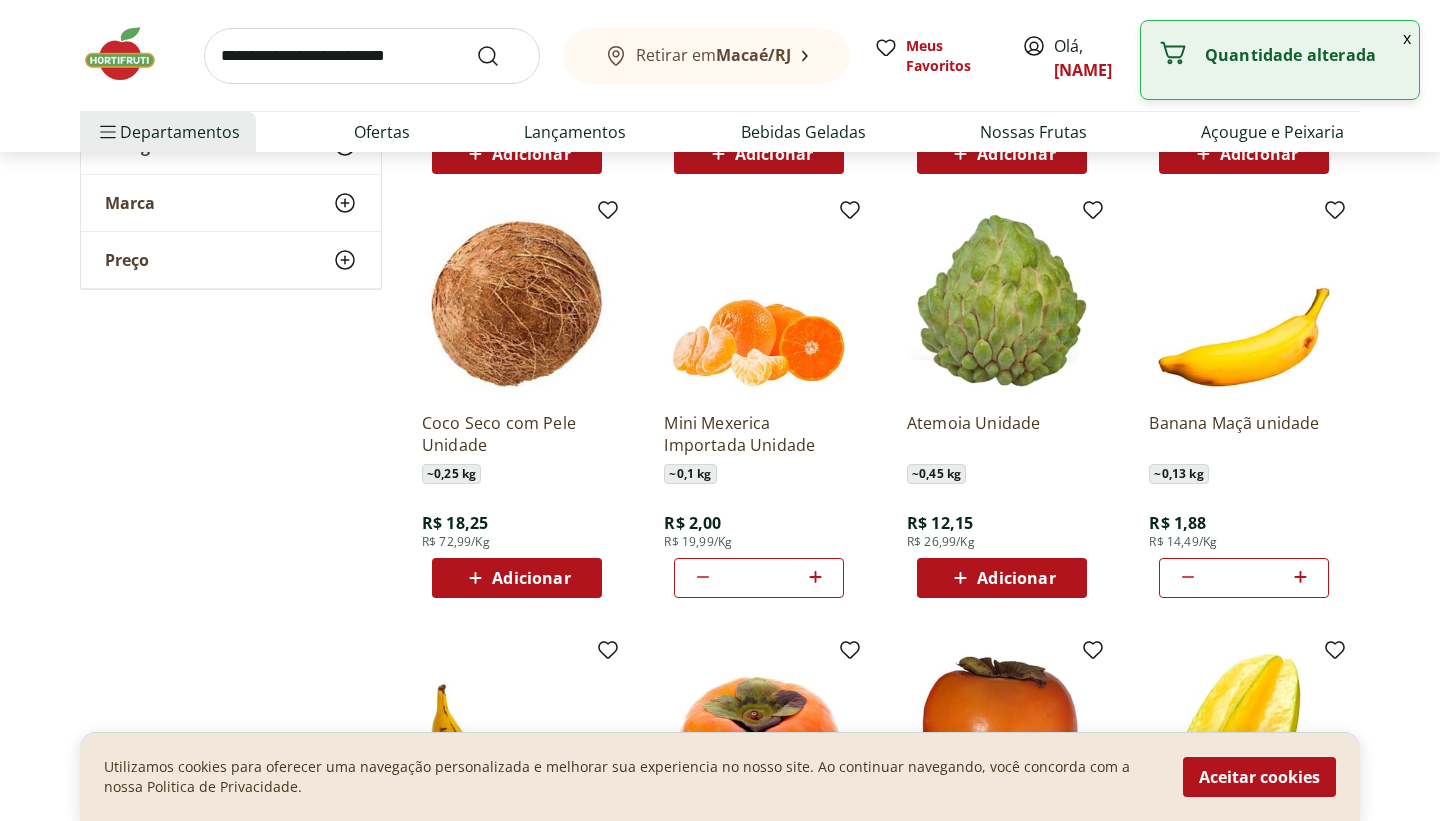 click 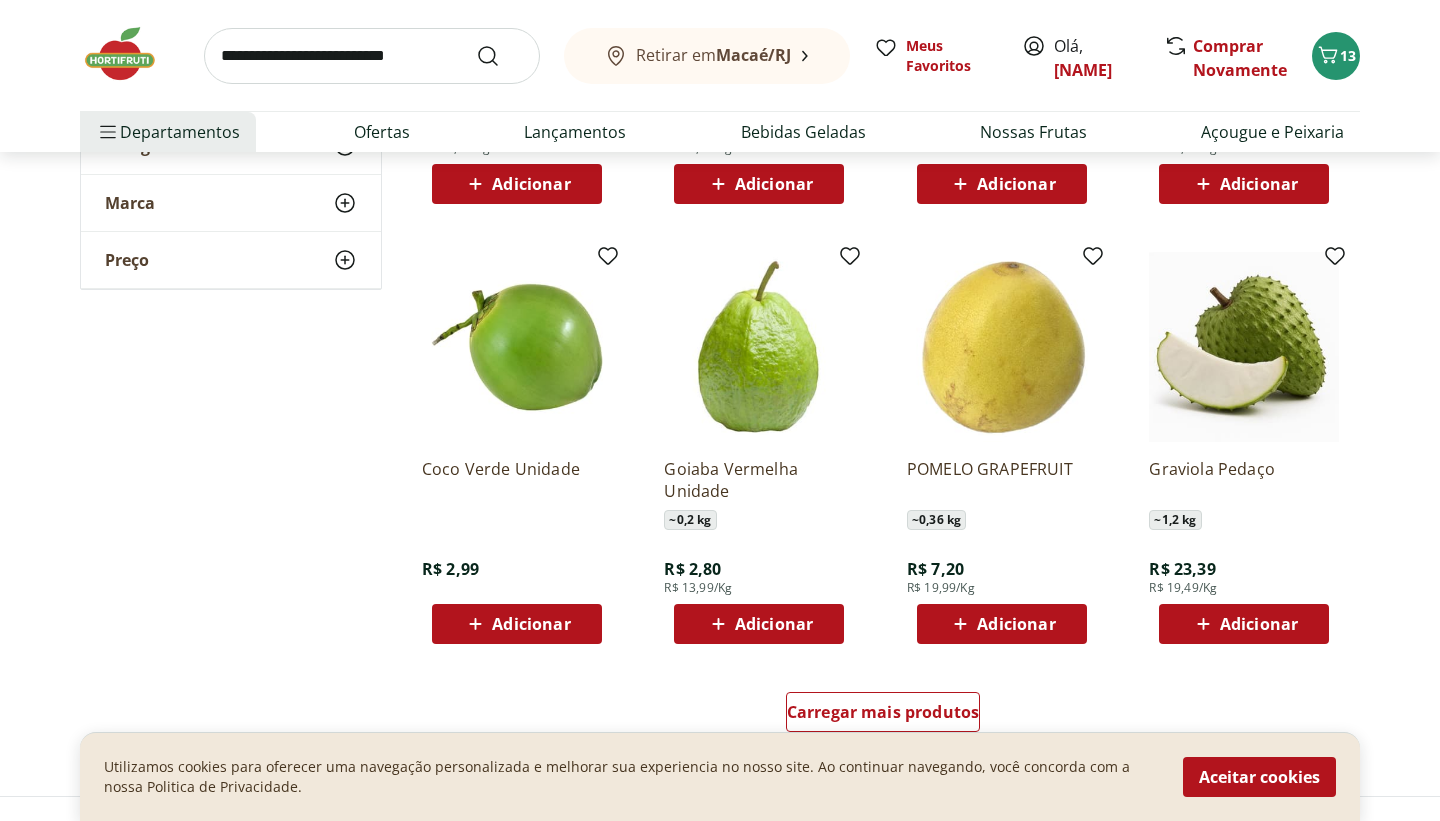 scroll, scrollTop: 6200, scrollLeft: 0, axis: vertical 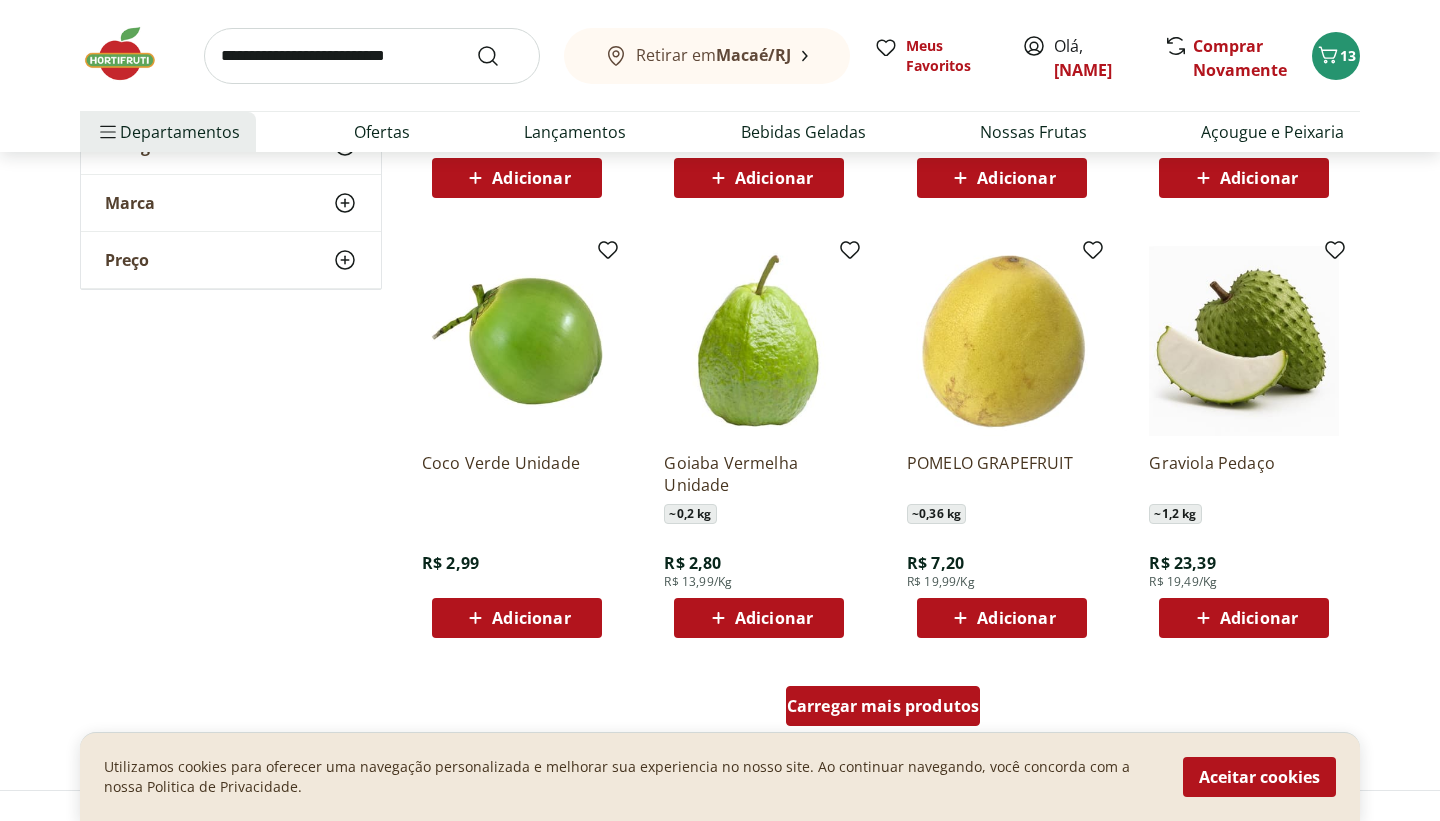 click on "Carregar mais produtos" at bounding box center [883, 706] 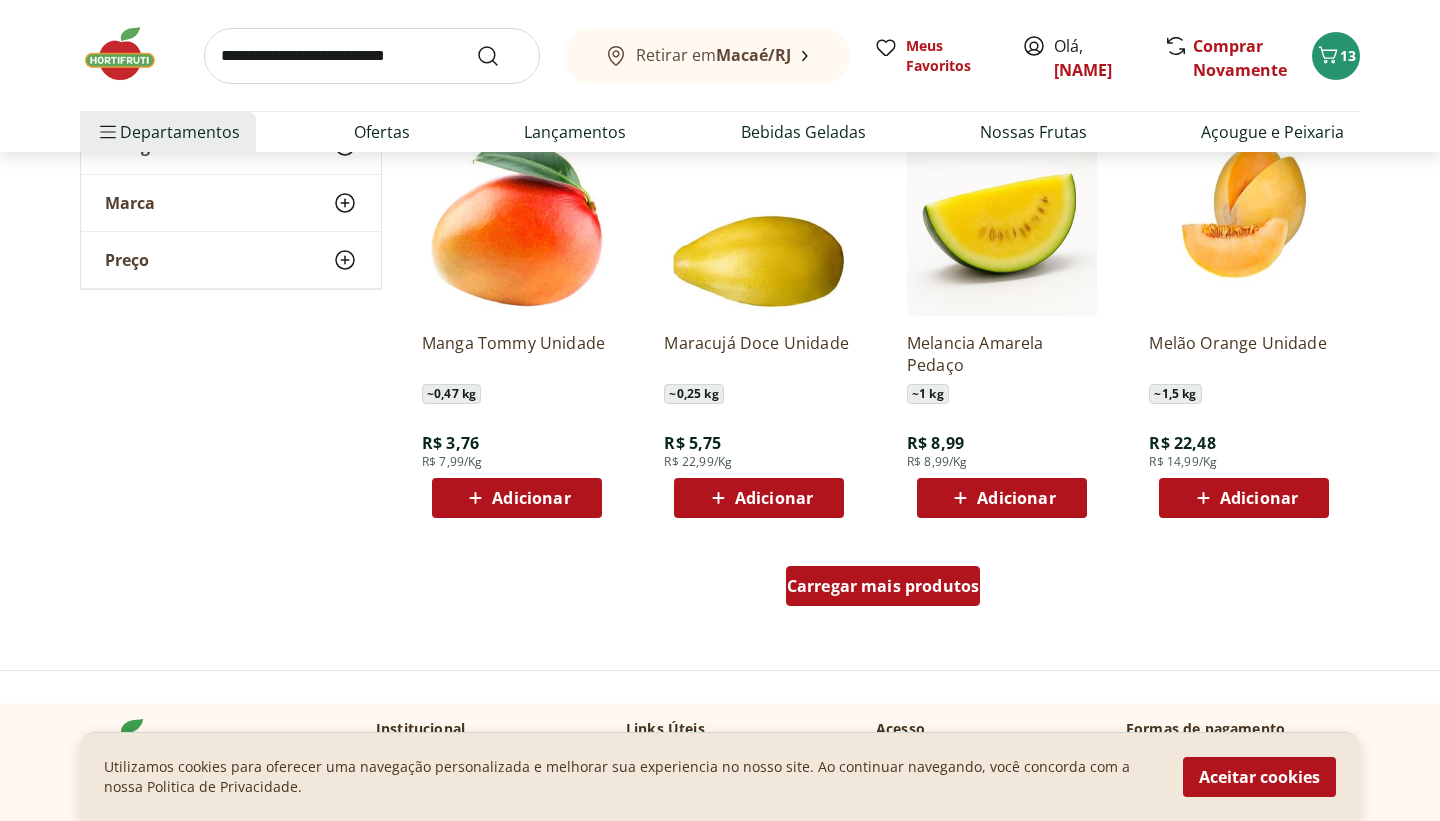 scroll, scrollTop: 7640, scrollLeft: 0, axis: vertical 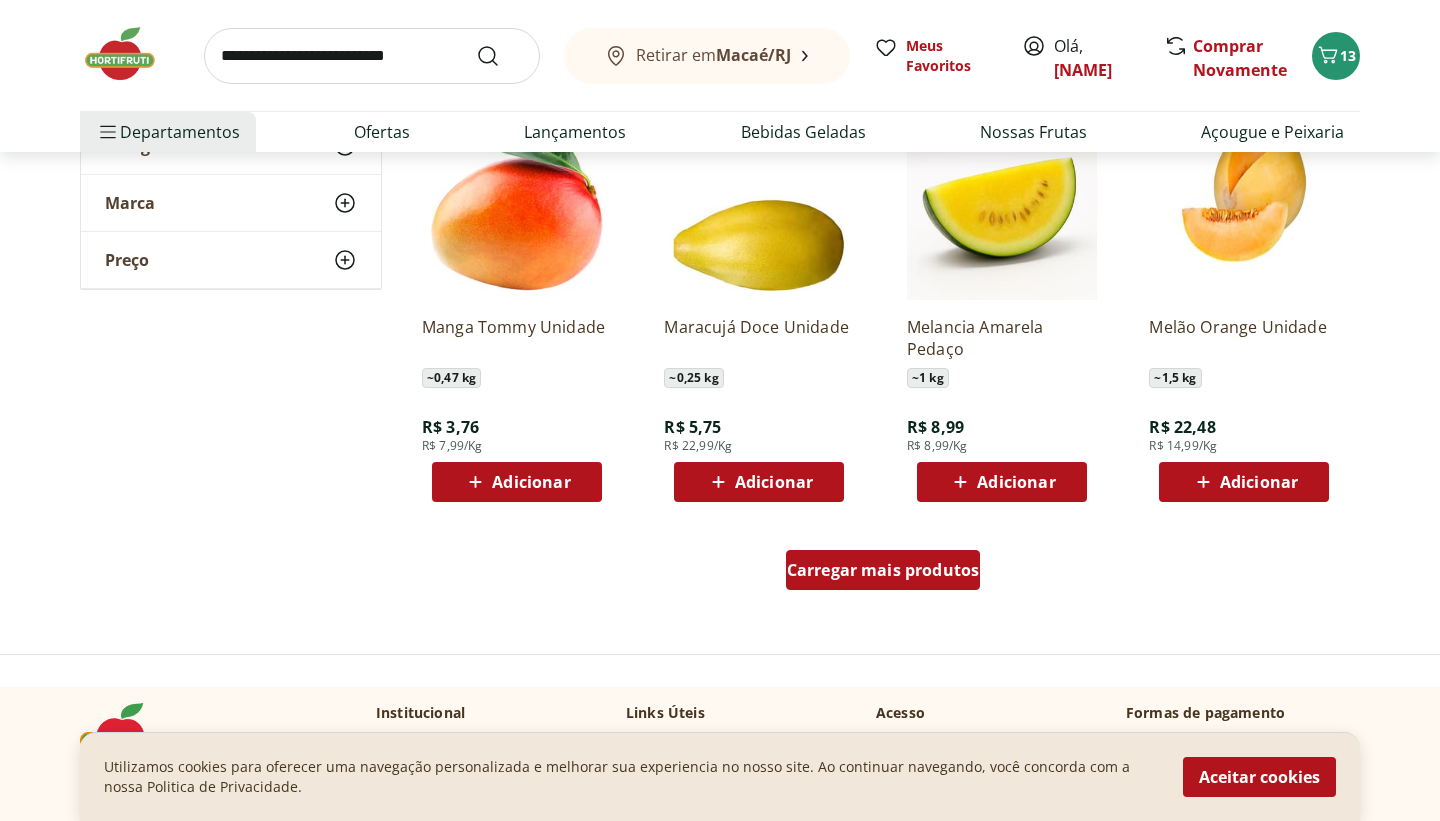 click on "Carregar mais produtos" at bounding box center [883, 570] 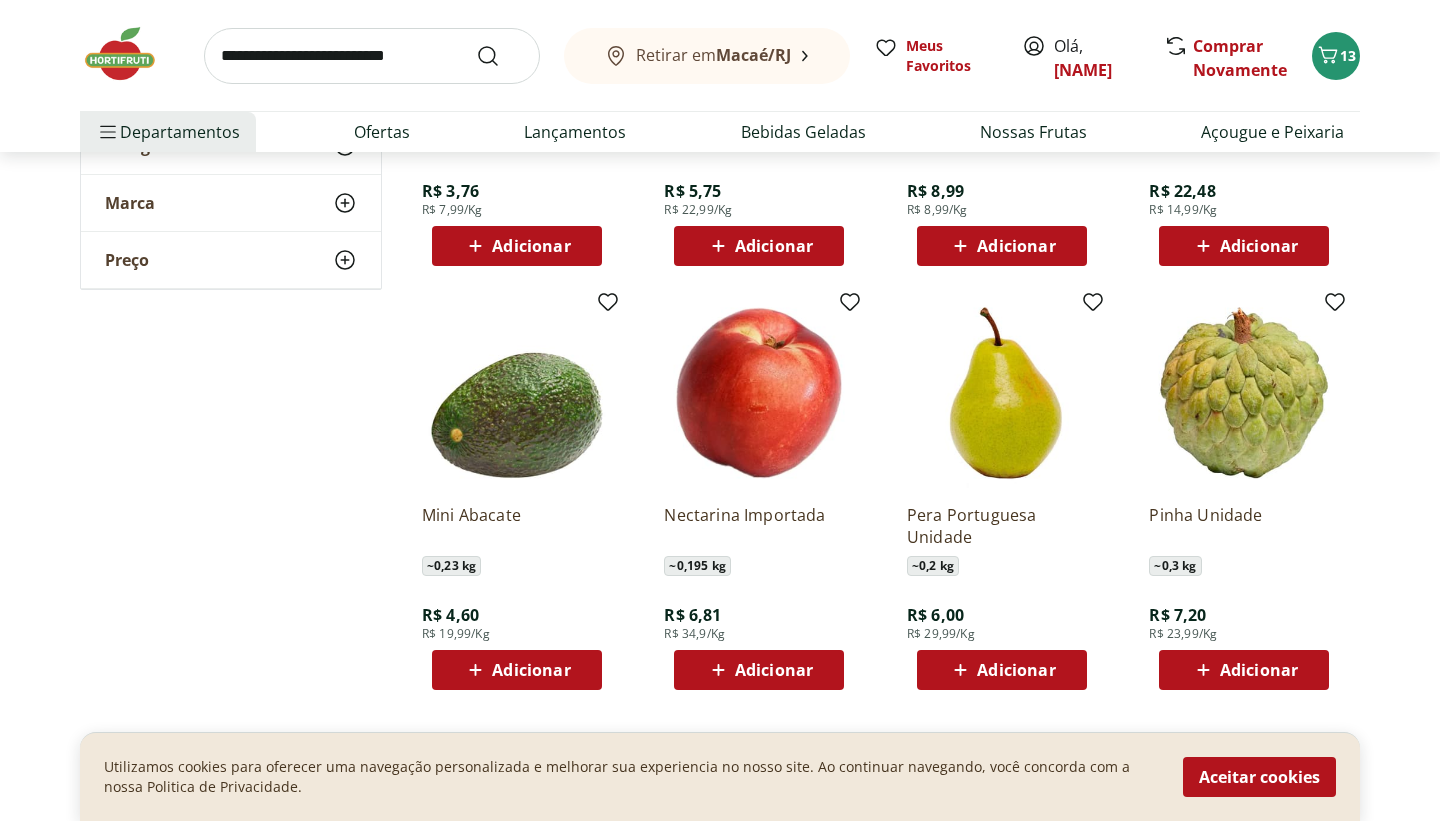 scroll, scrollTop: 7880, scrollLeft: 0, axis: vertical 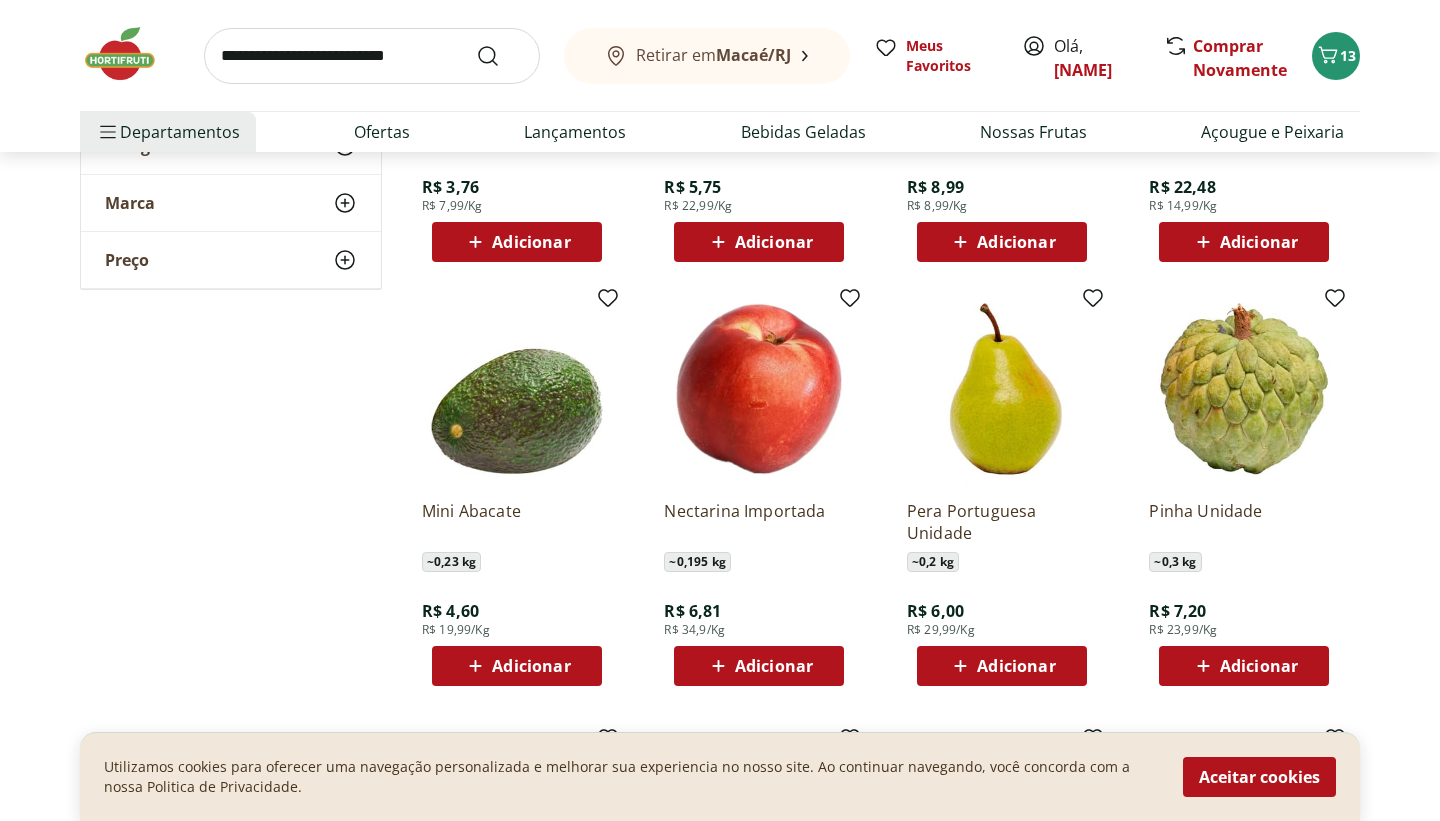 click on "Adicionar" at bounding box center (1259, 666) 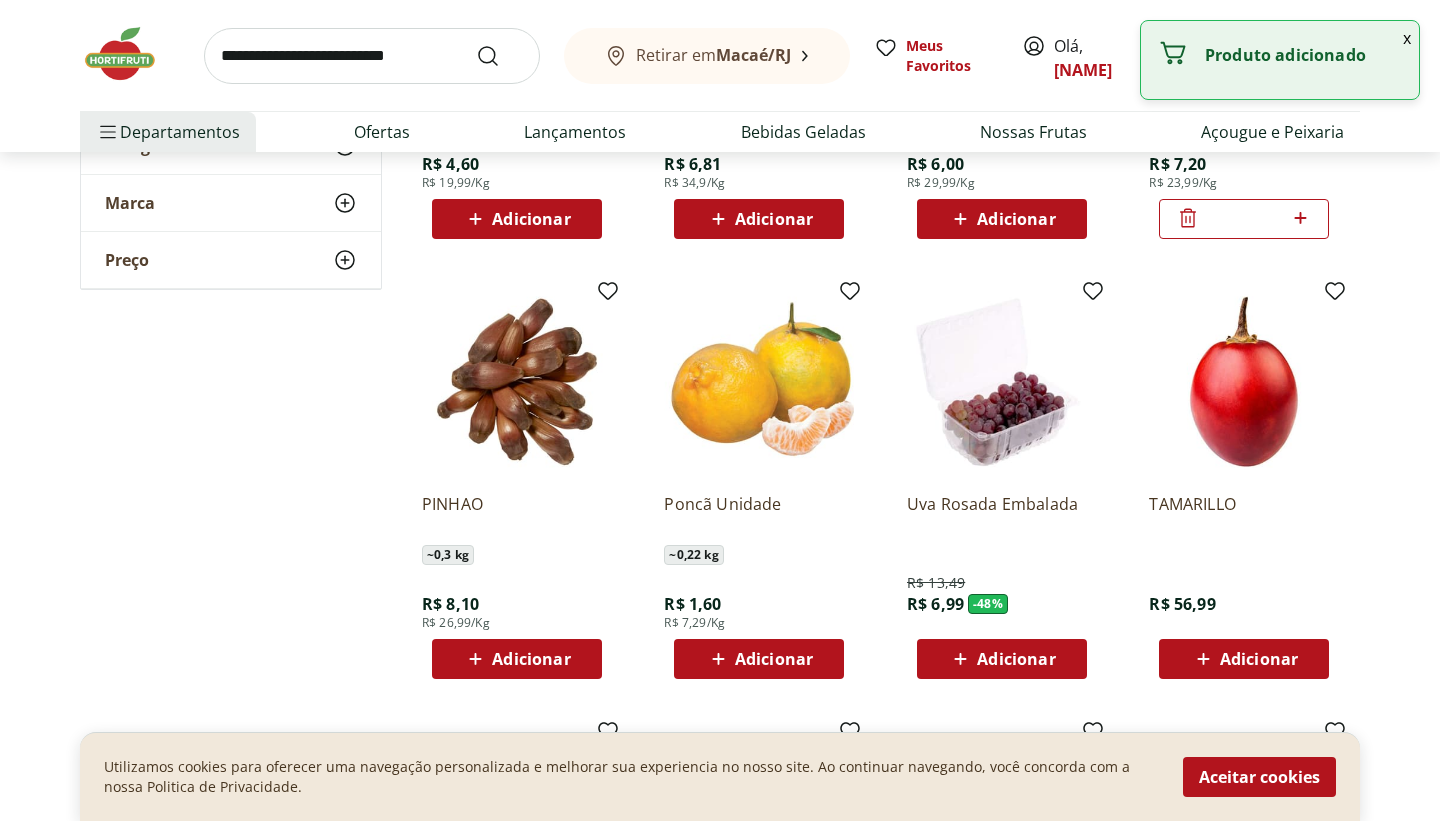 scroll, scrollTop: 8360, scrollLeft: 0, axis: vertical 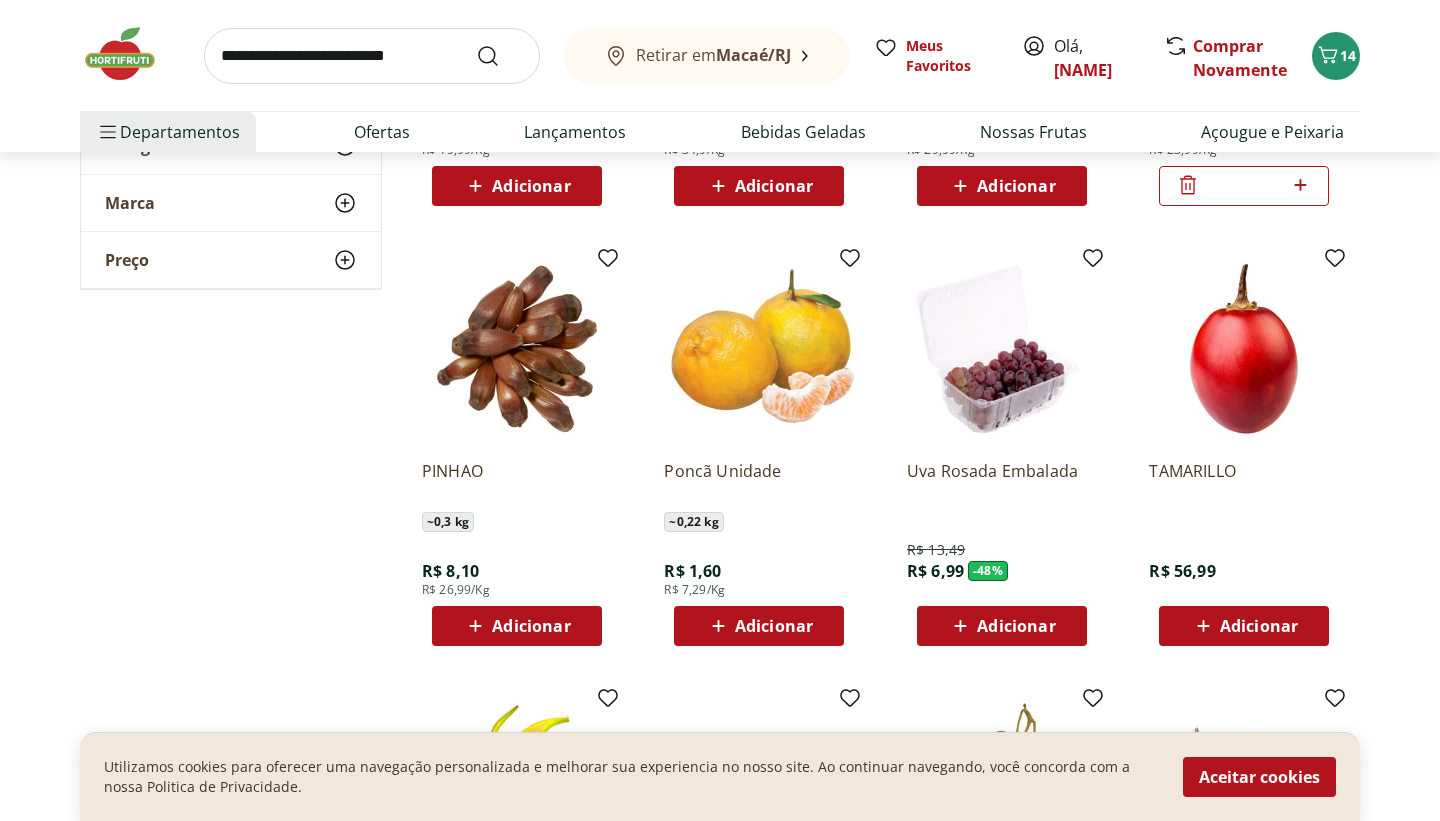 click on "Adicionar" at bounding box center (1002, 626) 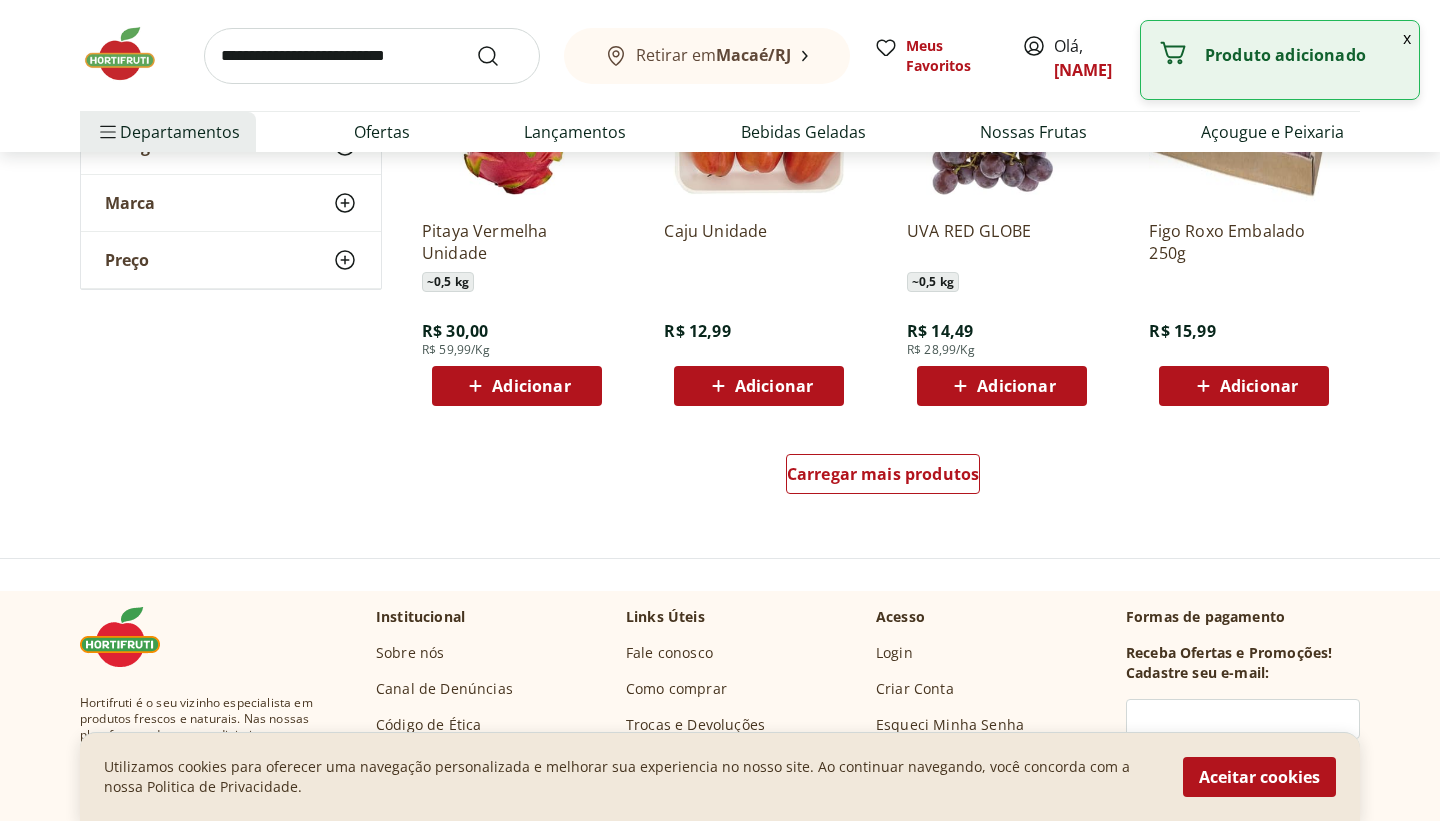 scroll, scrollTop: 9080, scrollLeft: 0, axis: vertical 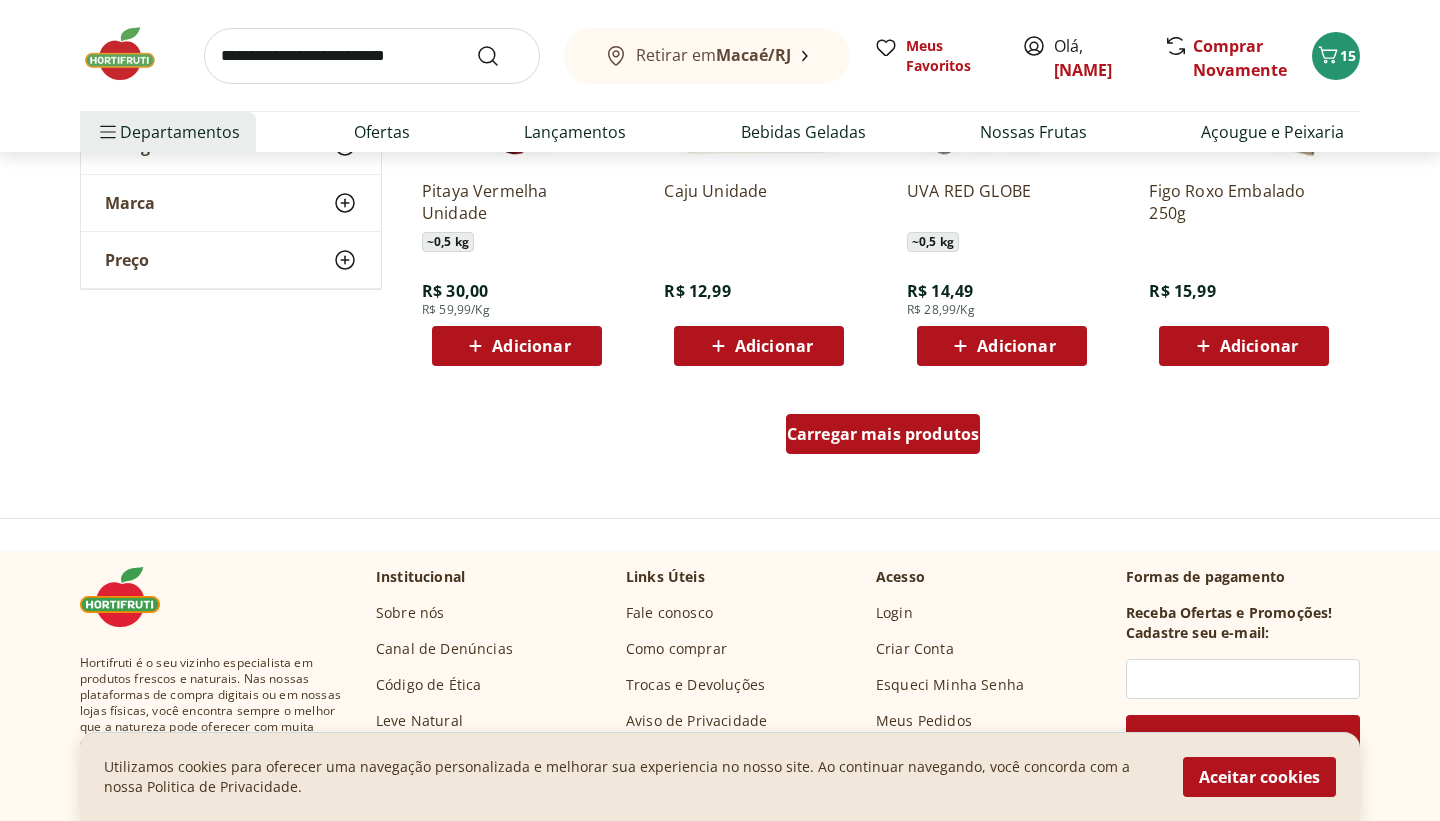 click on "Carregar mais produtos" at bounding box center (883, 434) 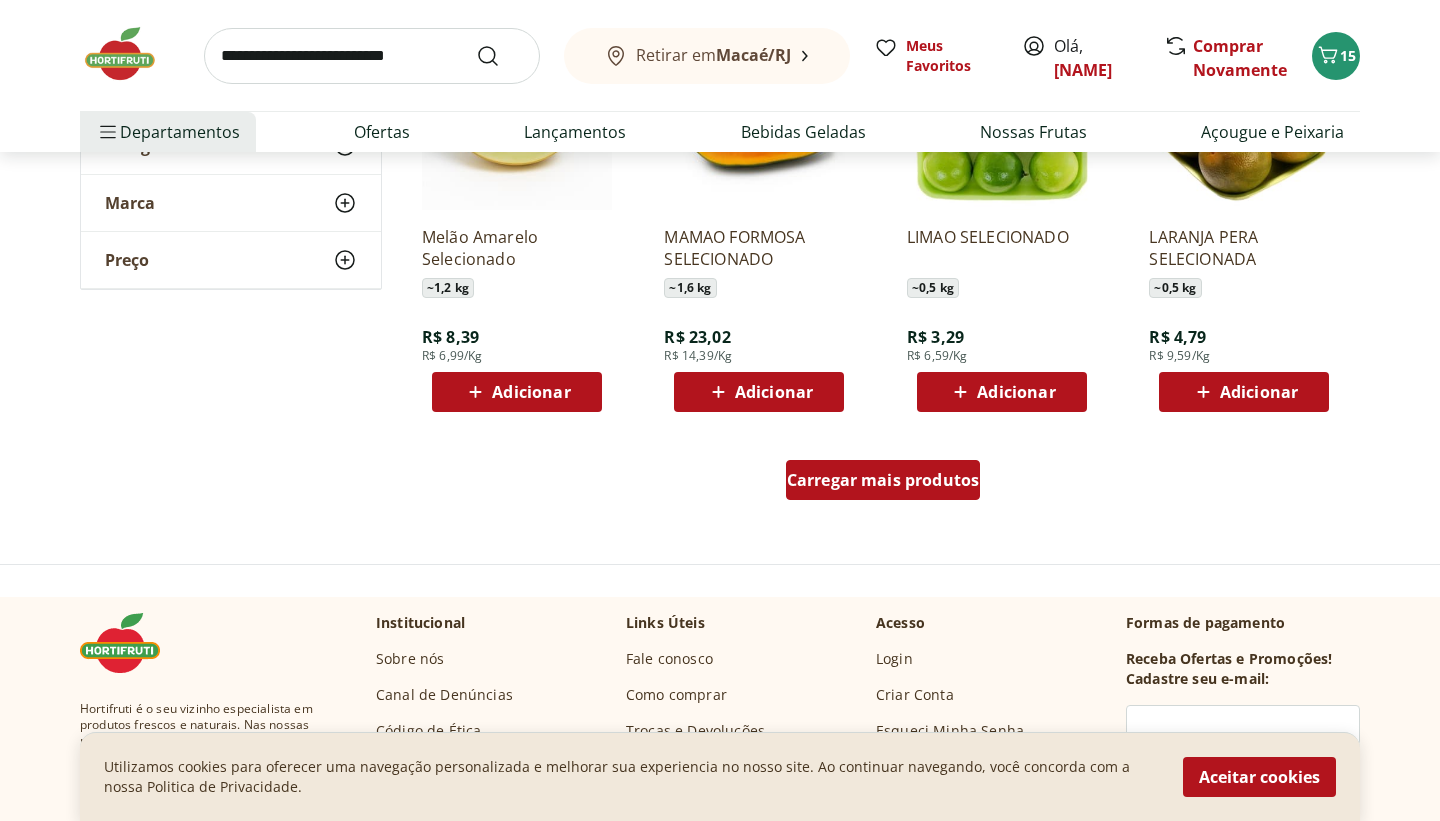 scroll, scrollTop: 10360, scrollLeft: 0, axis: vertical 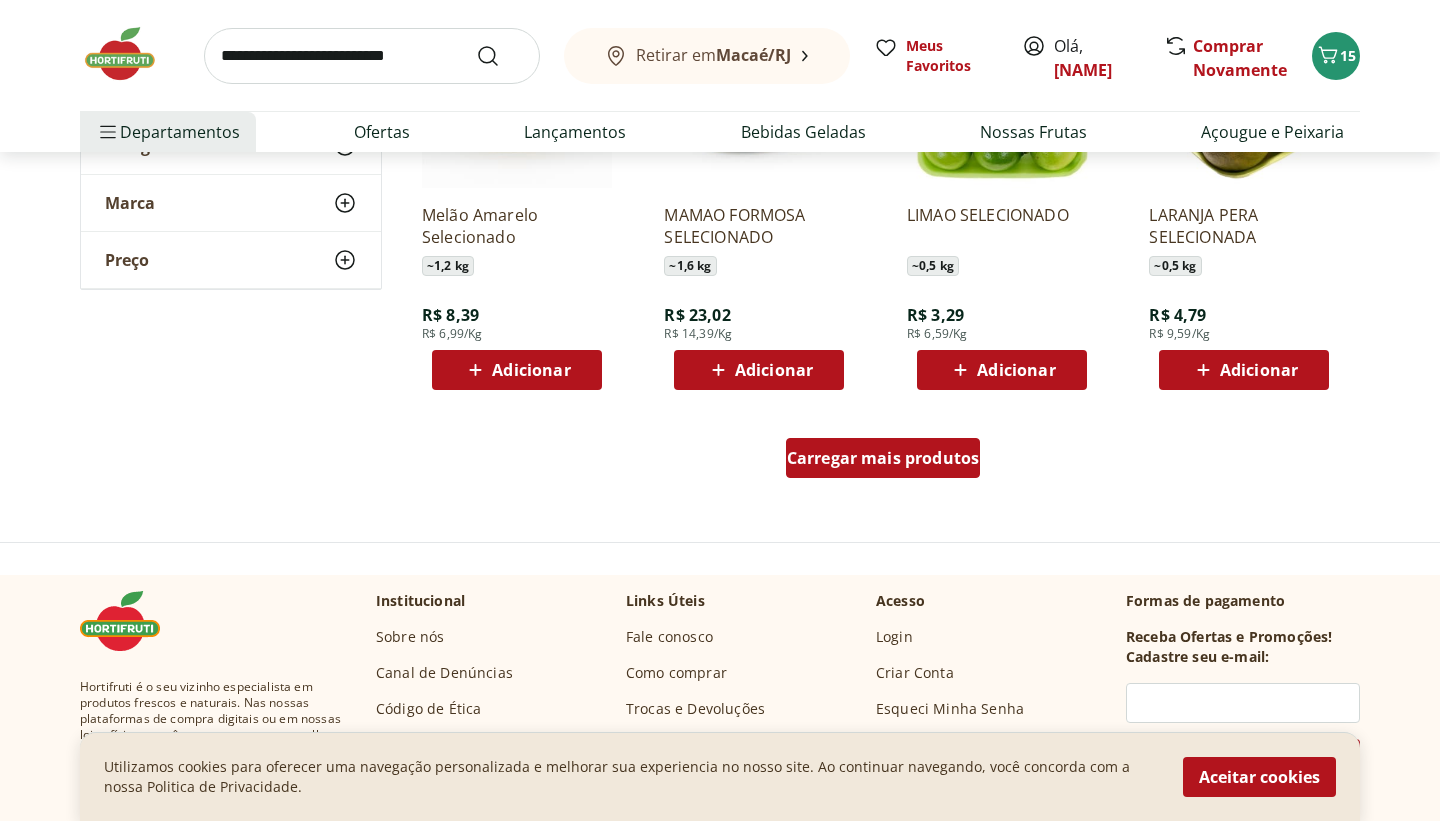 click on "Carregar mais produtos" at bounding box center (883, 458) 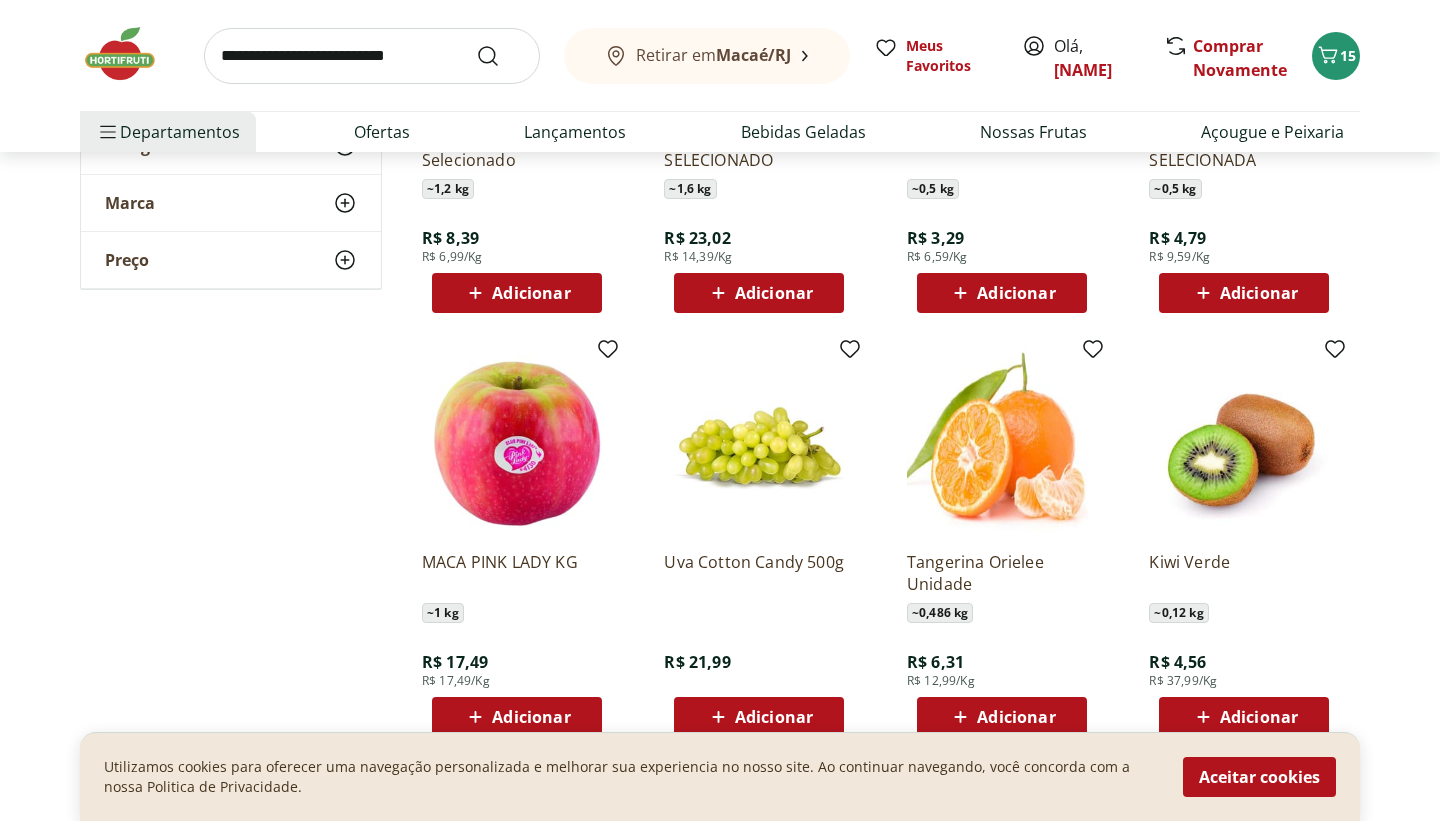 scroll, scrollTop: 10440, scrollLeft: 0, axis: vertical 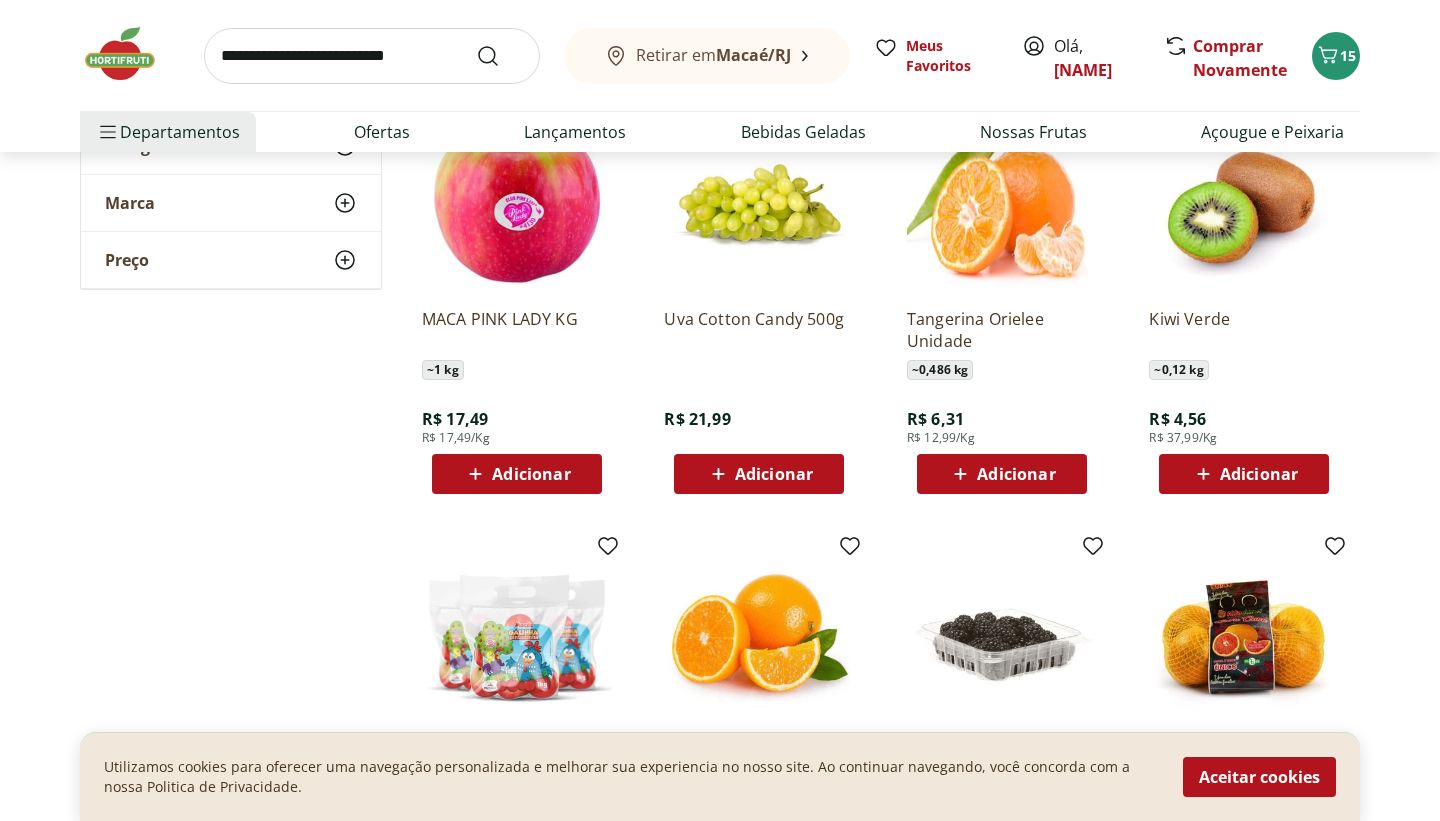 click on "Adicionar" at bounding box center (774, 474) 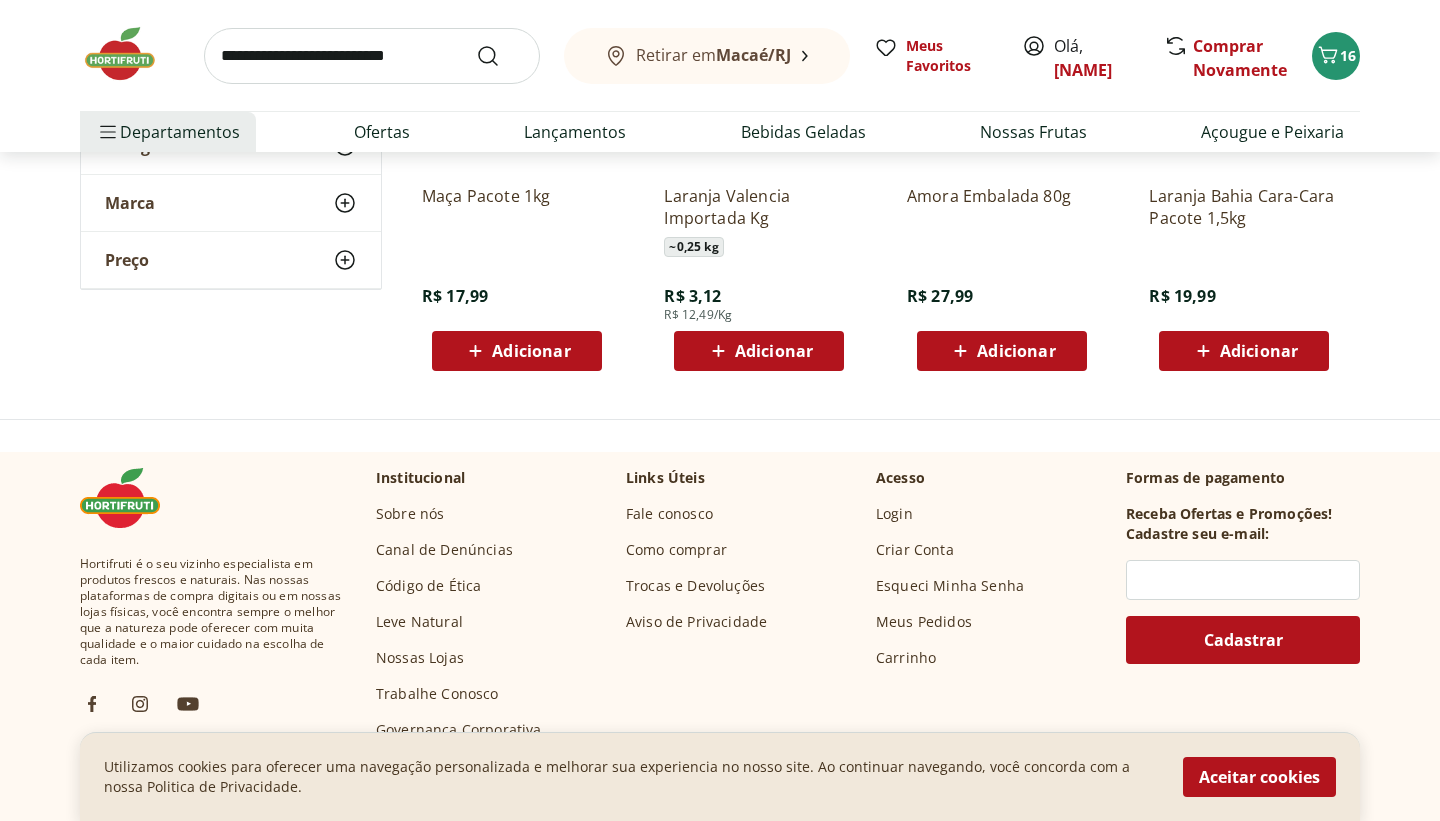 scroll, scrollTop: 11240, scrollLeft: 0, axis: vertical 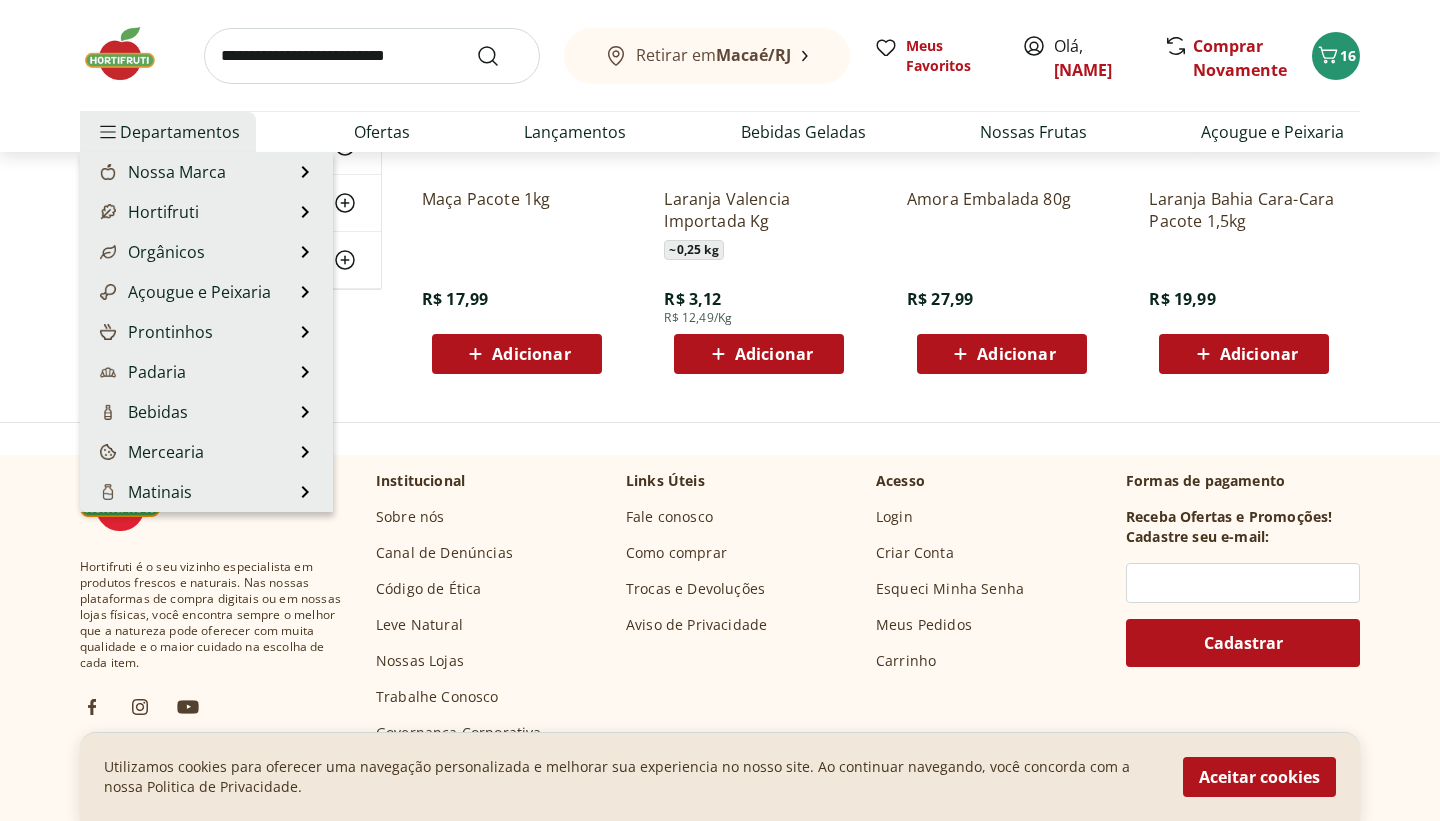 click on "Departamentos" at bounding box center (168, 132) 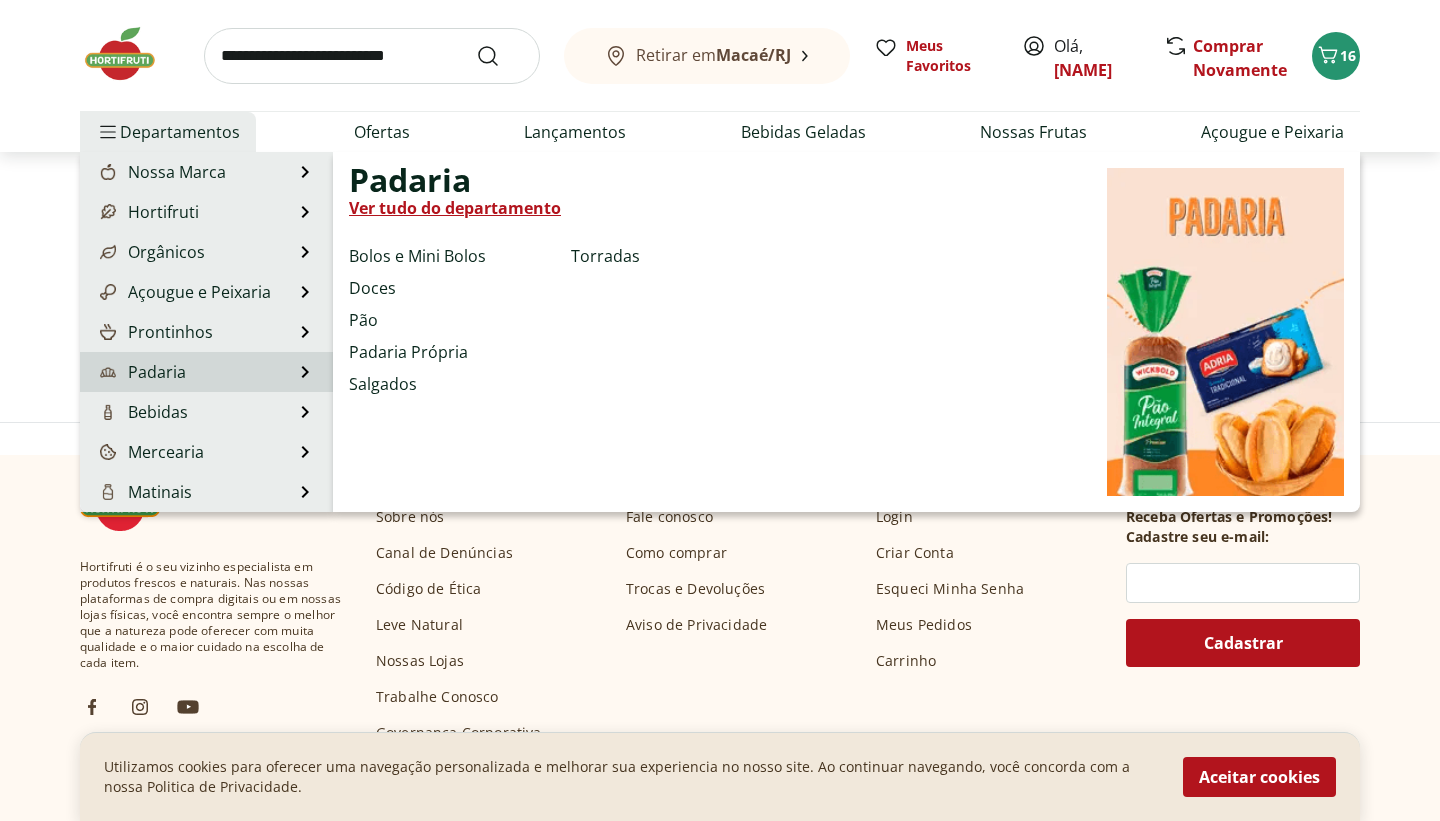 click on "Padaria" at bounding box center (141, 372) 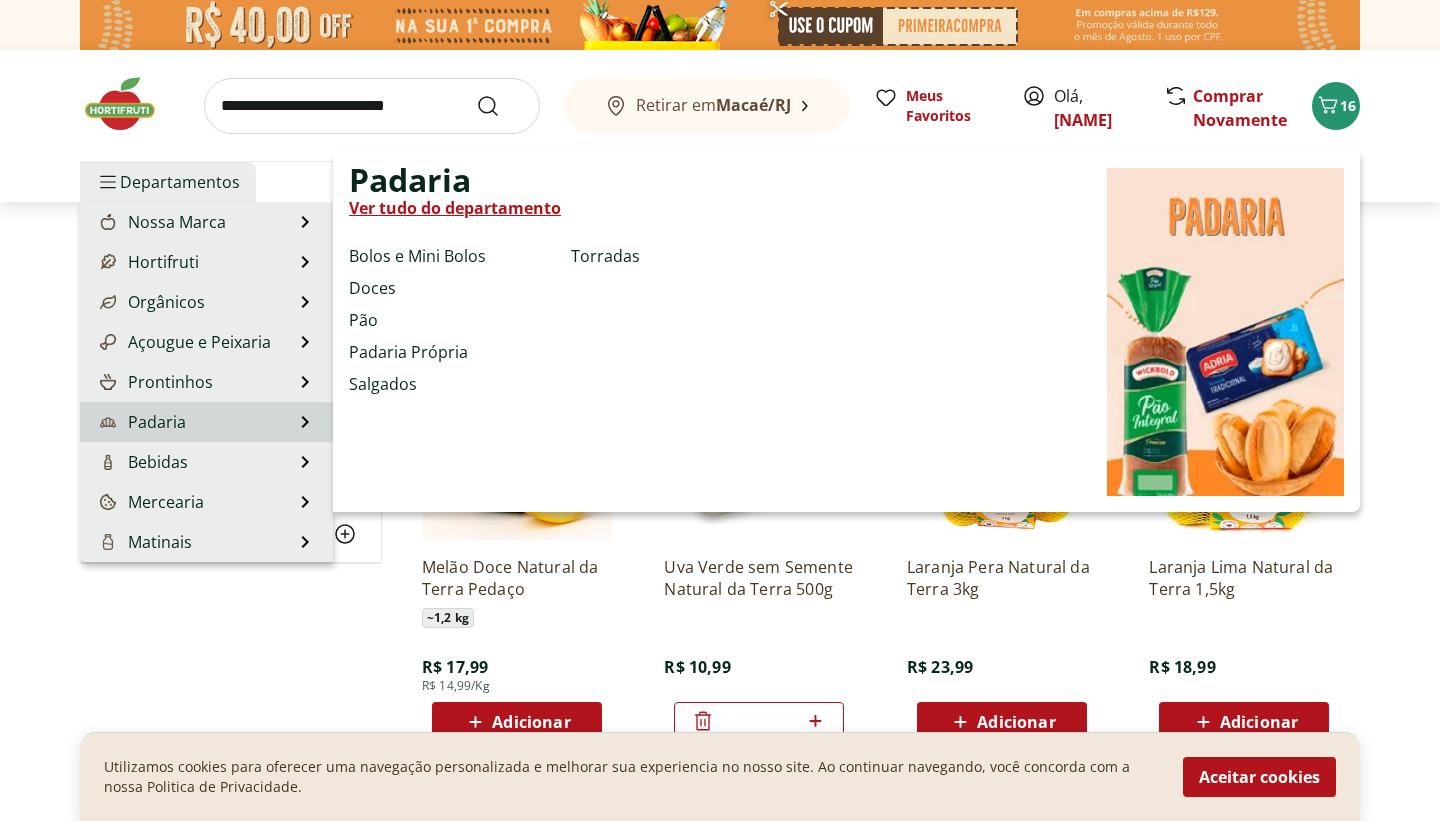 select on "**********" 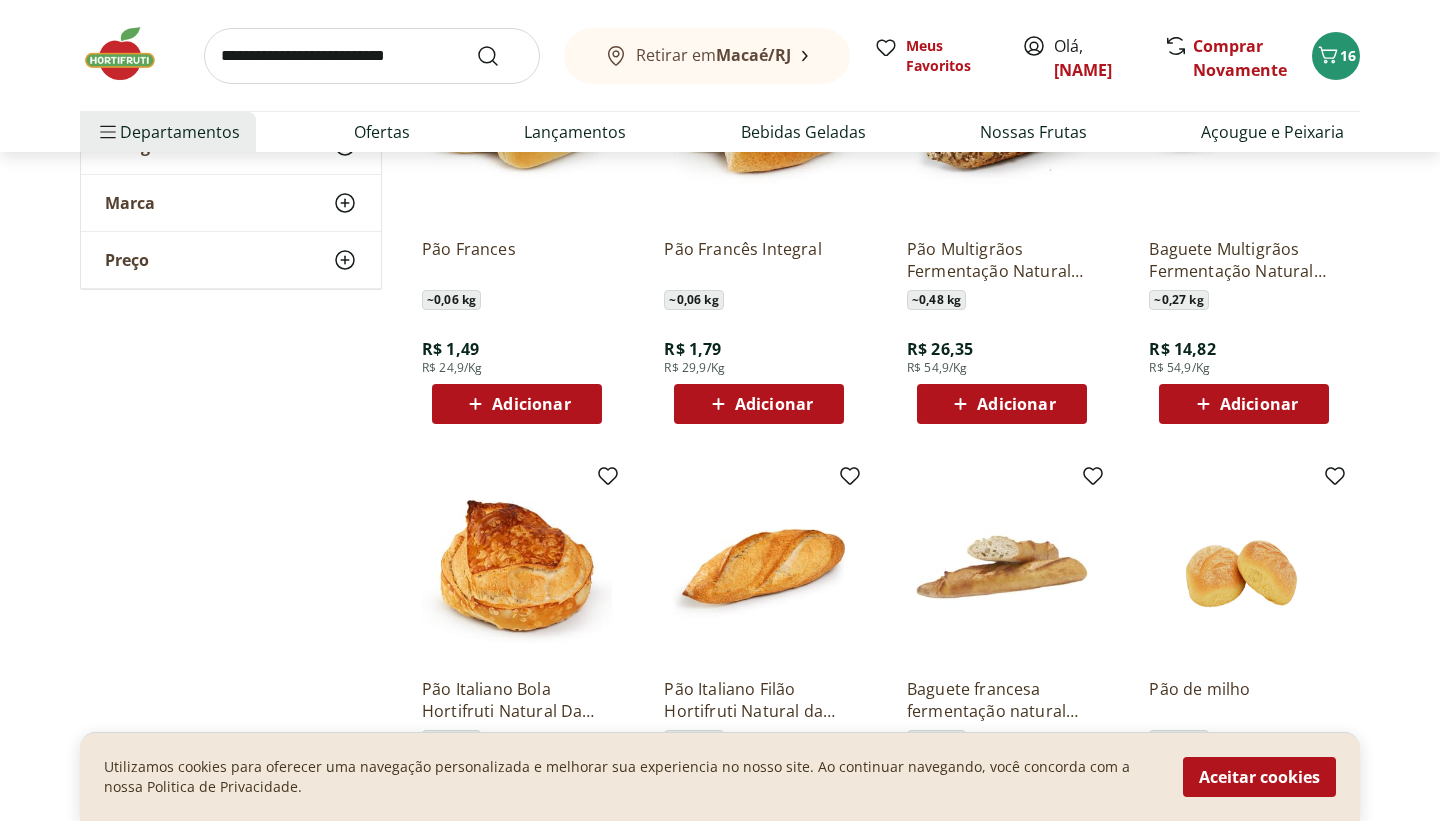 scroll, scrollTop: 320, scrollLeft: 0, axis: vertical 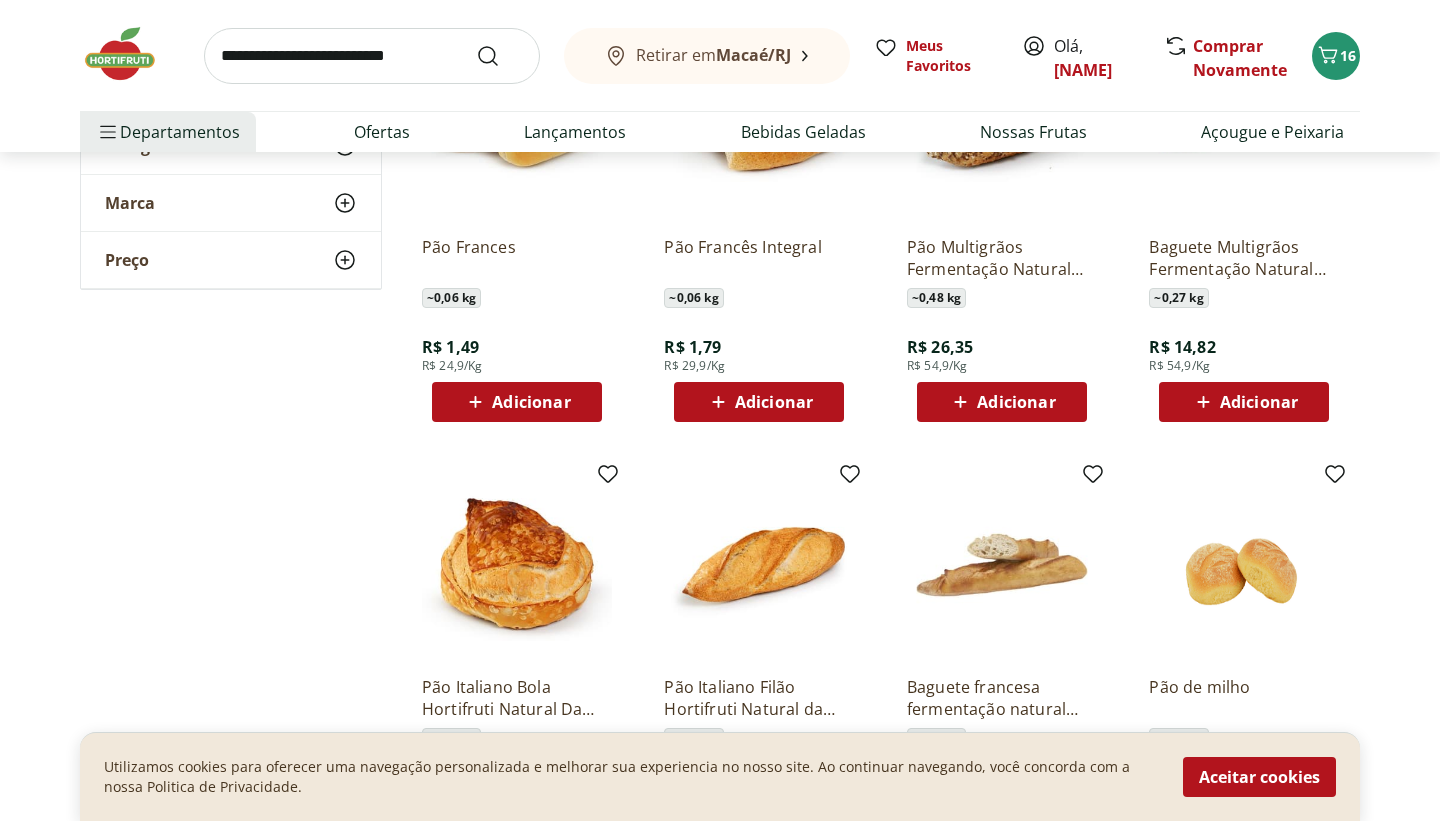 click on "Adicionar" at bounding box center (531, 402) 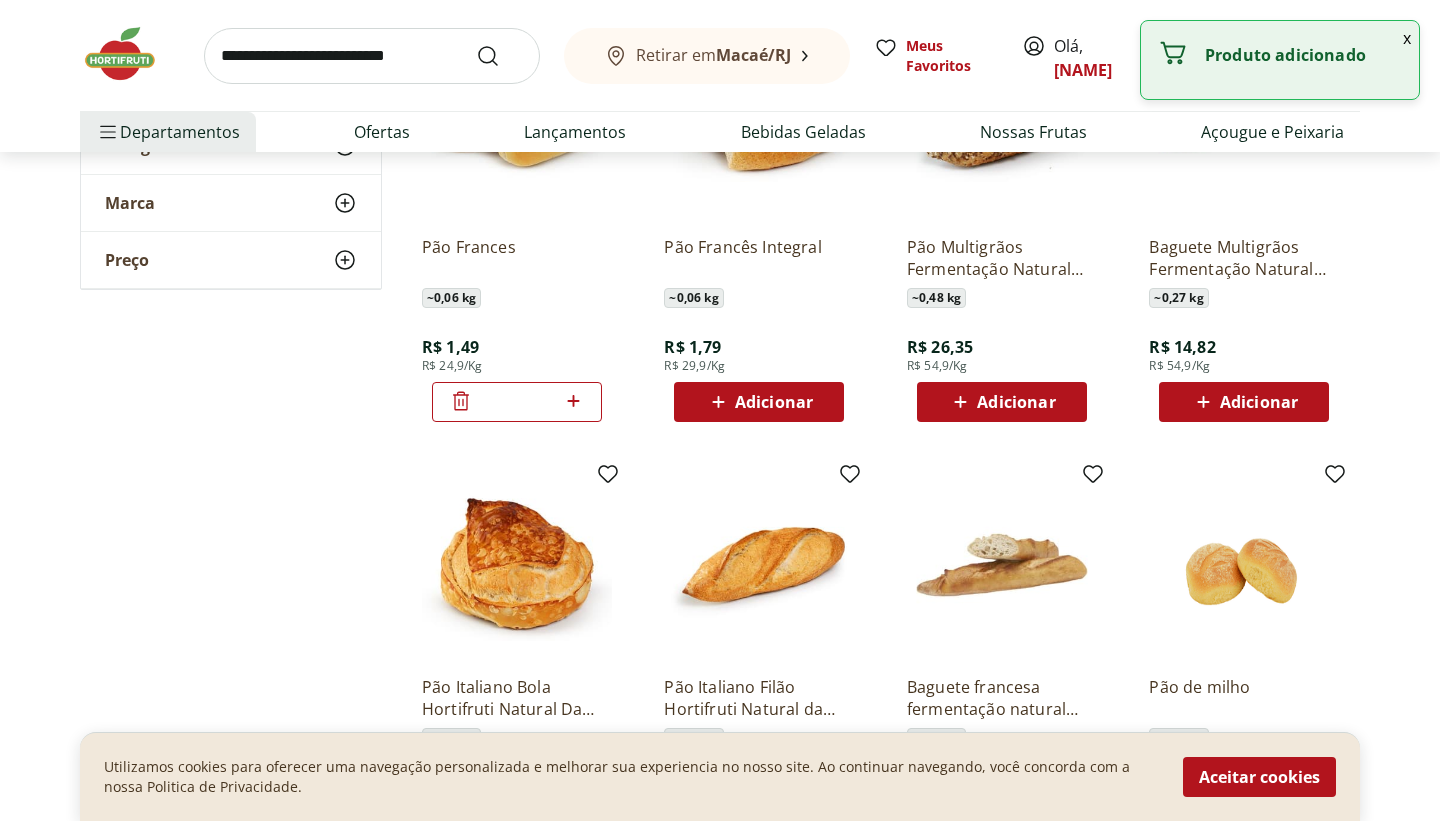 click 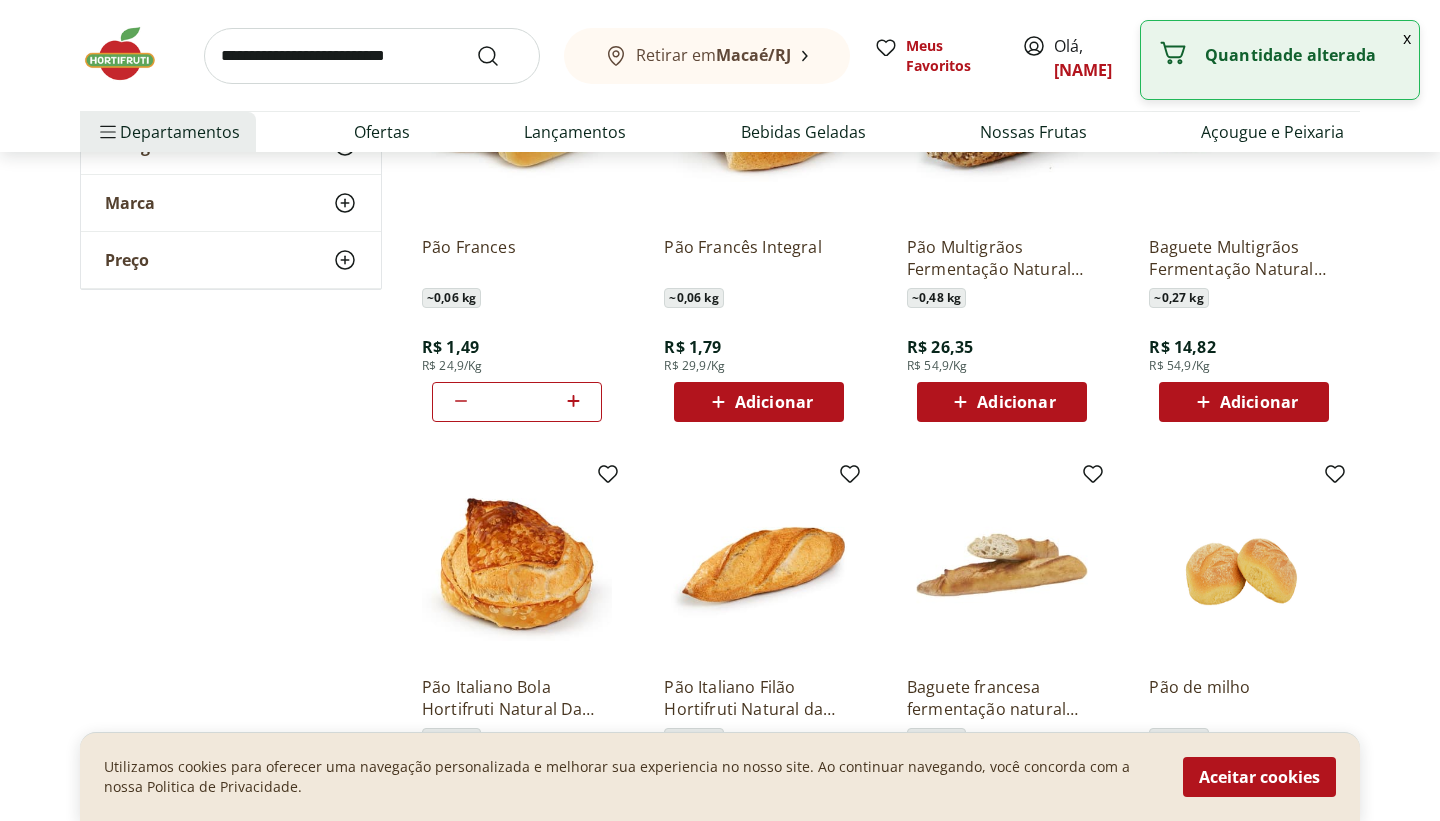 click on "Pão de milho ~ 0,15 kg R$ 7,48 R$ 49,9/Kg Adicionar" at bounding box center (1246, 666) 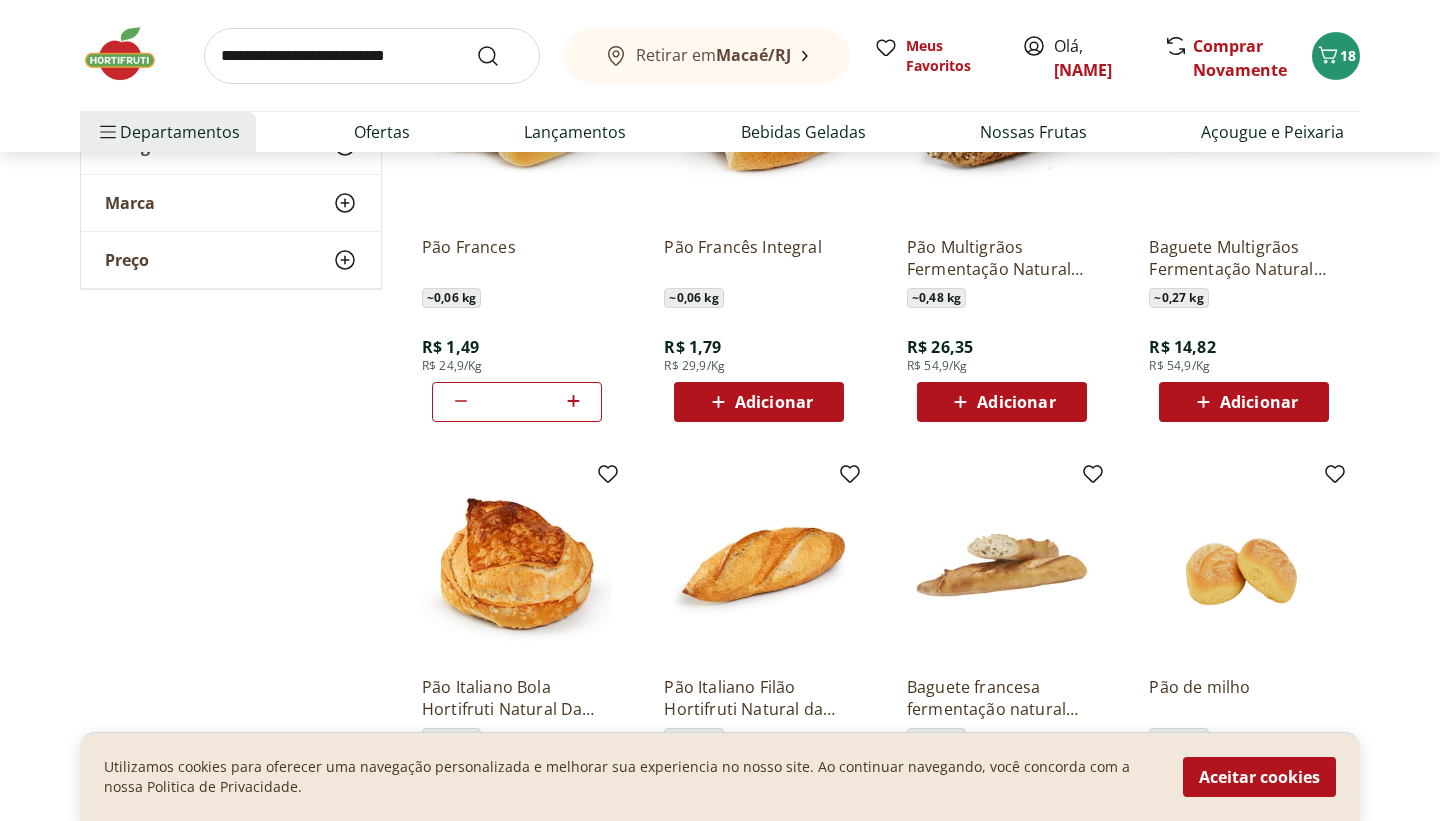 click 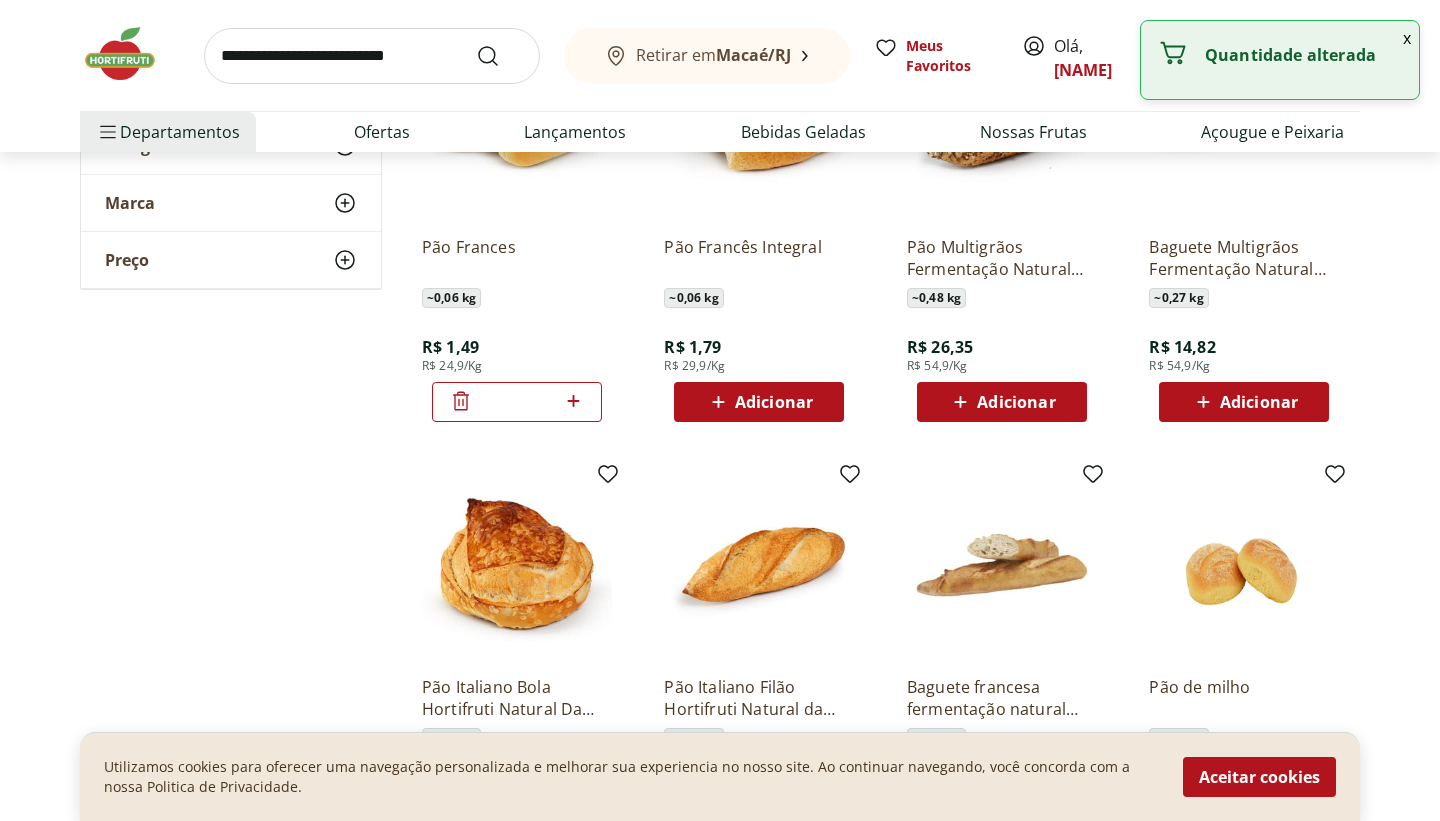 click 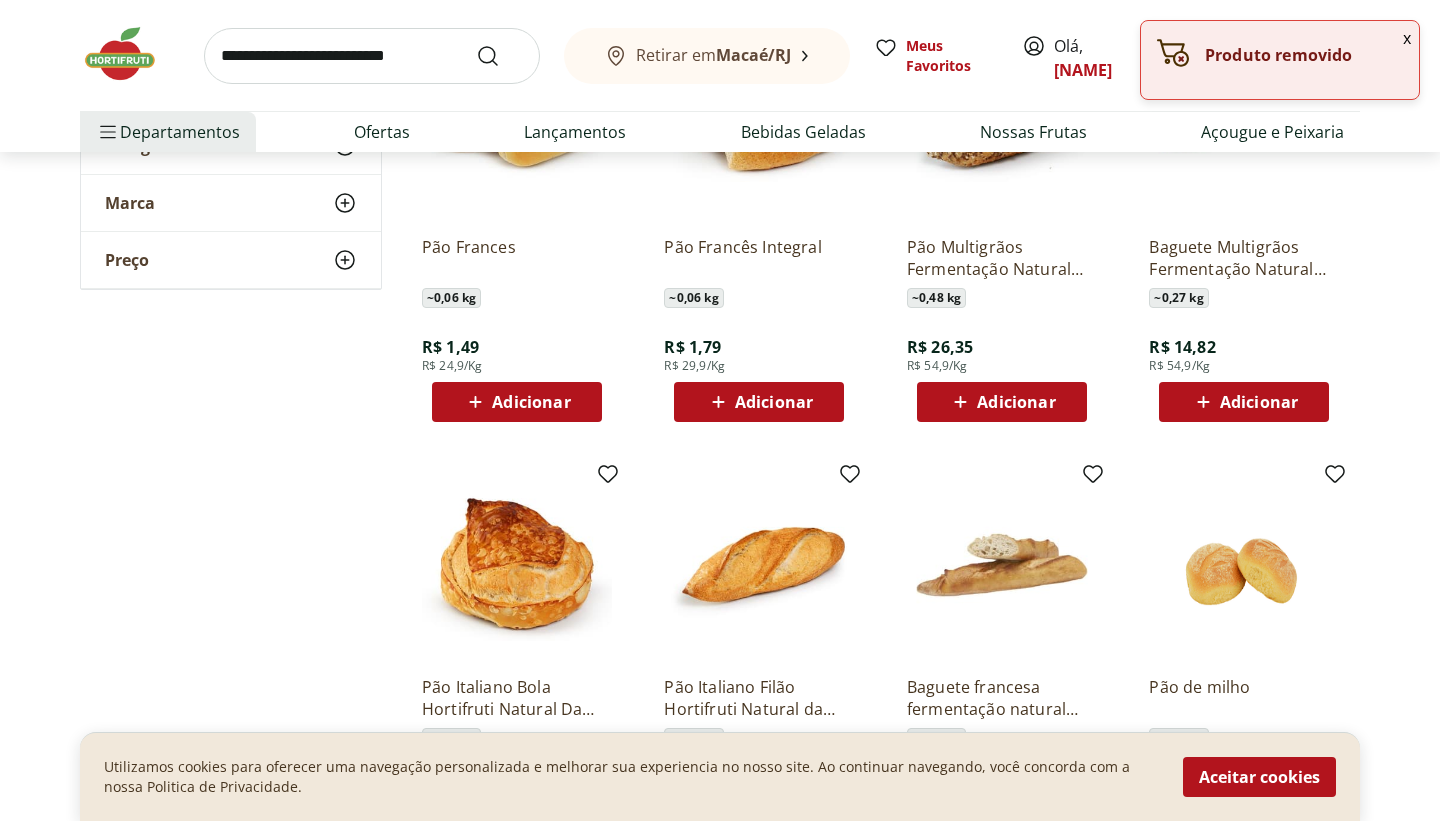 click on "**********" at bounding box center [720, 696] 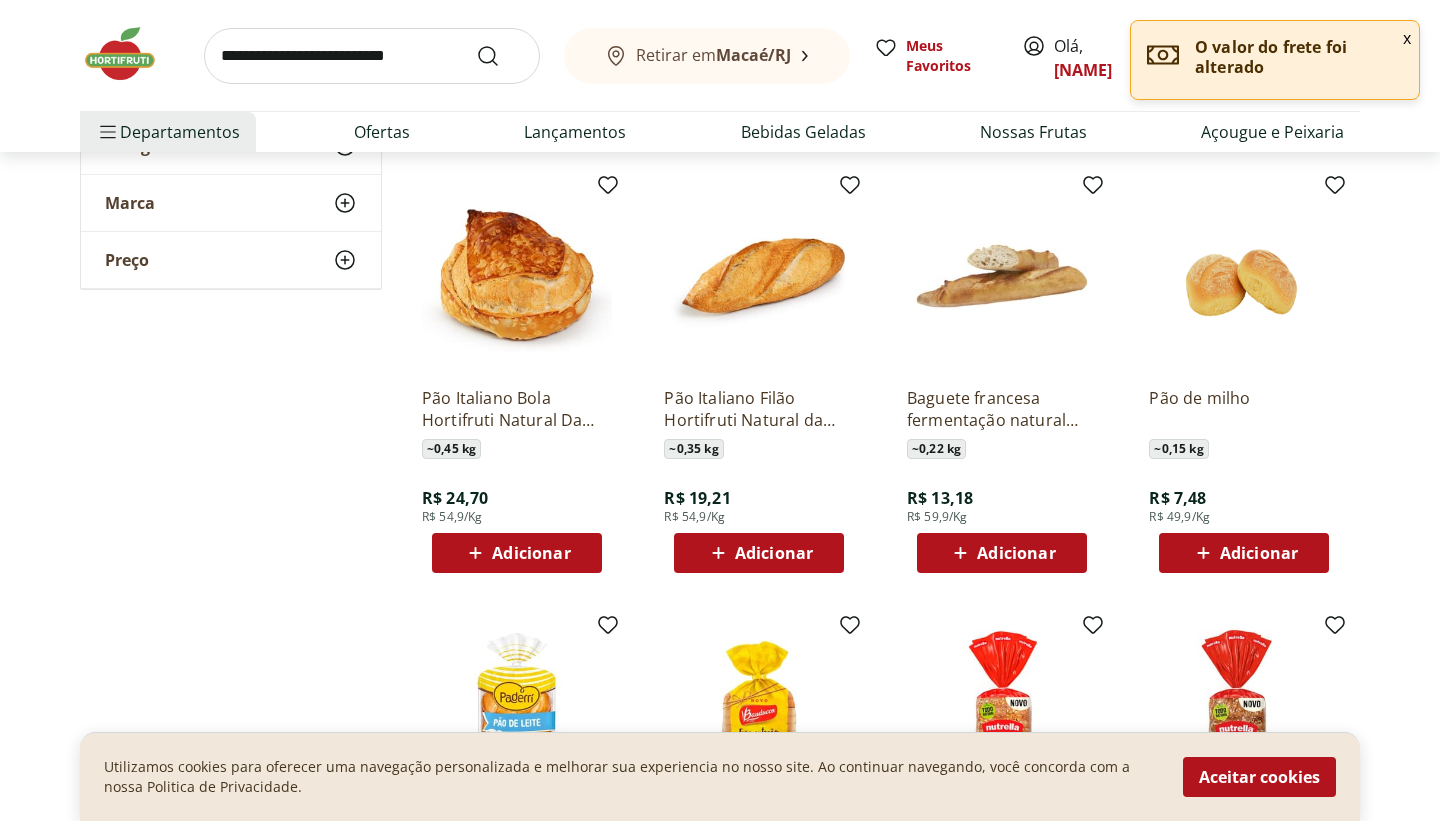 scroll, scrollTop: 640, scrollLeft: 0, axis: vertical 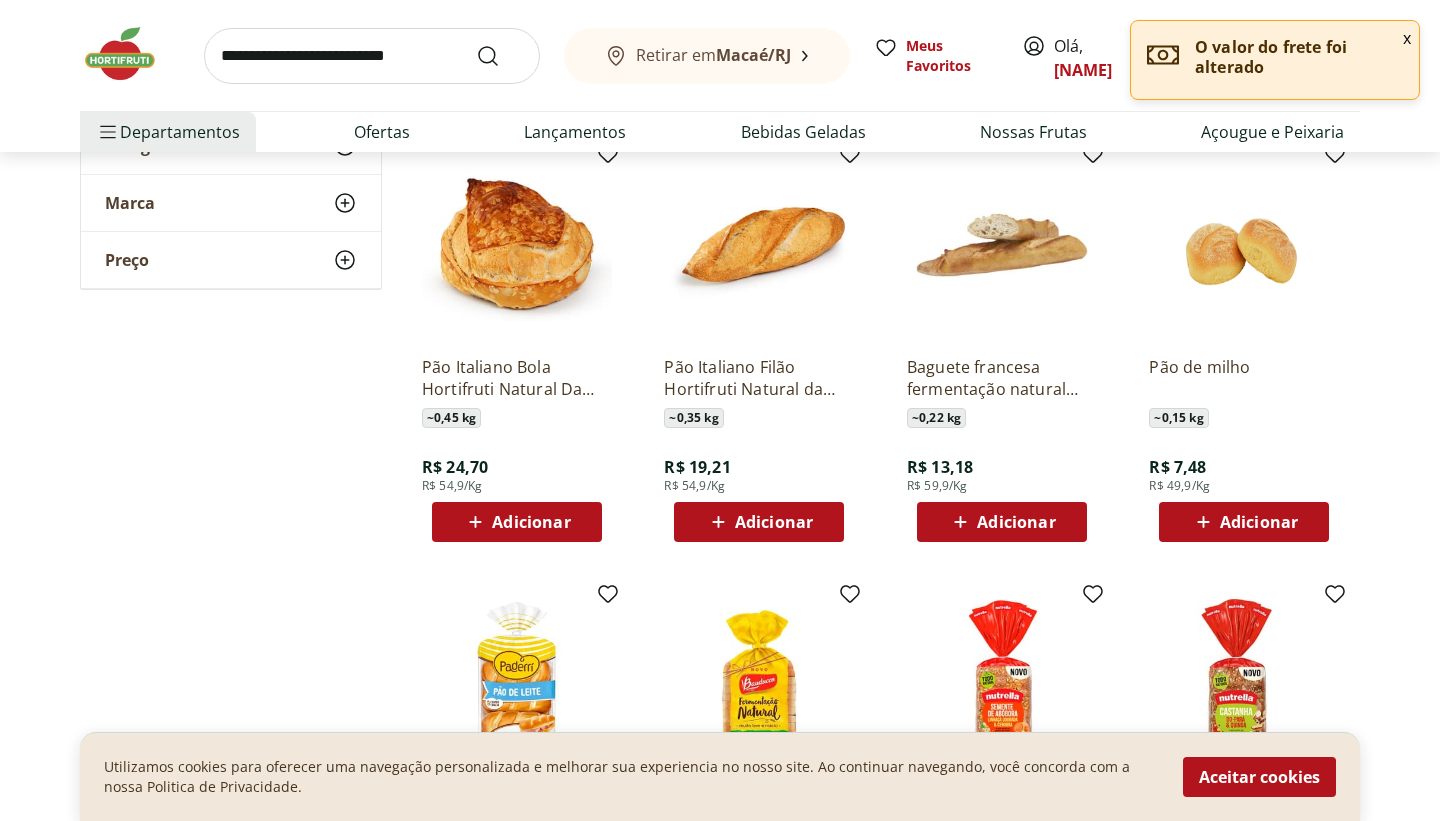 click on "Adicionar" at bounding box center [531, 522] 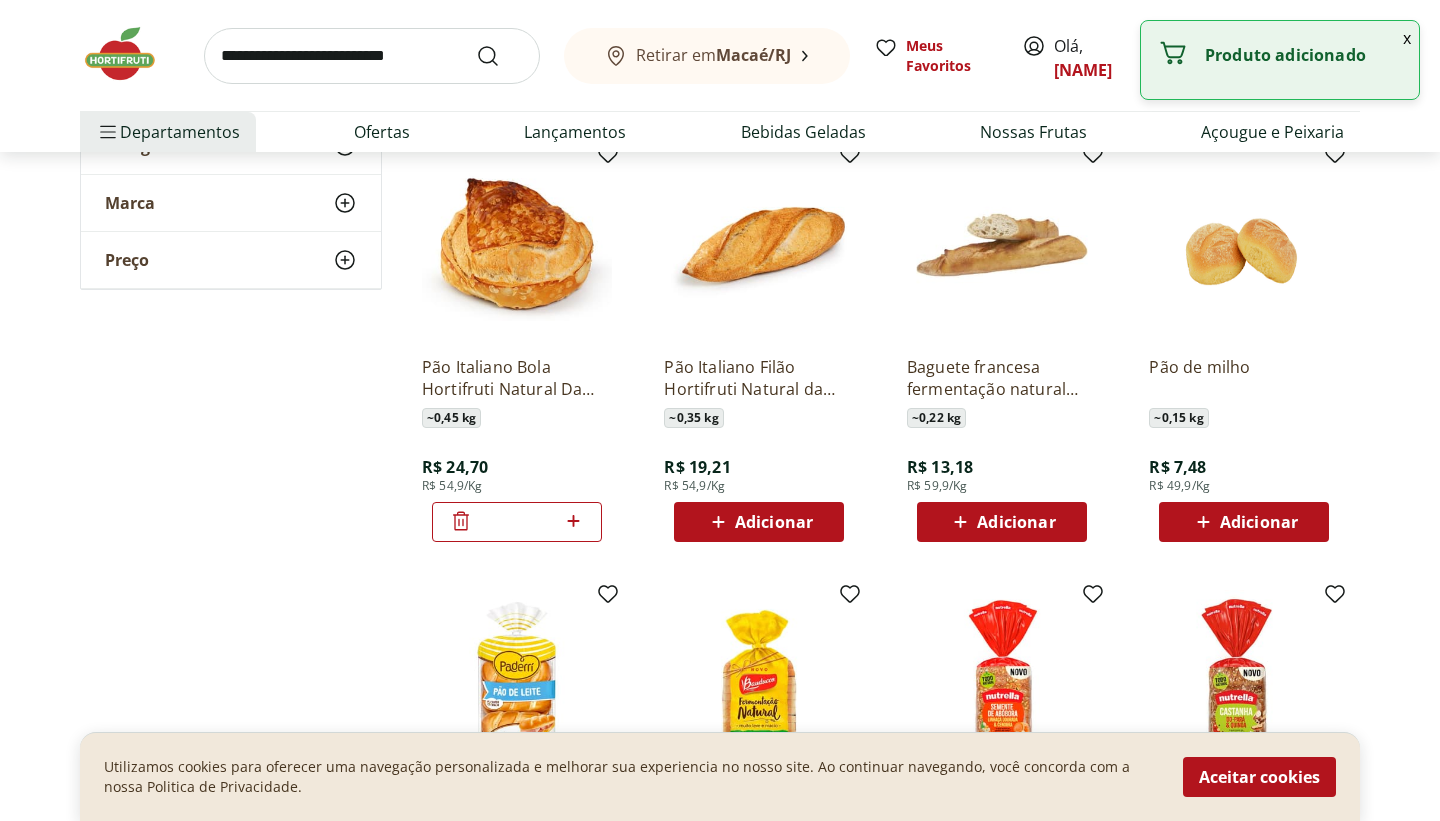 click on "**********" at bounding box center [720, 376] 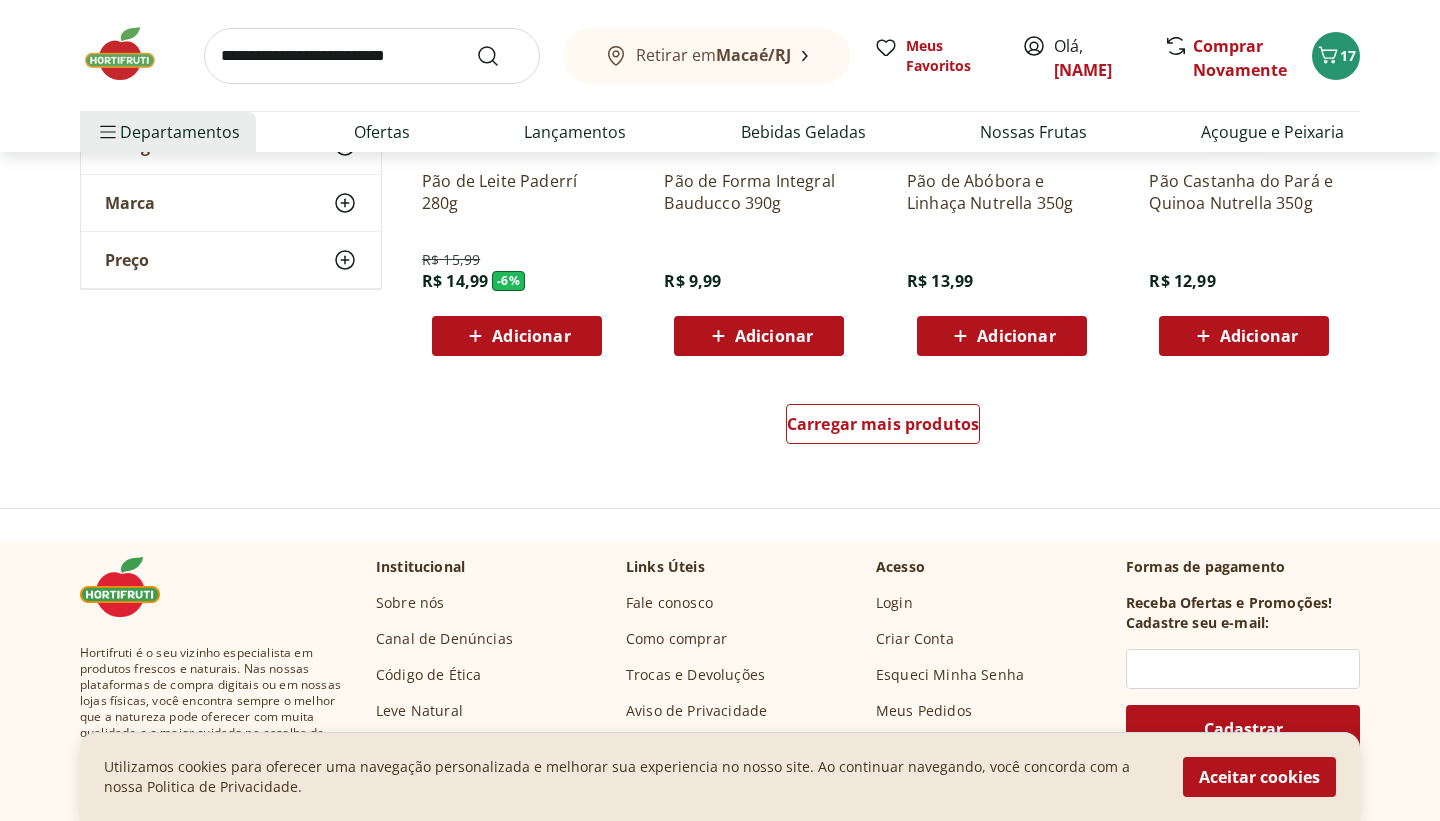 scroll, scrollTop: 1280, scrollLeft: 0, axis: vertical 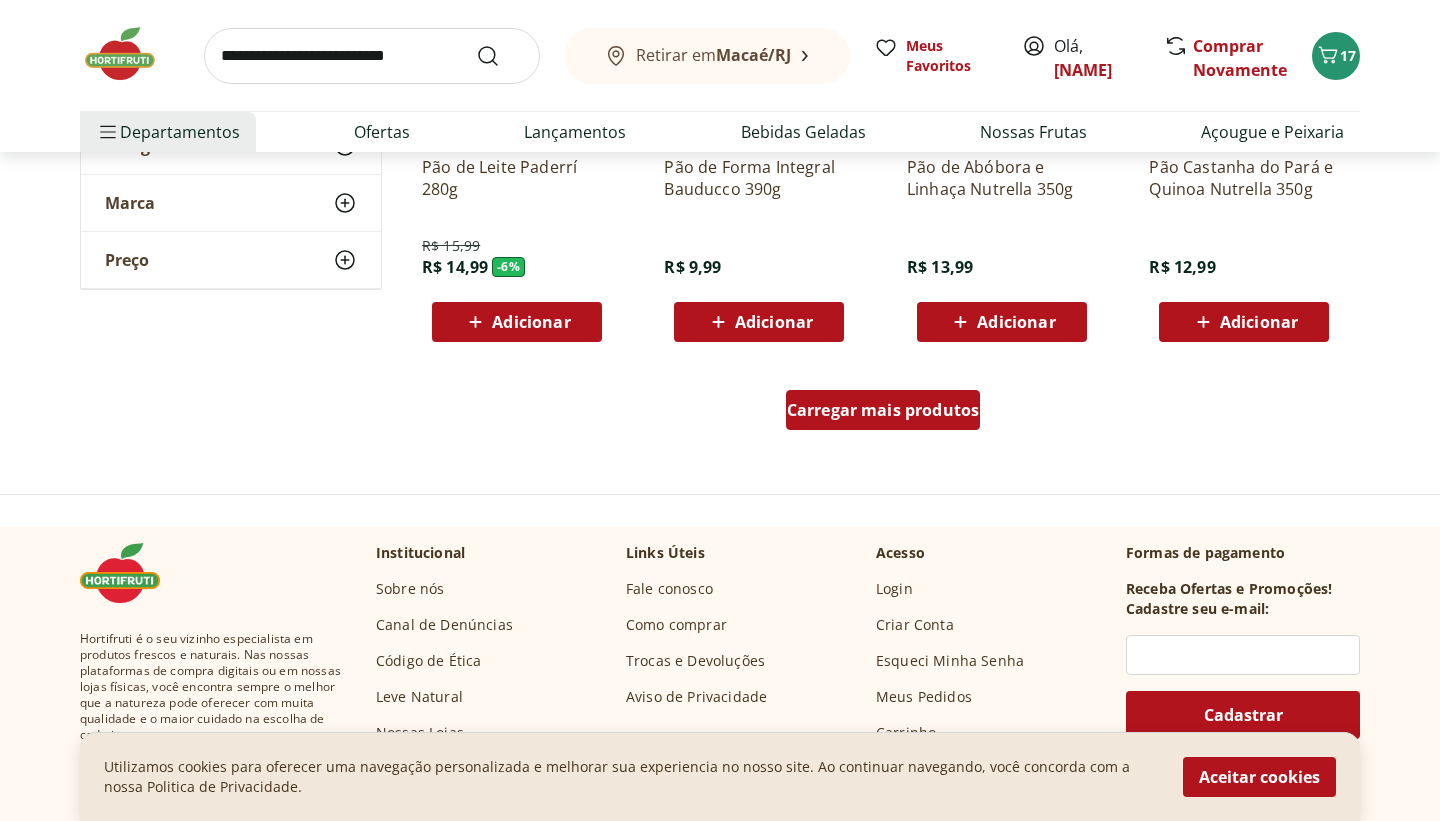 click on "Carregar mais produtos" at bounding box center [883, 410] 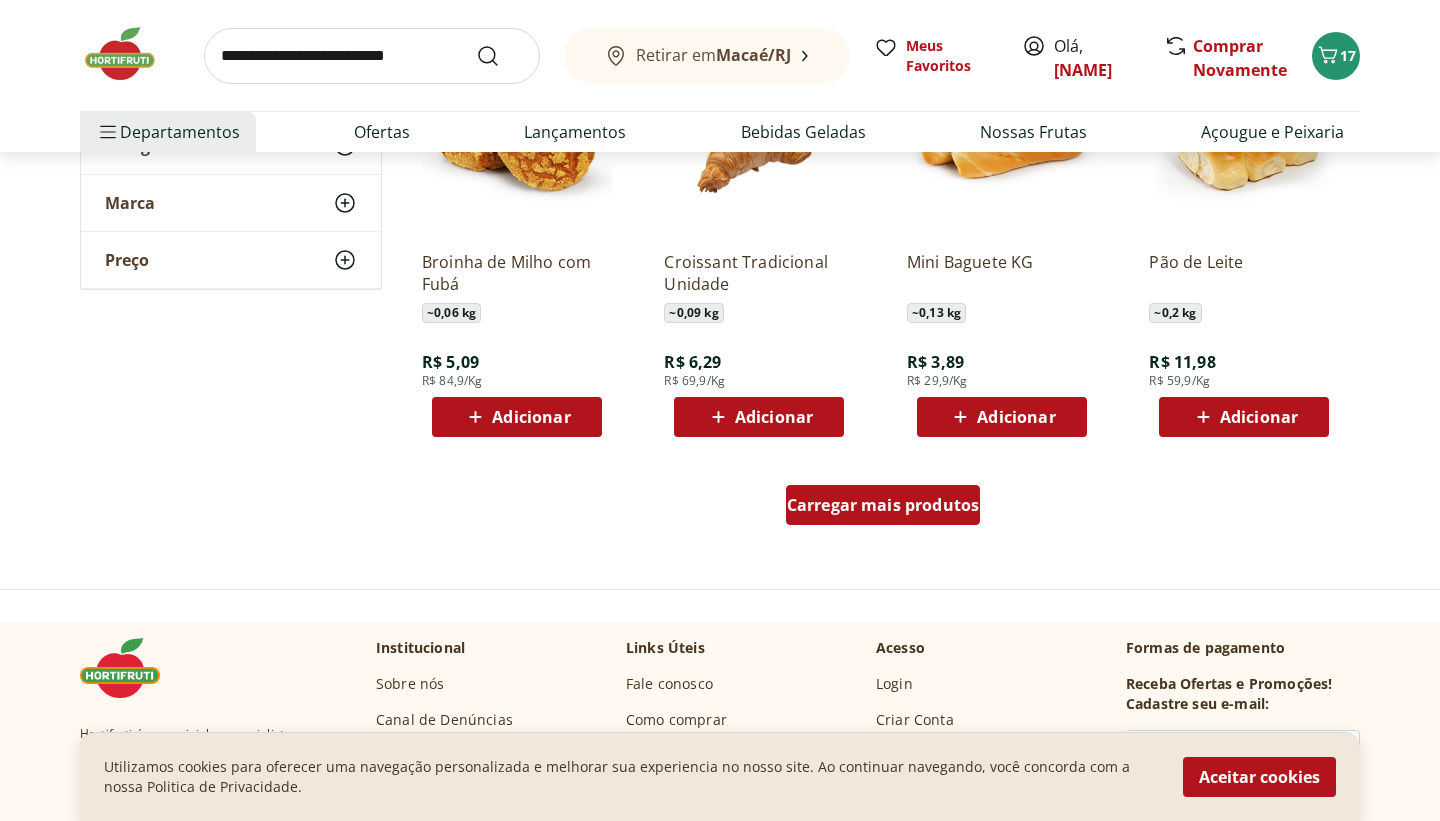 scroll, scrollTop: 2560, scrollLeft: 0, axis: vertical 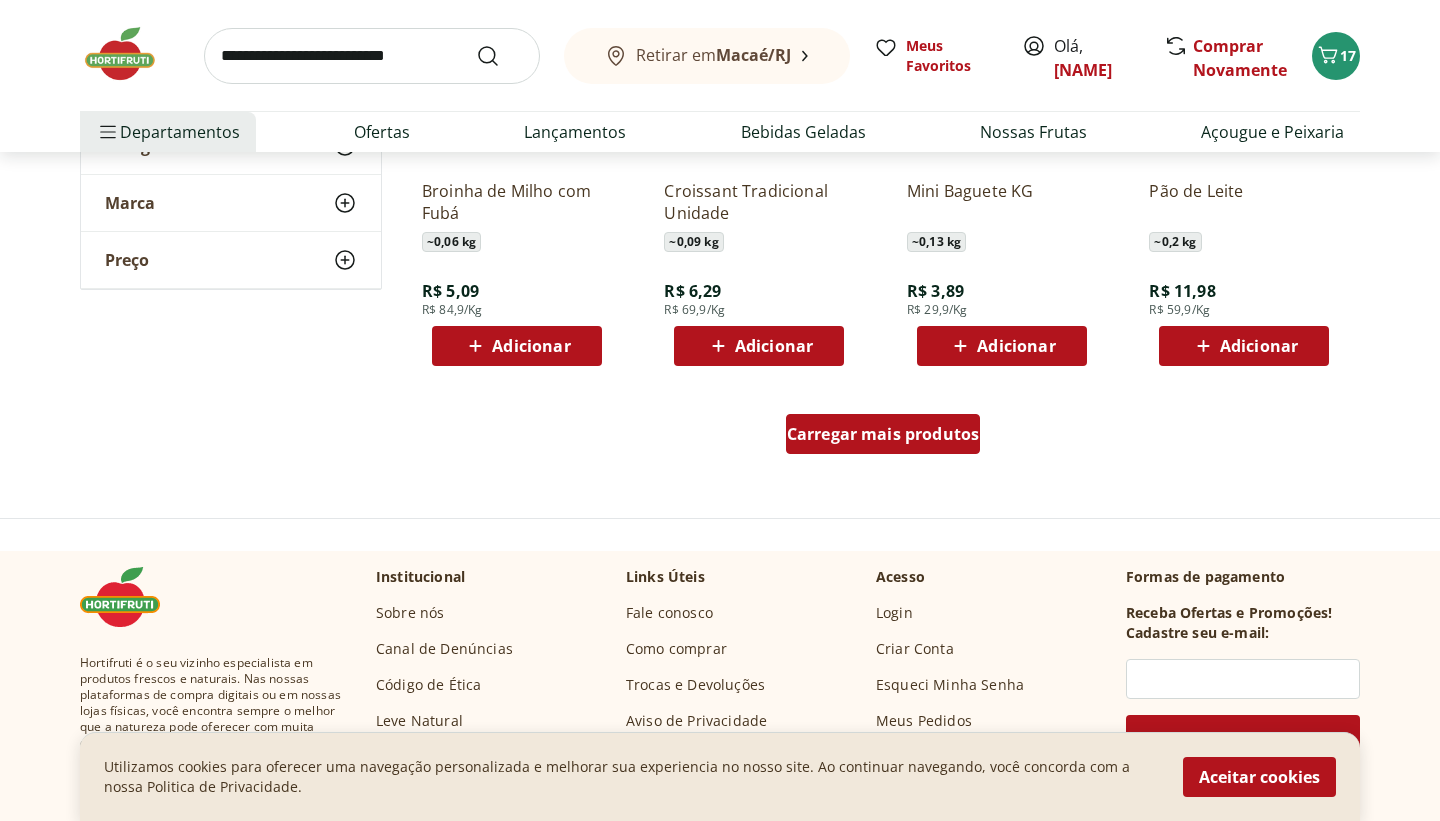 click on "Carregar mais produtos" at bounding box center (883, 434) 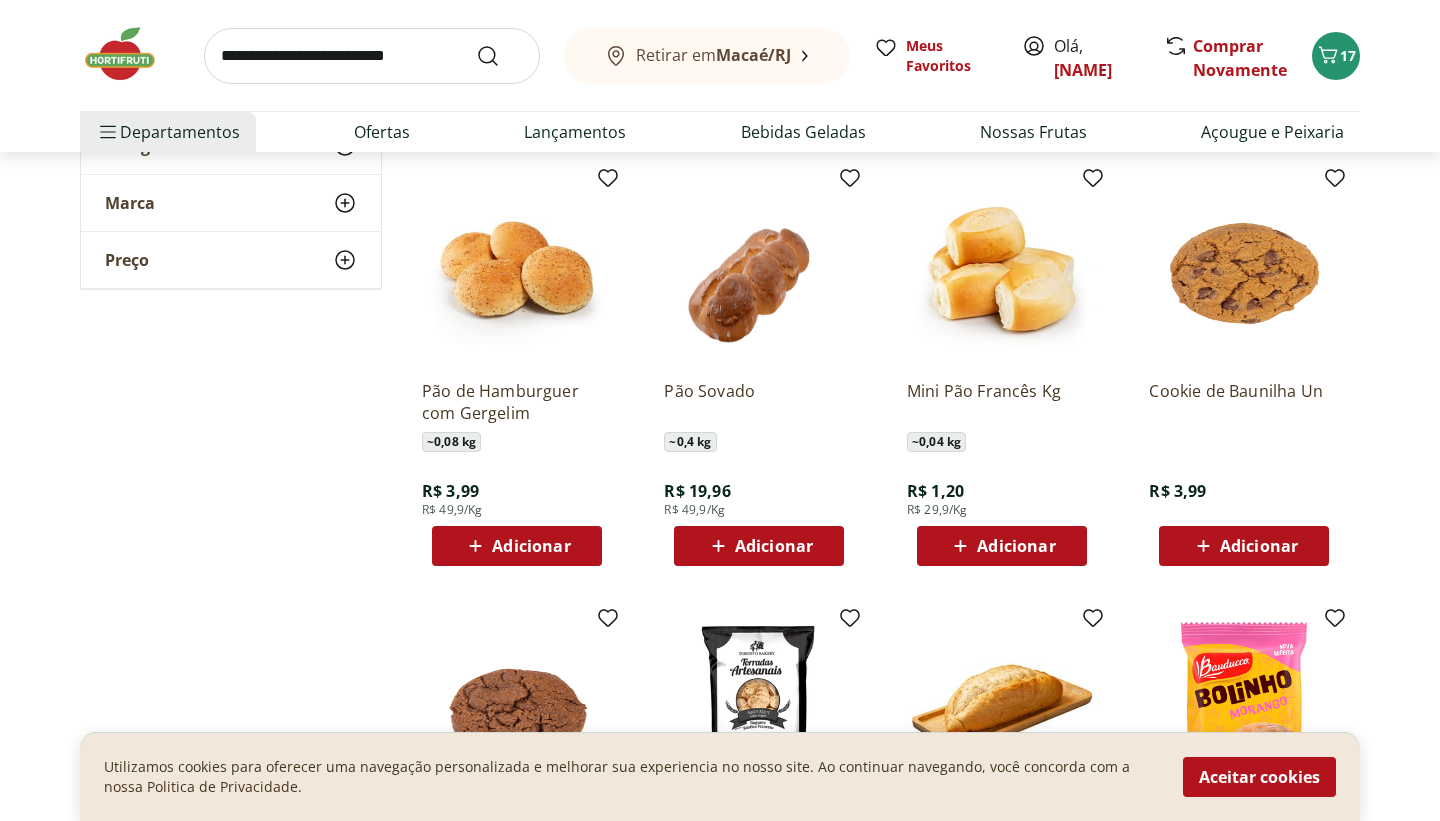 scroll, scrollTop: 2840, scrollLeft: 0, axis: vertical 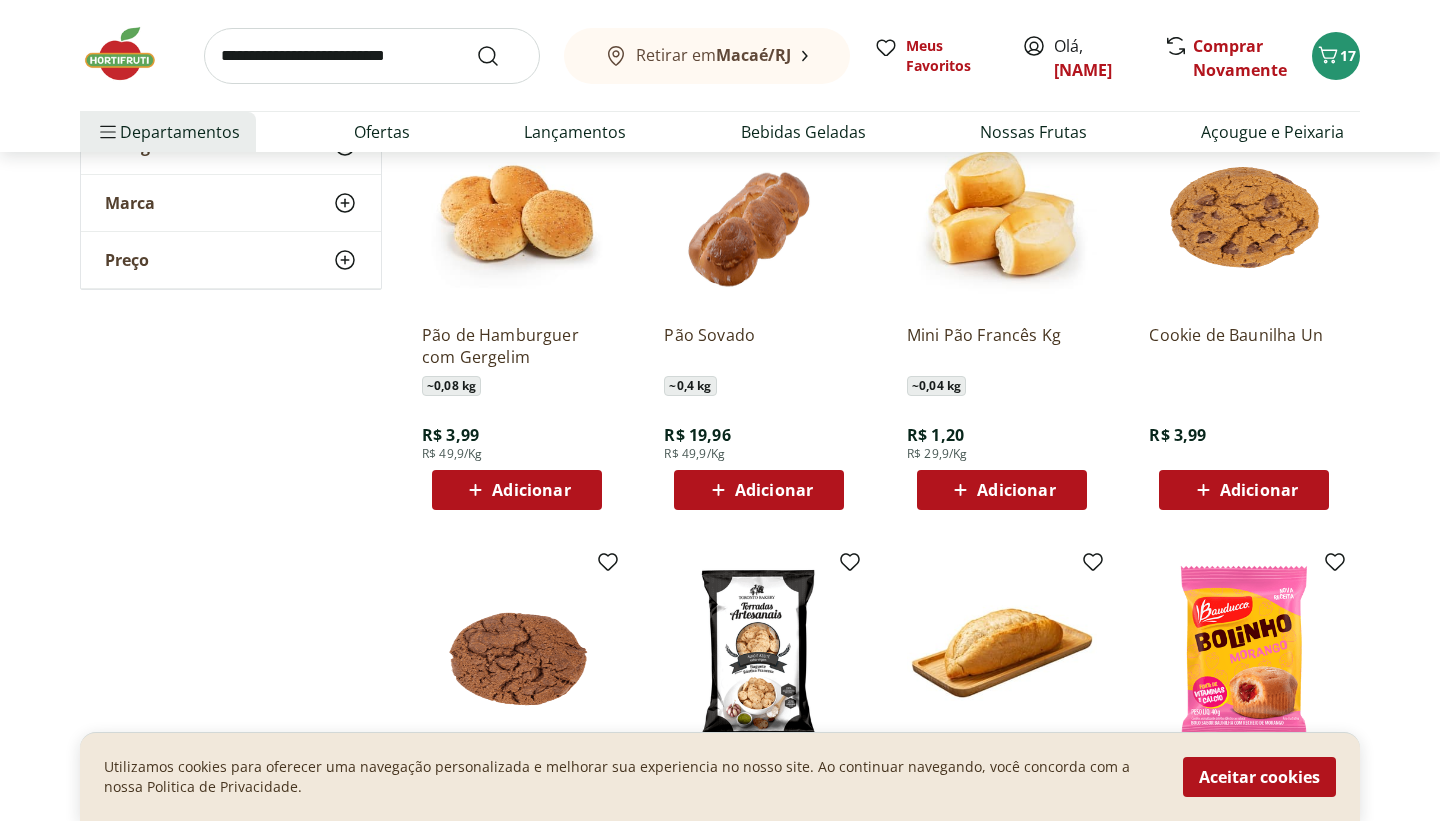 click on "Adicionar" at bounding box center (1016, 490) 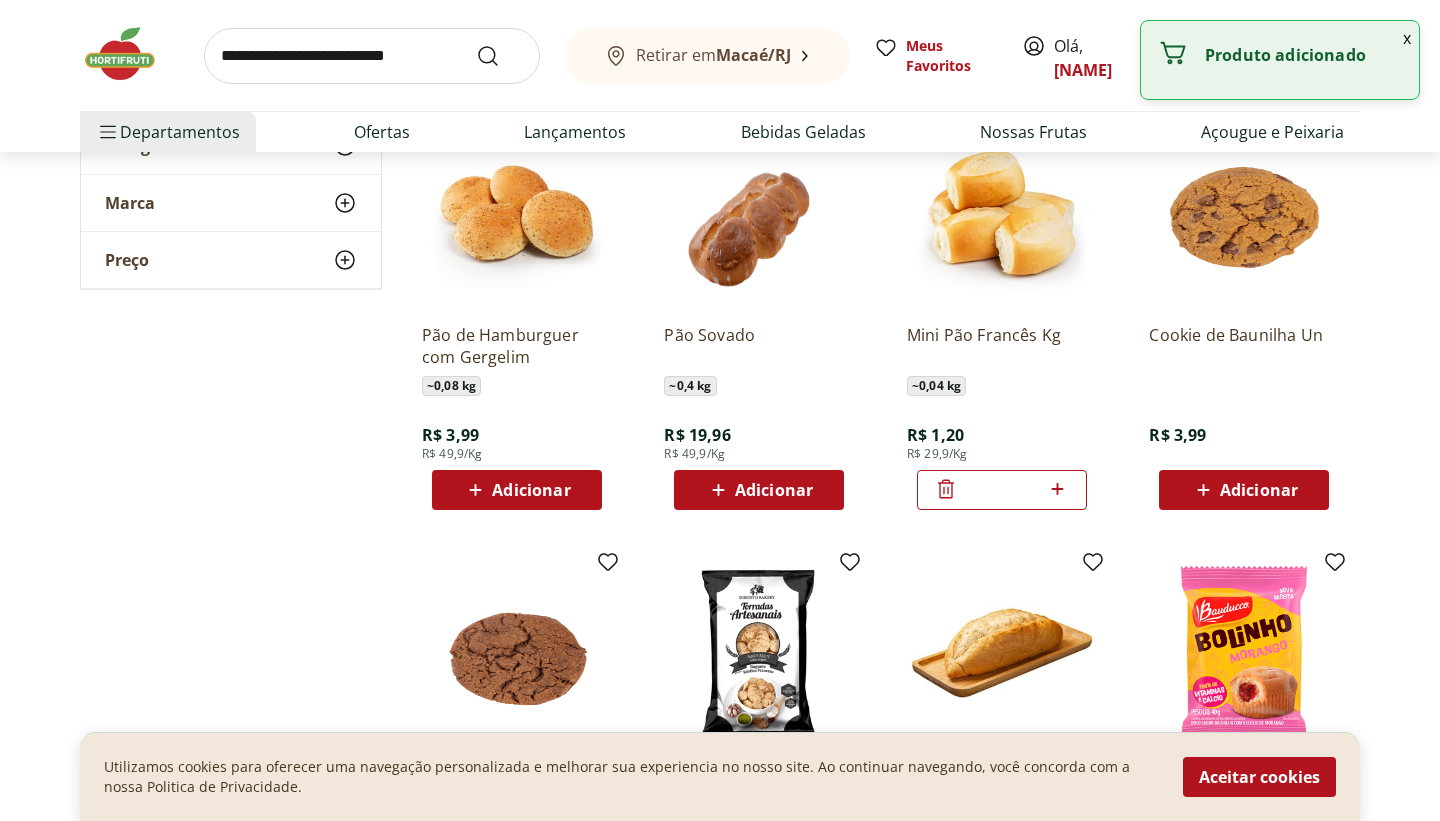 click on "*" at bounding box center [1002, 490] 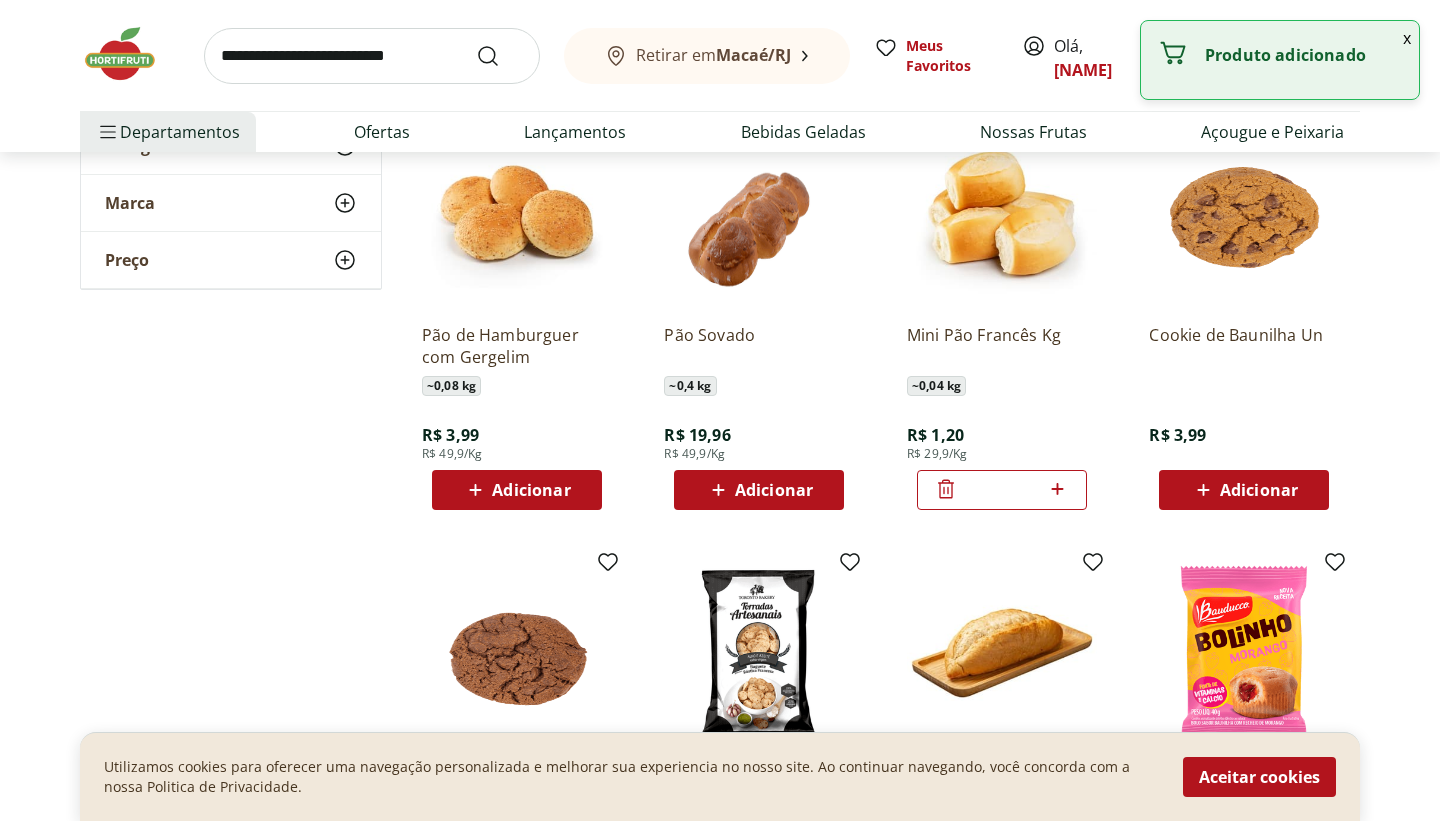 click 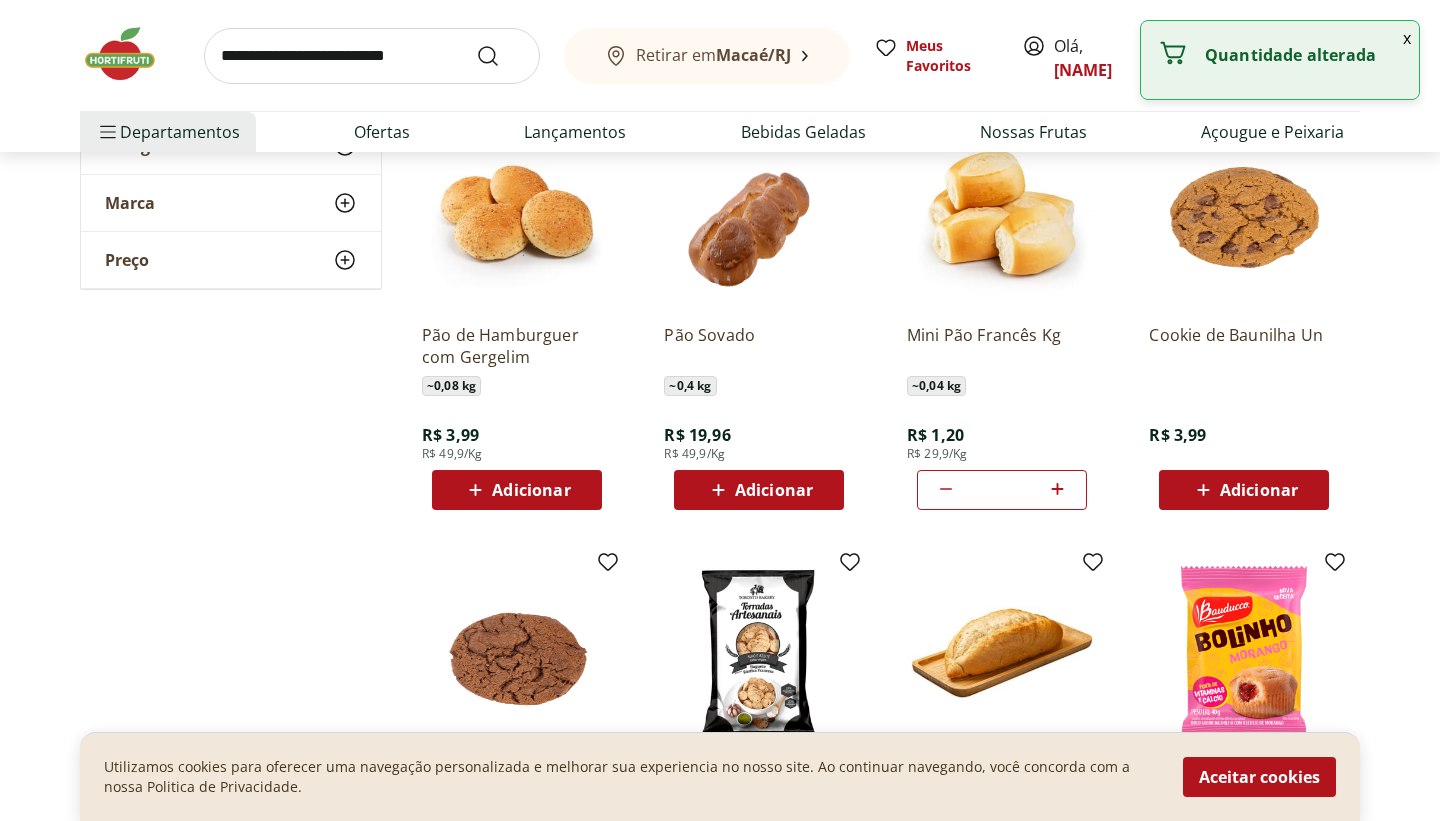 click 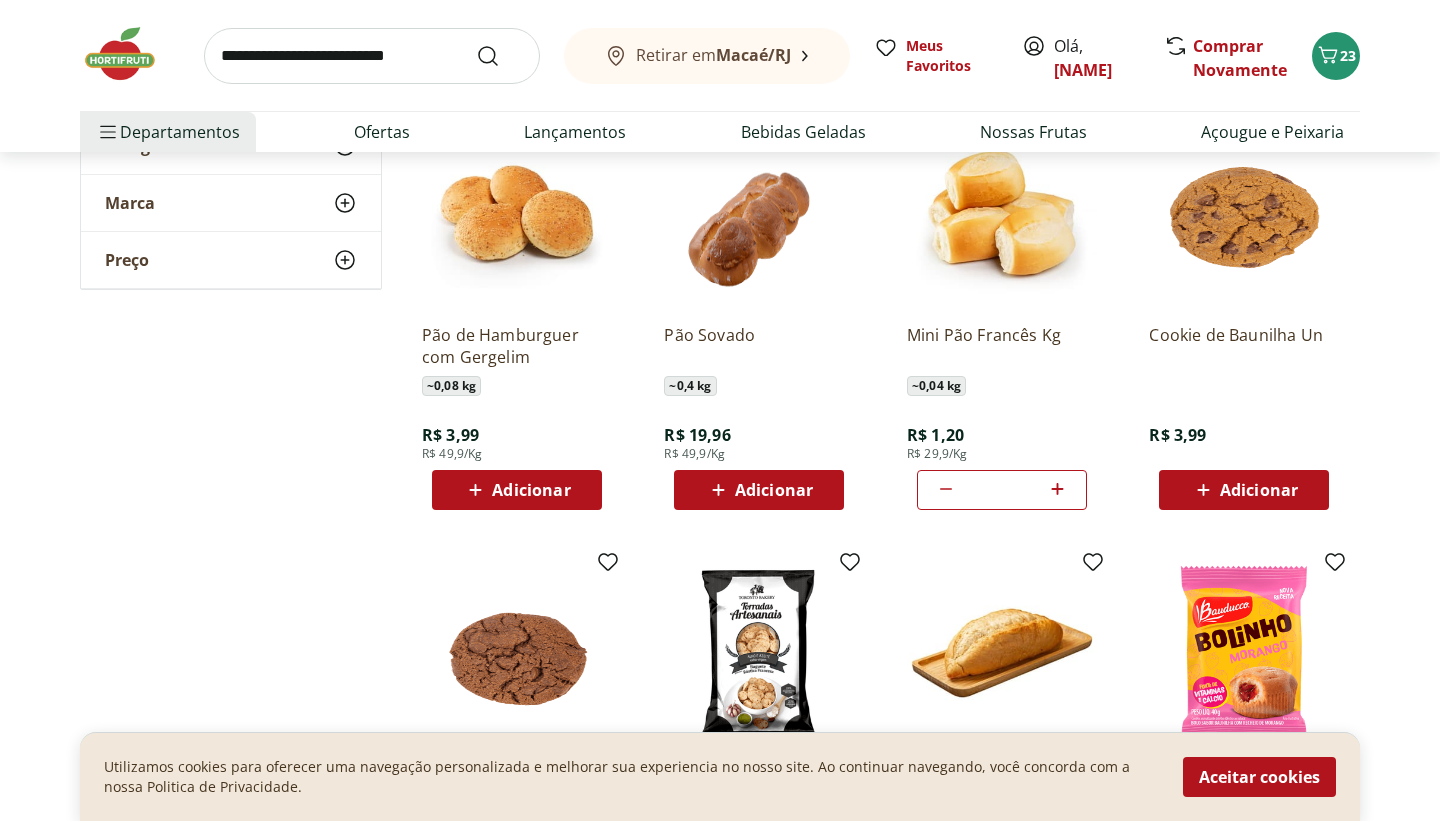 type 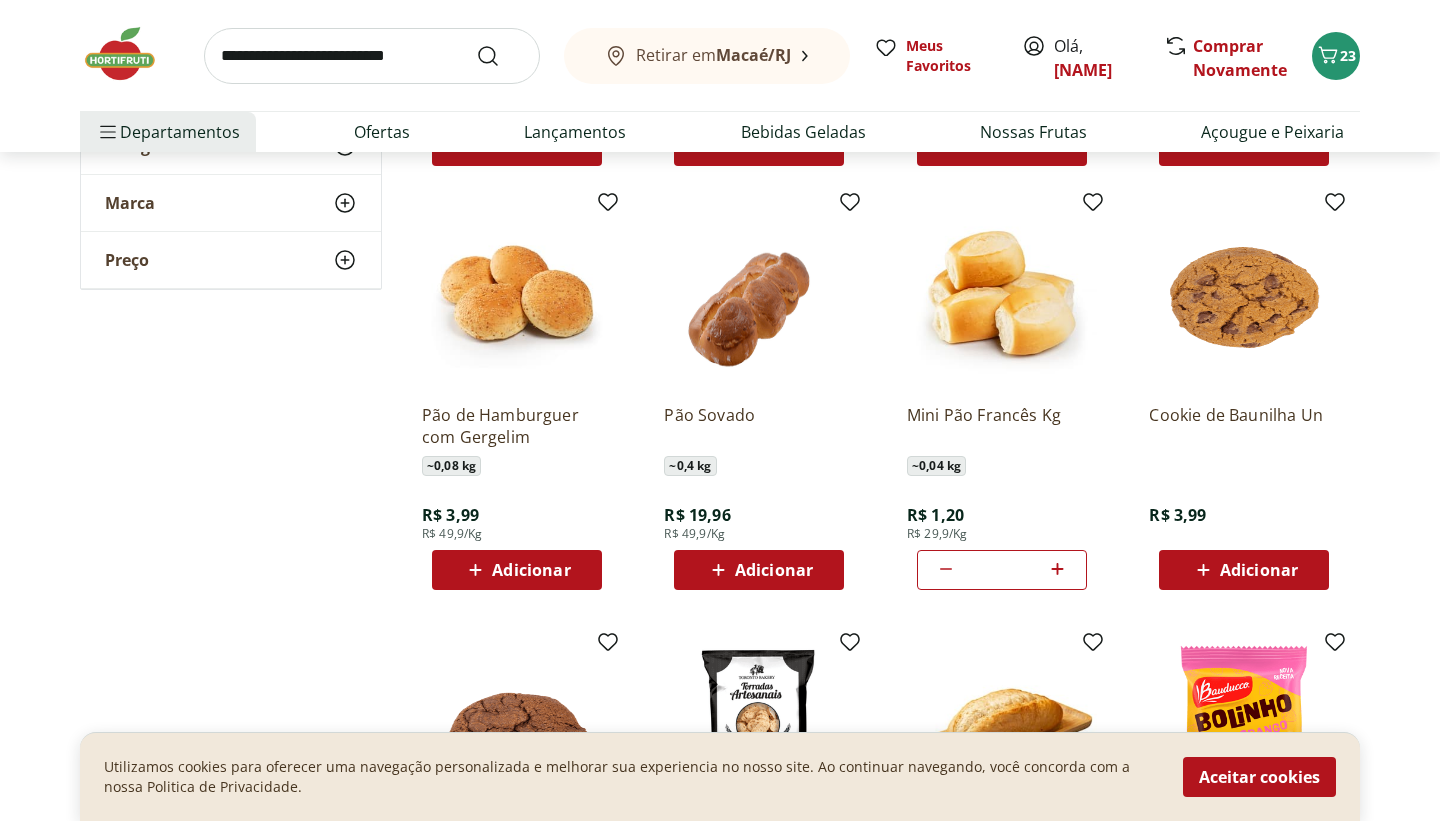 scroll, scrollTop: 2720, scrollLeft: 0, axis: vertical 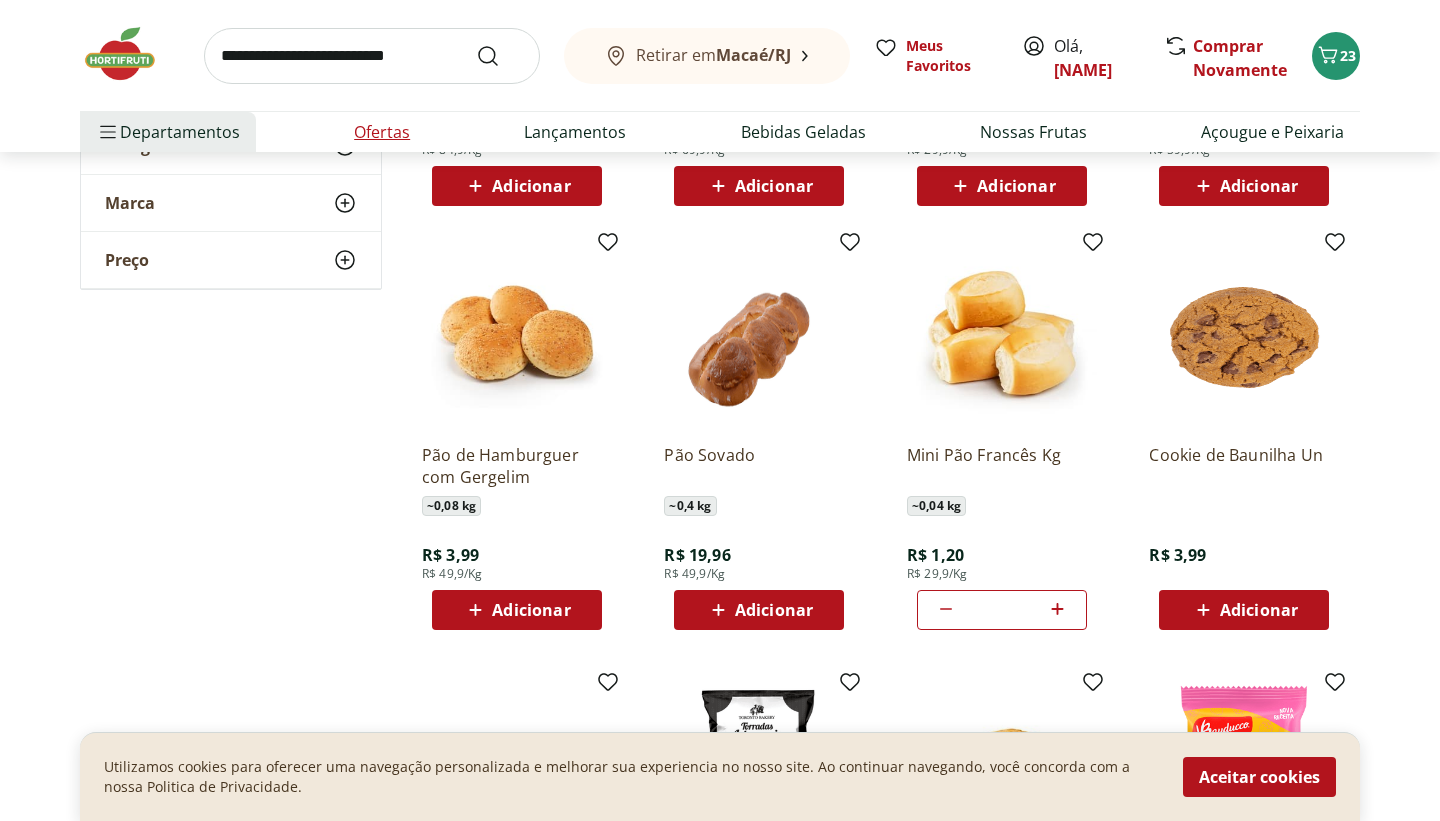 click on "Ofertas" at bounding box center (382, 132) 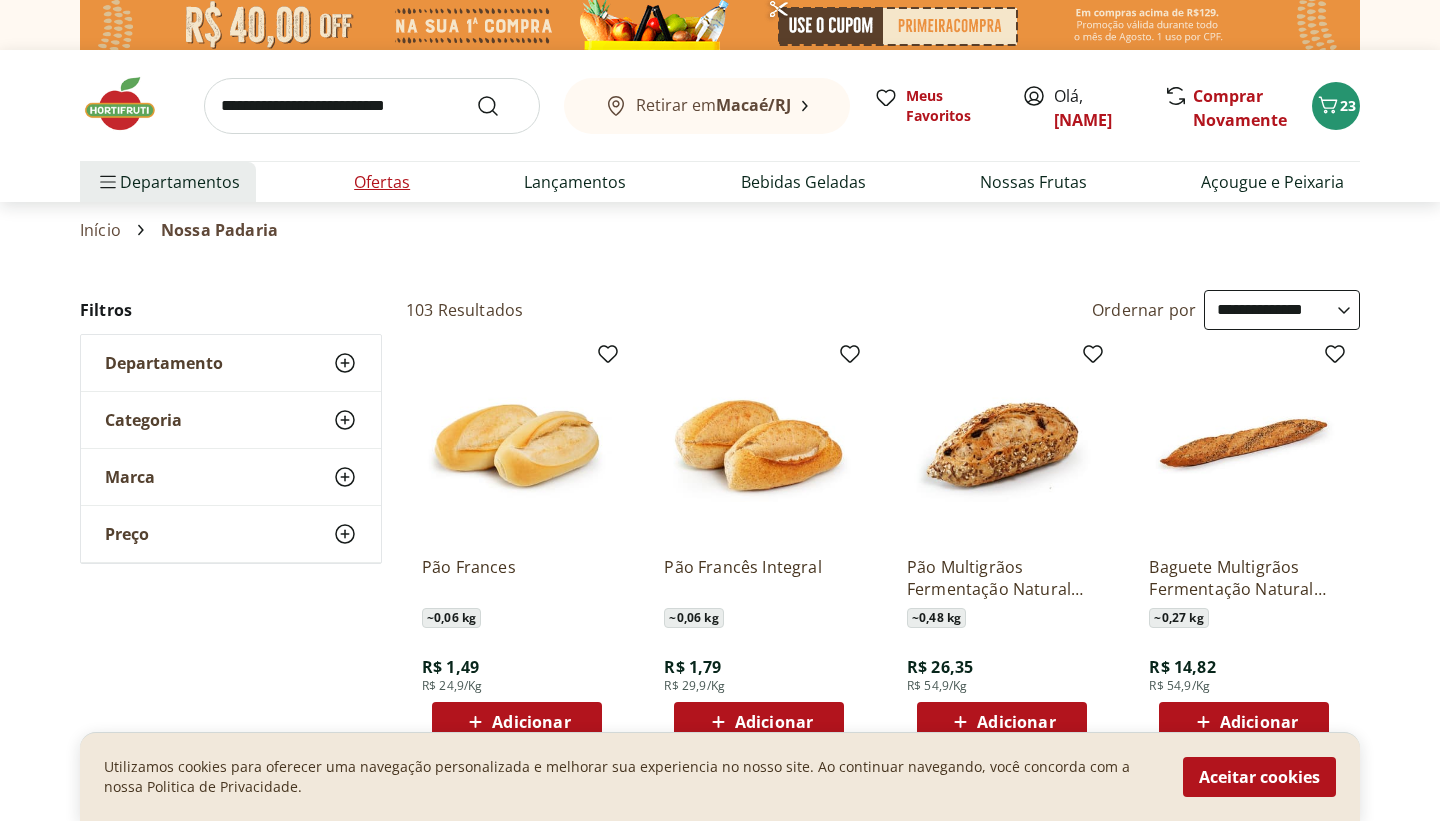 select on "**********" 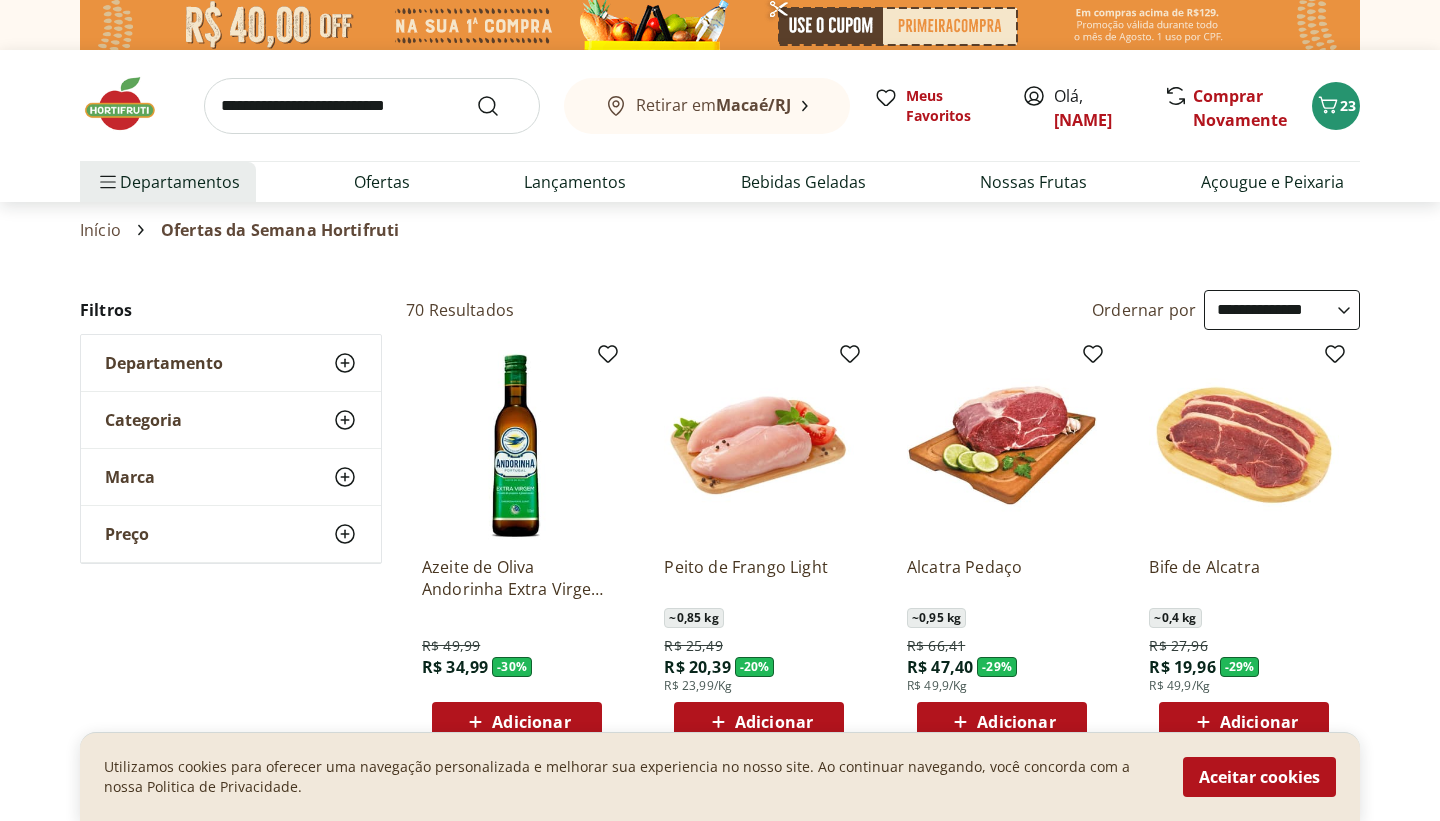 click on "**********" at bounding box center [720, 1016] 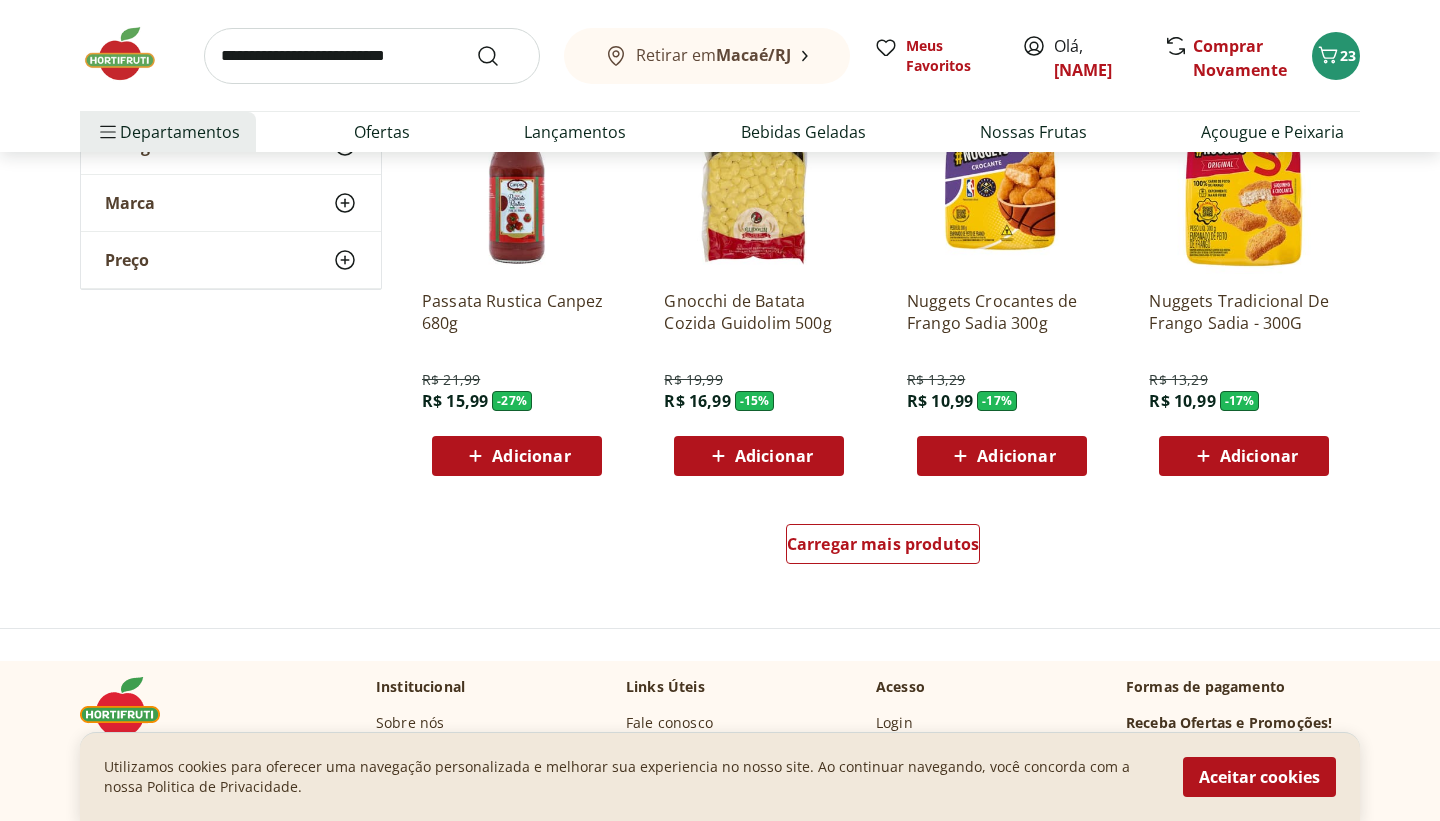 scroll, scrollTop: 1160, scrollLeft: 0, axis: vertical 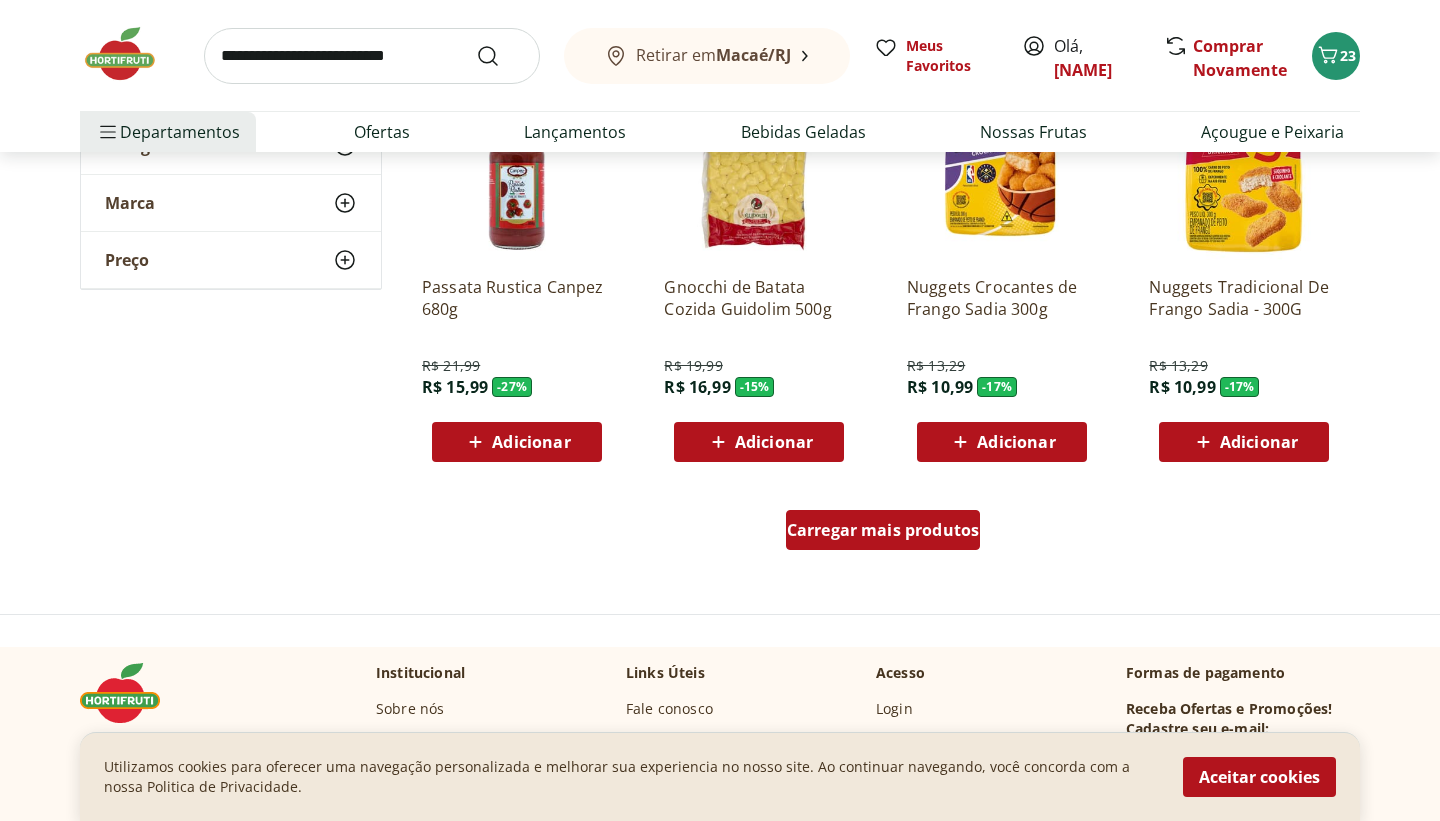 click on "Carregar mais produtos" at bounding box center [883, 530] 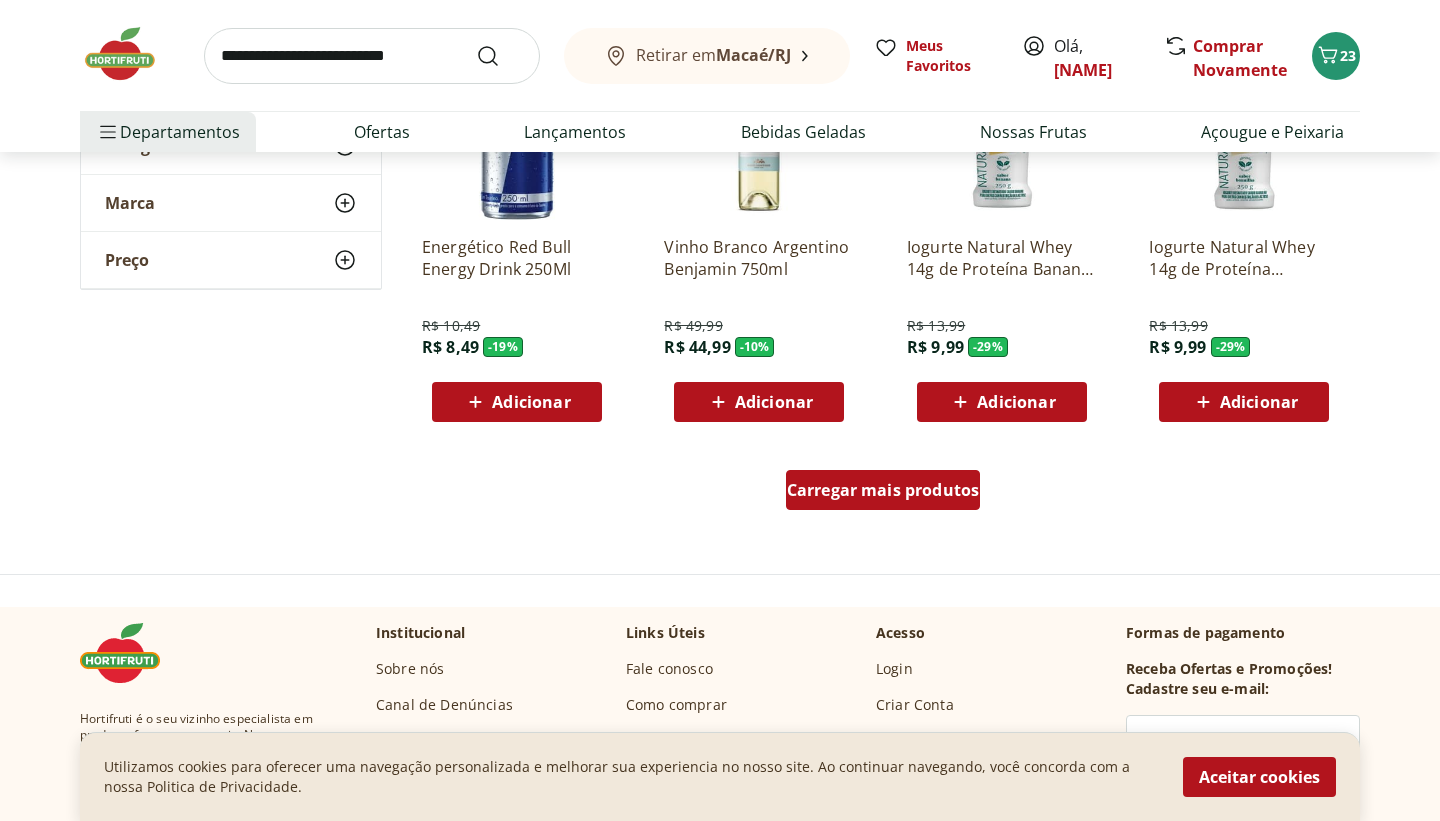 scroll, scrollTop: 2520, scrollLeft: 0, axis: vertical 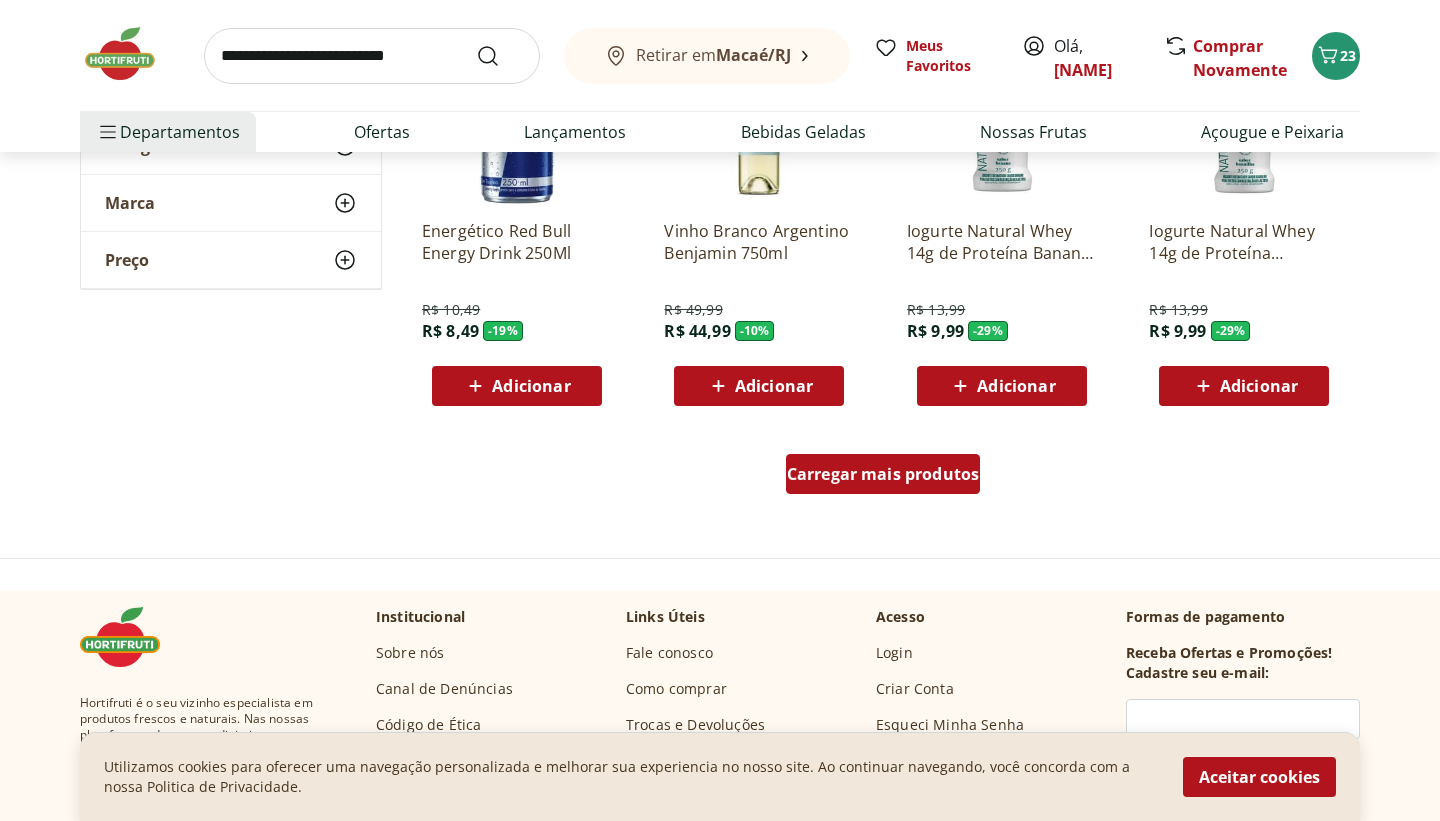 click on "Carregar mais produtos" at bounding box center (883, 474) 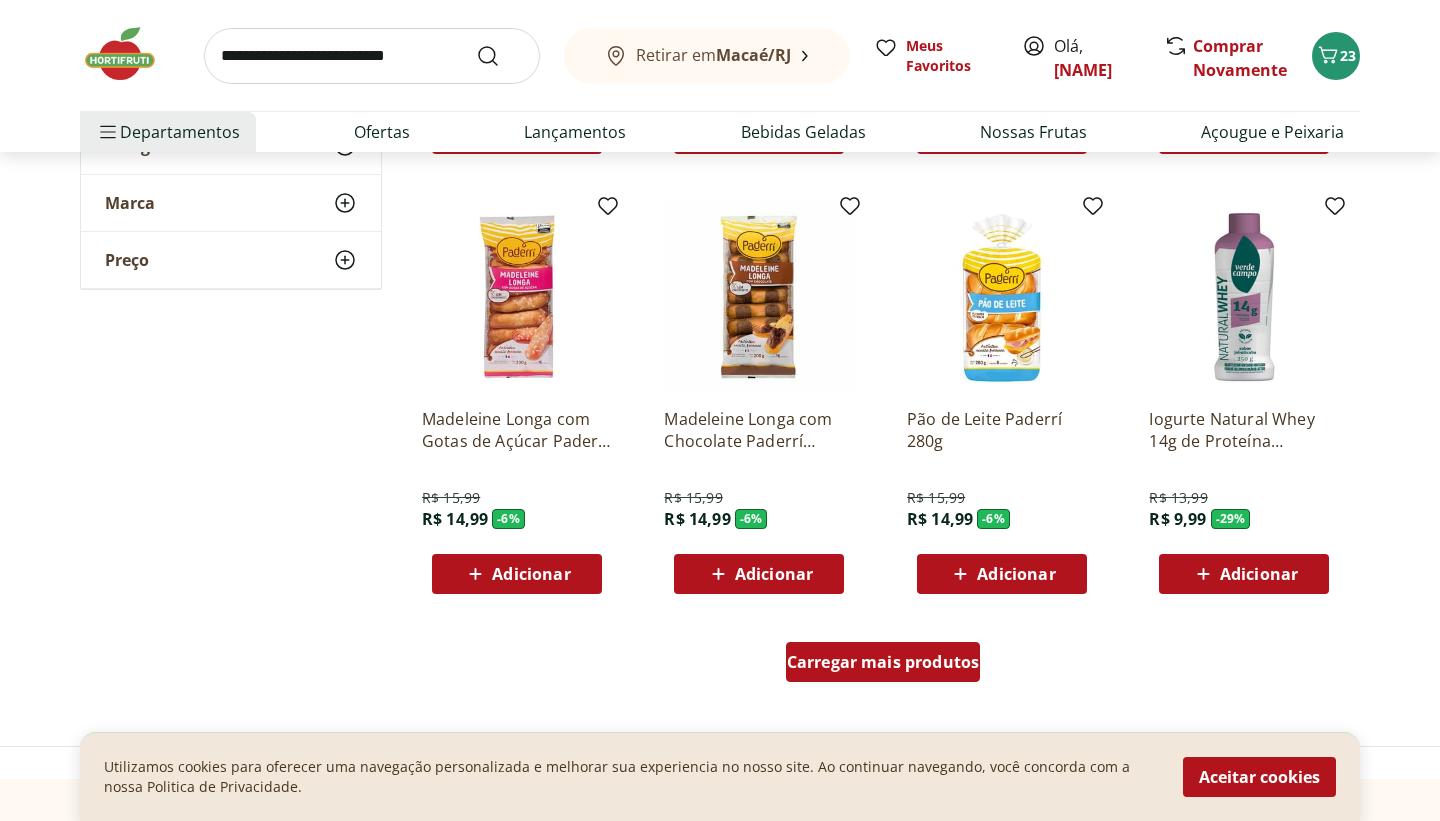 scroll, scrollTop: 3640, scrollLeft: 0, axis: vertical 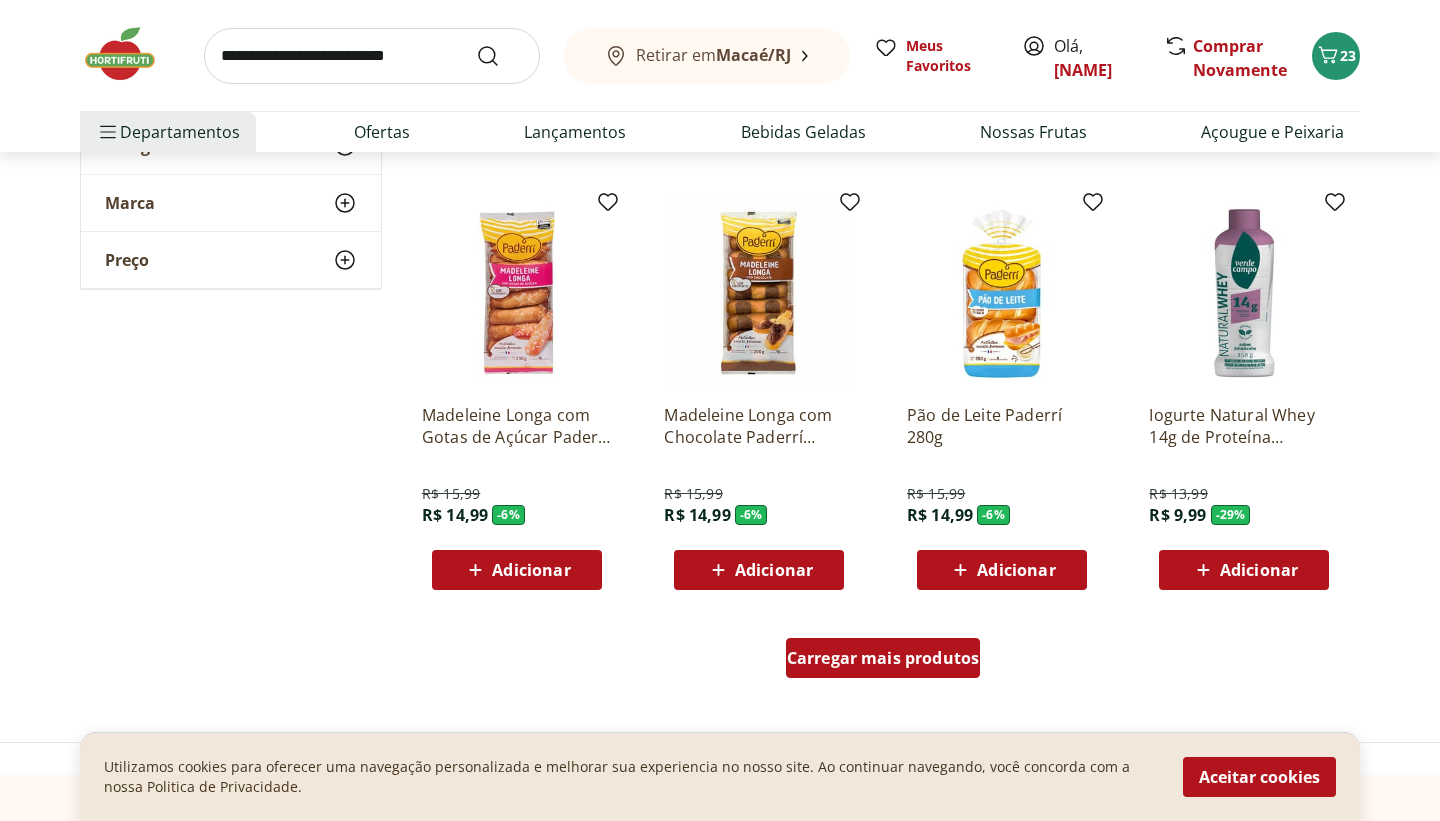 click on "Carregar mais produtos" at bounding box center (883, 658) 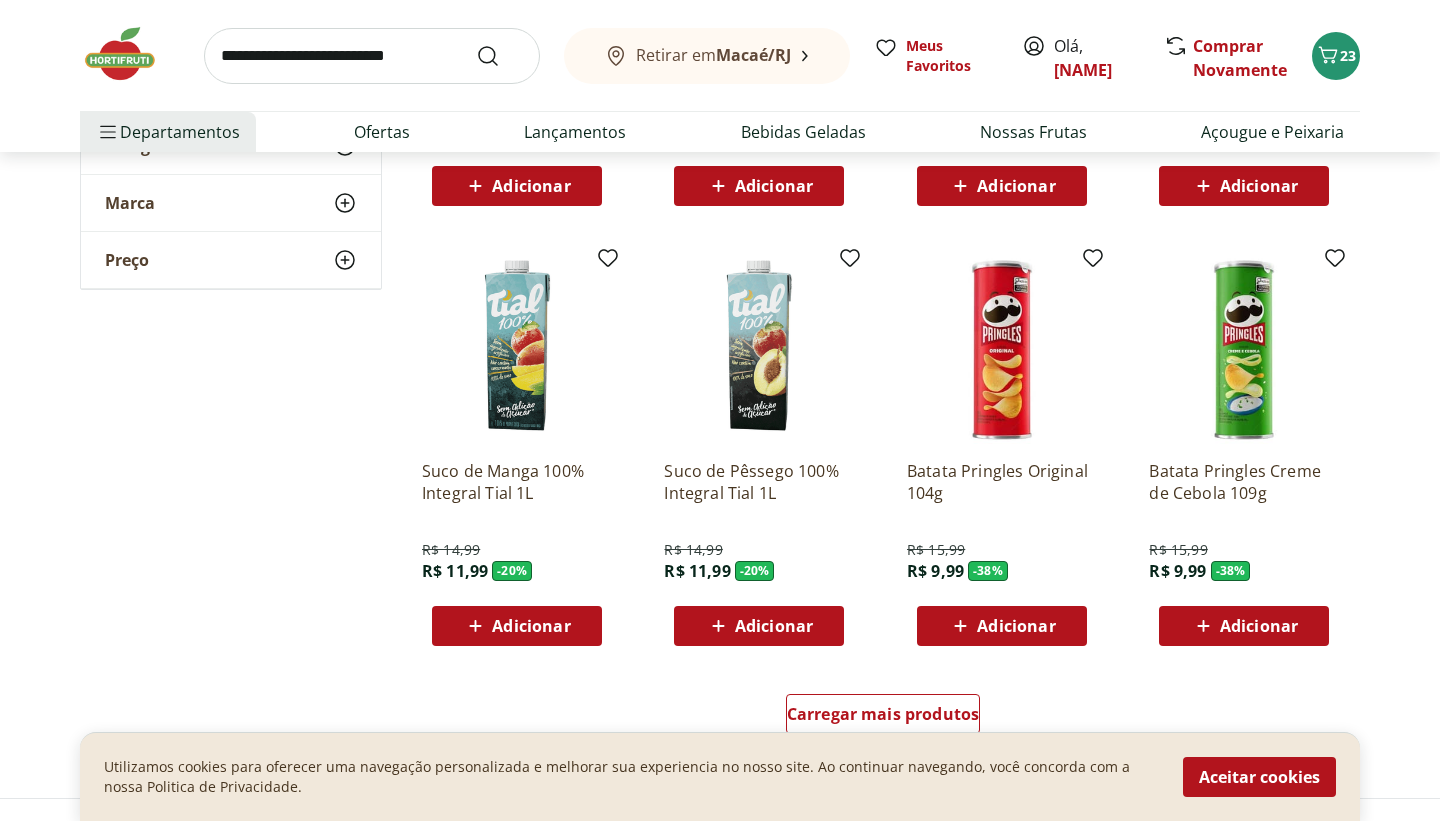 scroll, scrollTop: 4920, scrollLeft: 0, axis: vertical 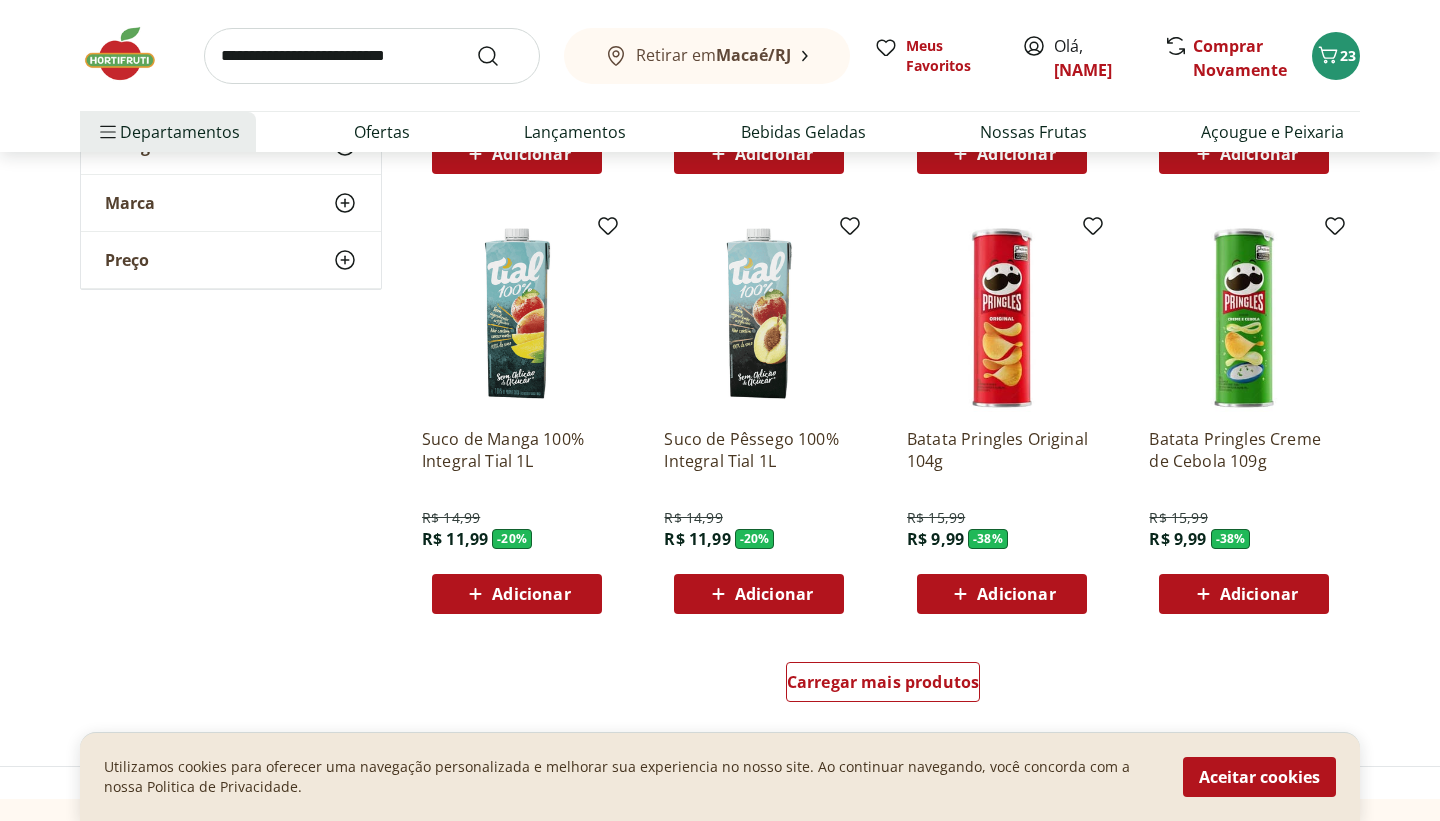click on "Adicionar" at bounding box center [1259, 594] 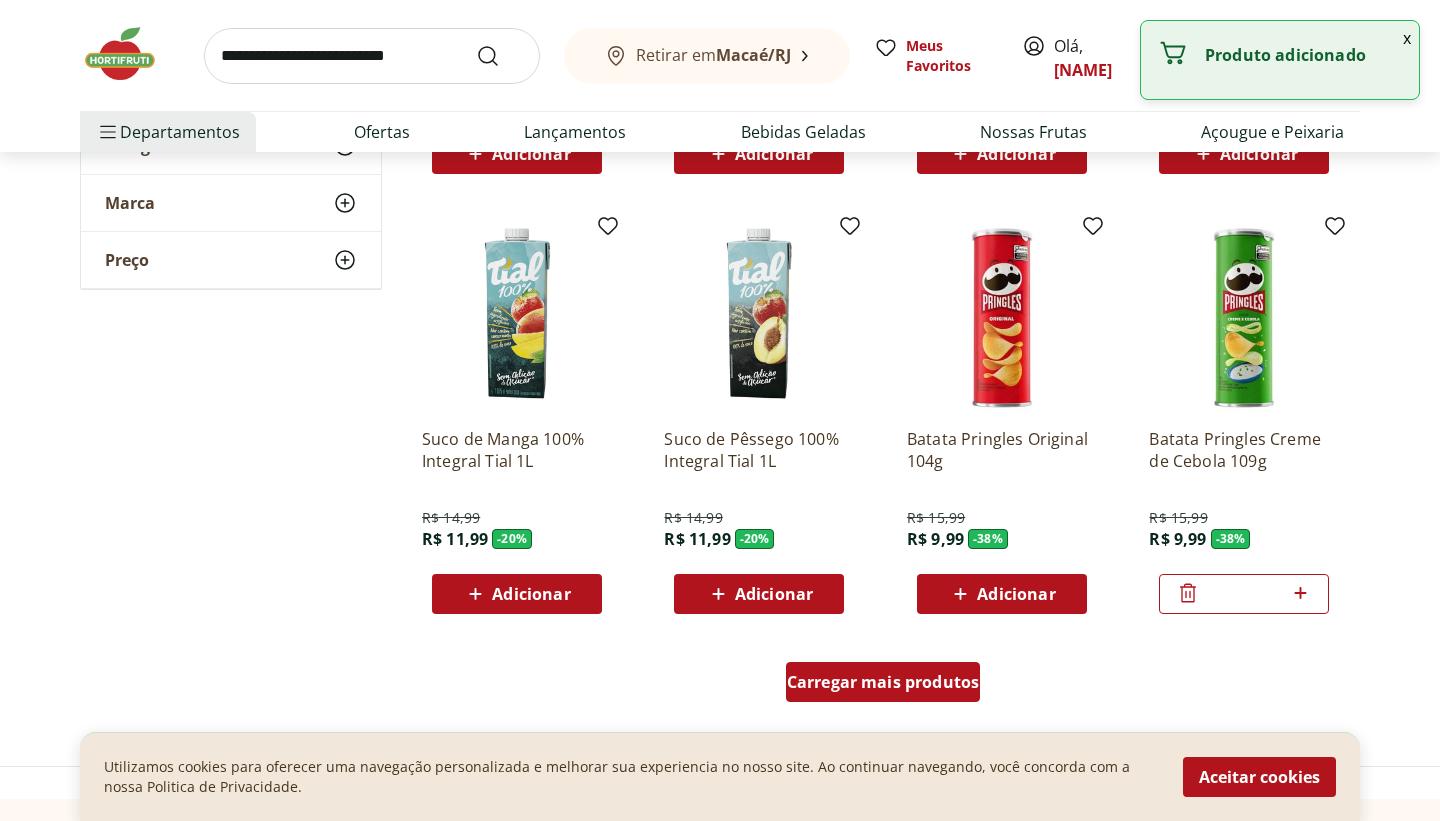 click on "Carregar mais produtos" at bounding box center (883, 682) 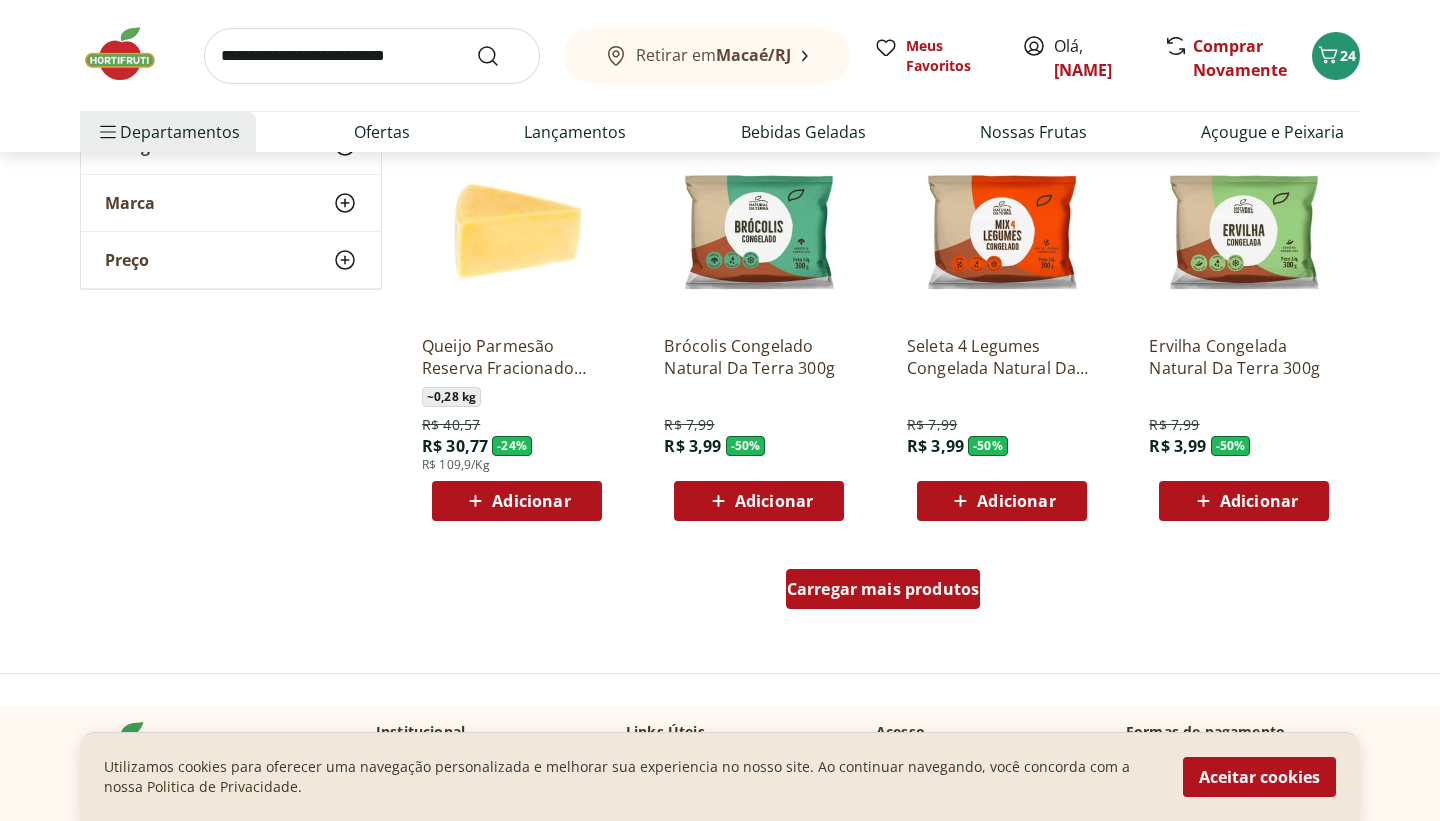 scroll, scrollTop: 6320, scrollLeft: 0, axis: vertical 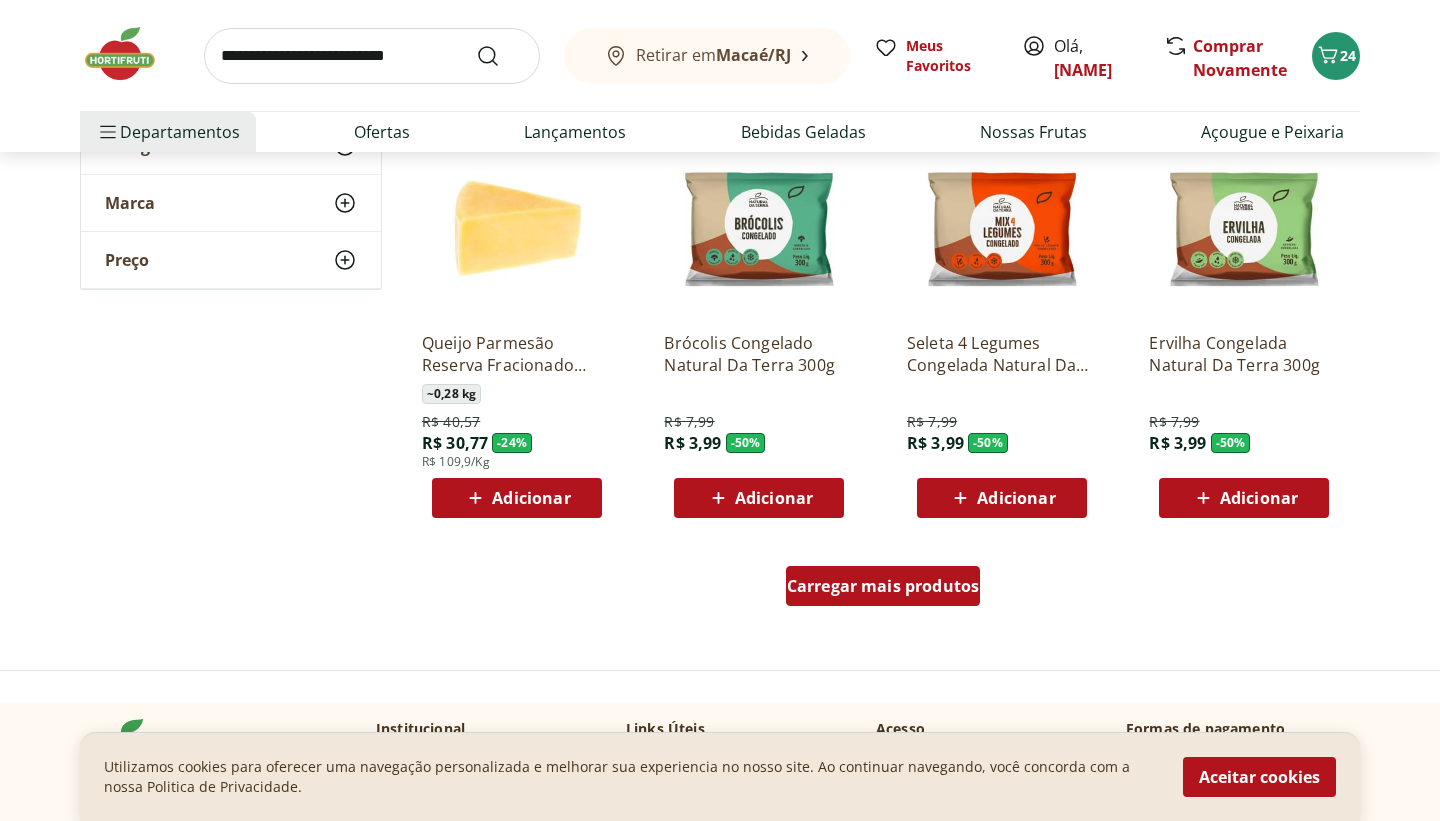 click on "Carregar mais produtos" at bounding box center [883, 586] 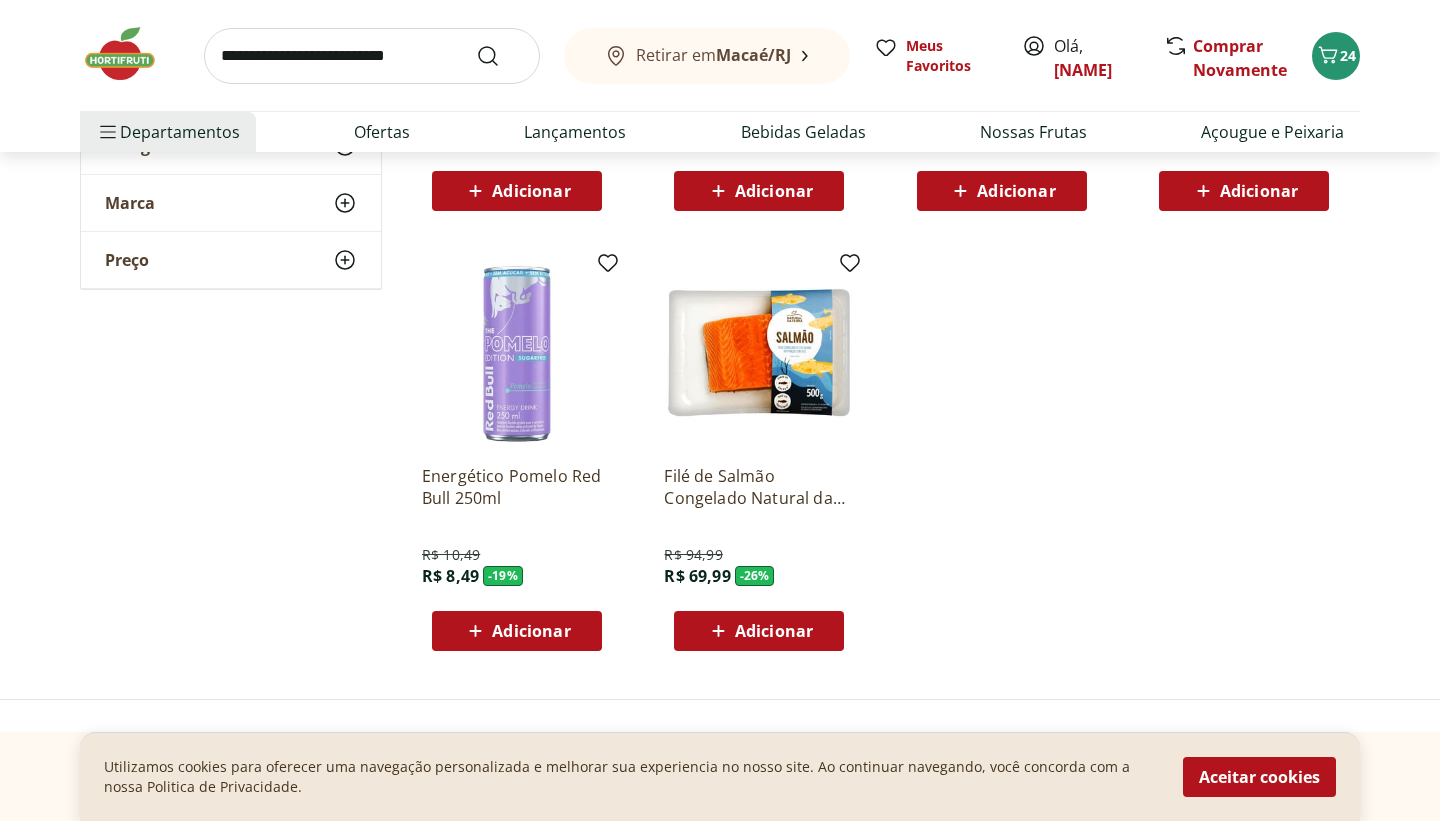 scroll, scrollTop: 7480, scrollLeft: 0, axis: vertical 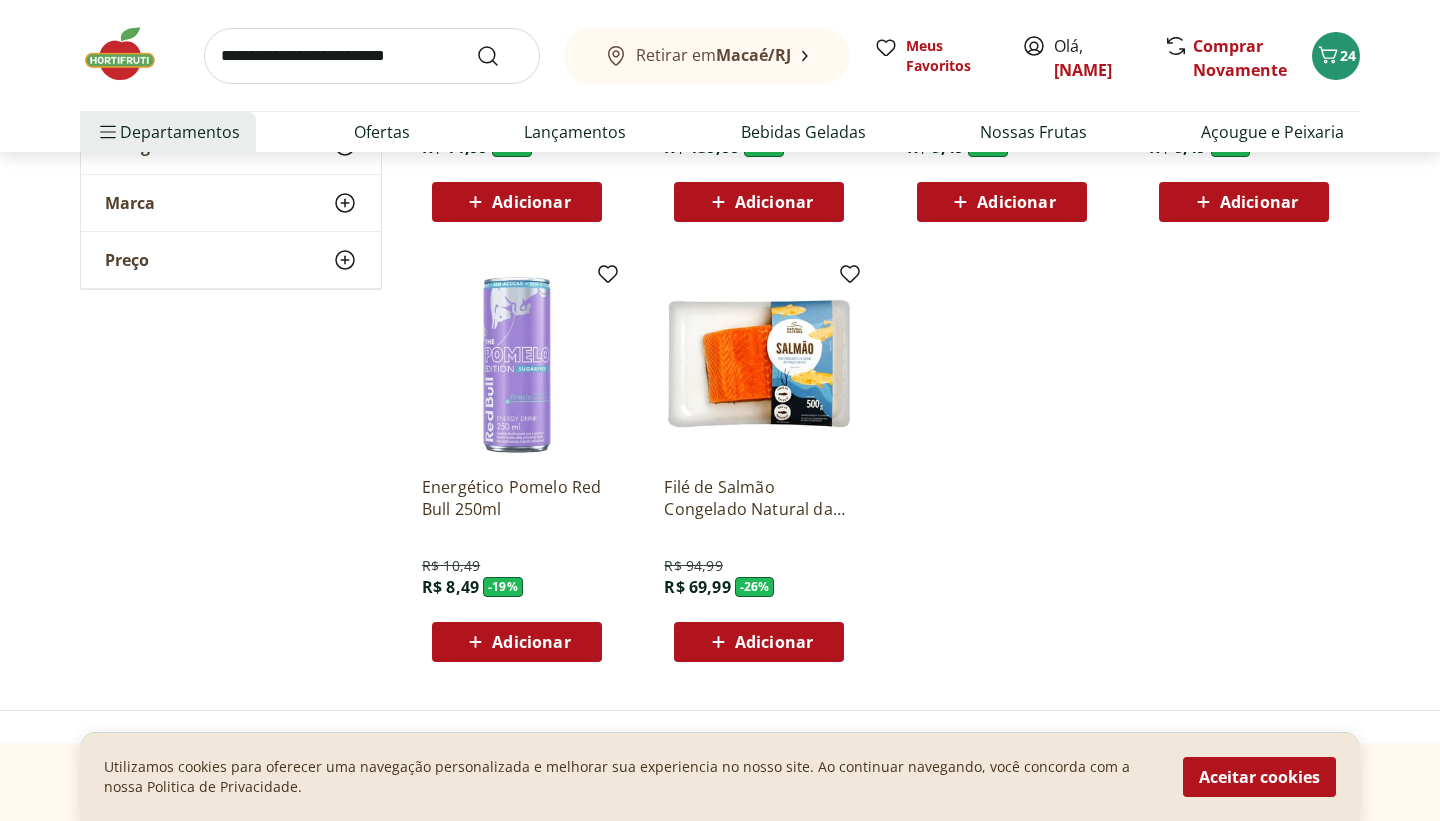 click on "**********" at bounding box center [720, -3256] 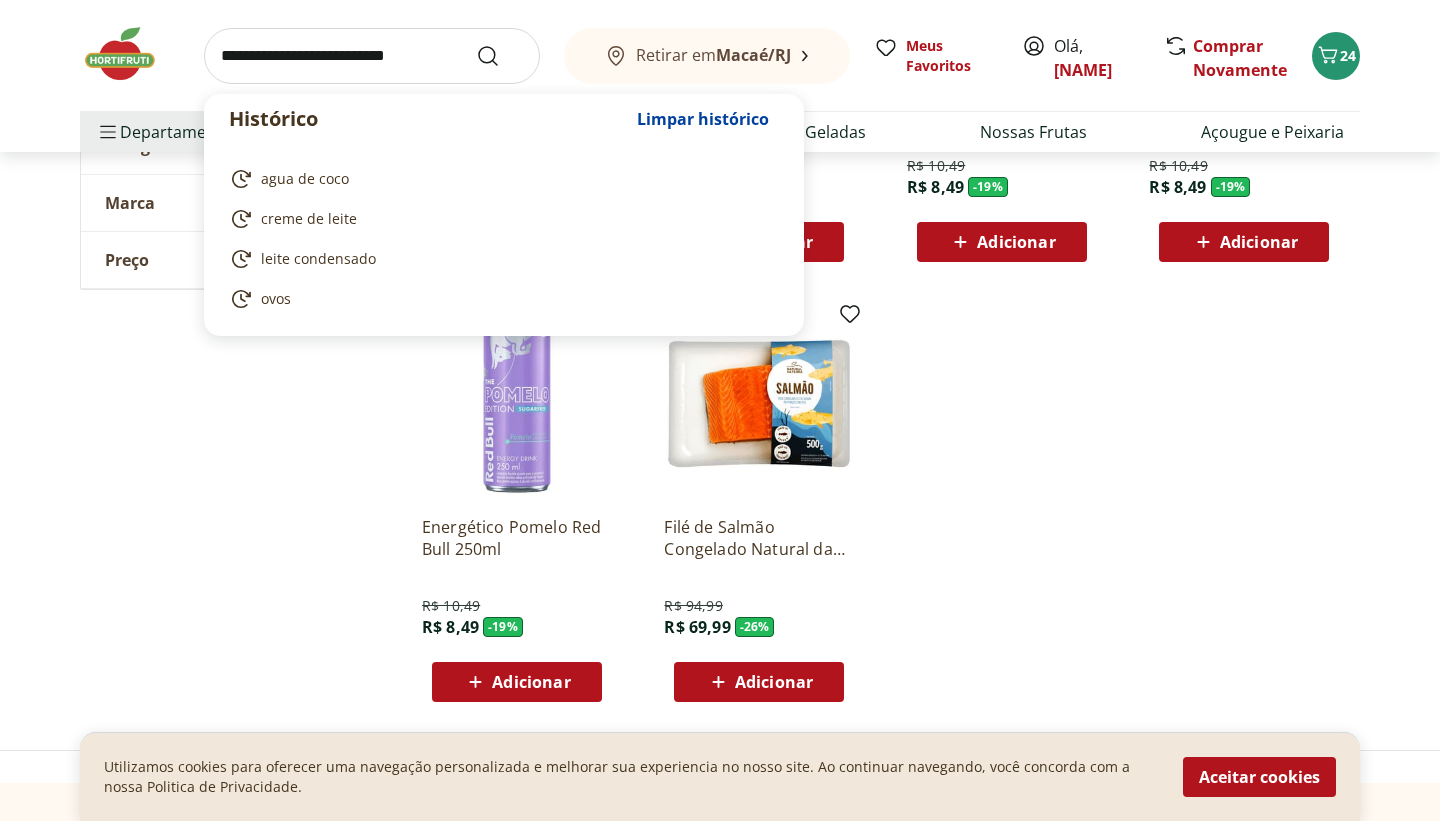 click at bounding box center [372, 56] 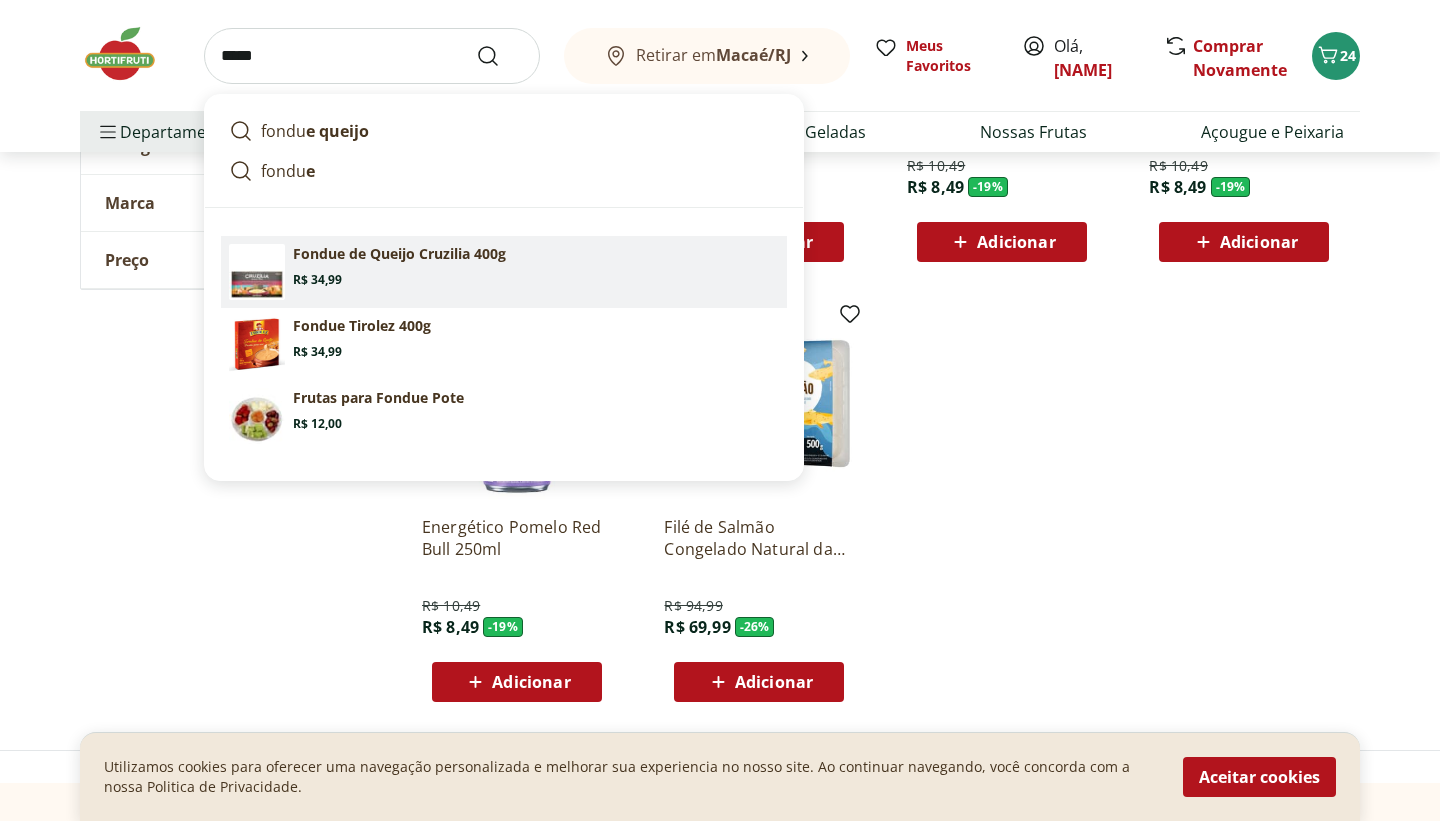 click on "Price: R$ 34,99" at bounding box center [317, 280] 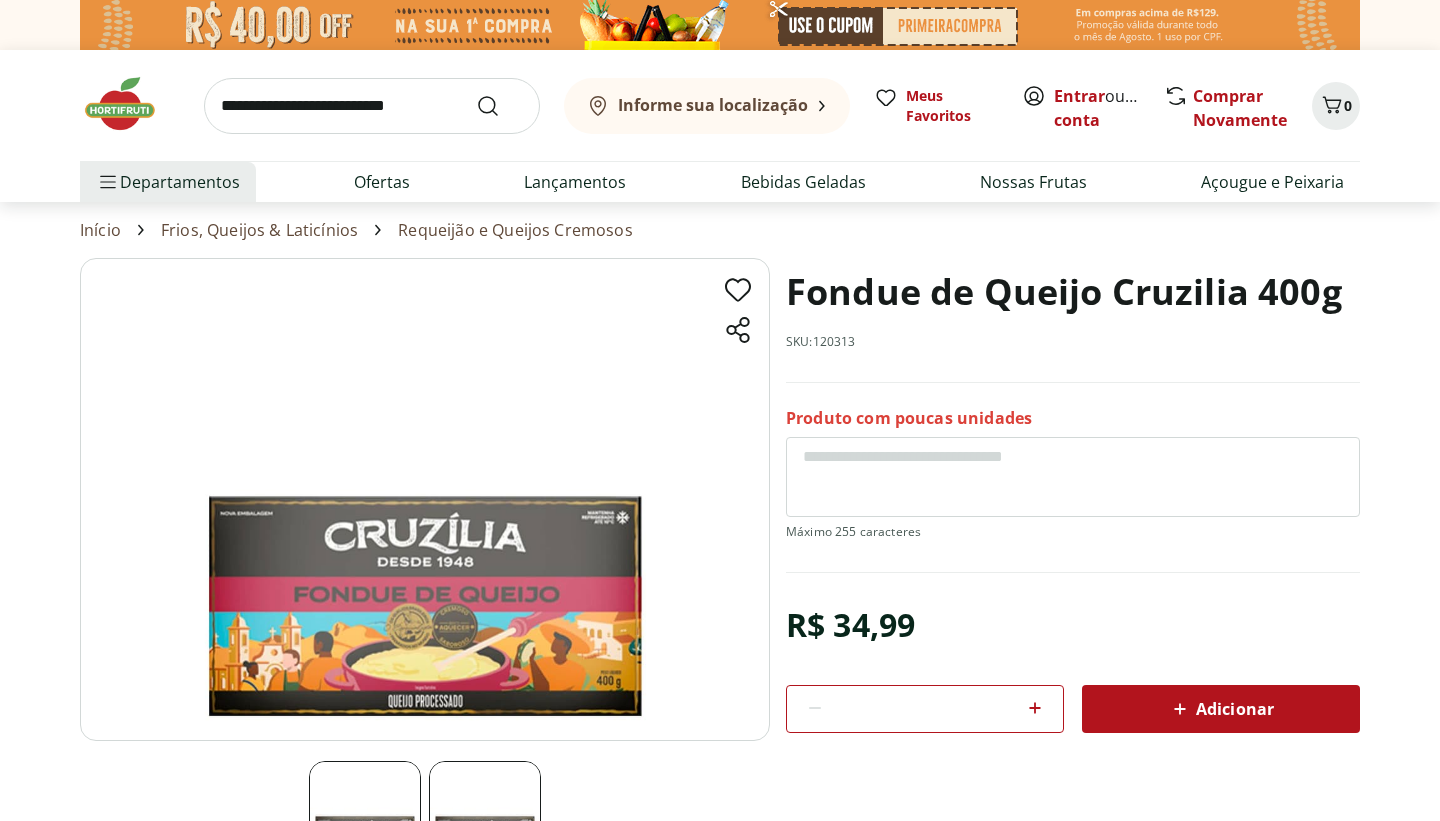 scroll, scrollTop: 0, scrollLeft: 0, axis: both 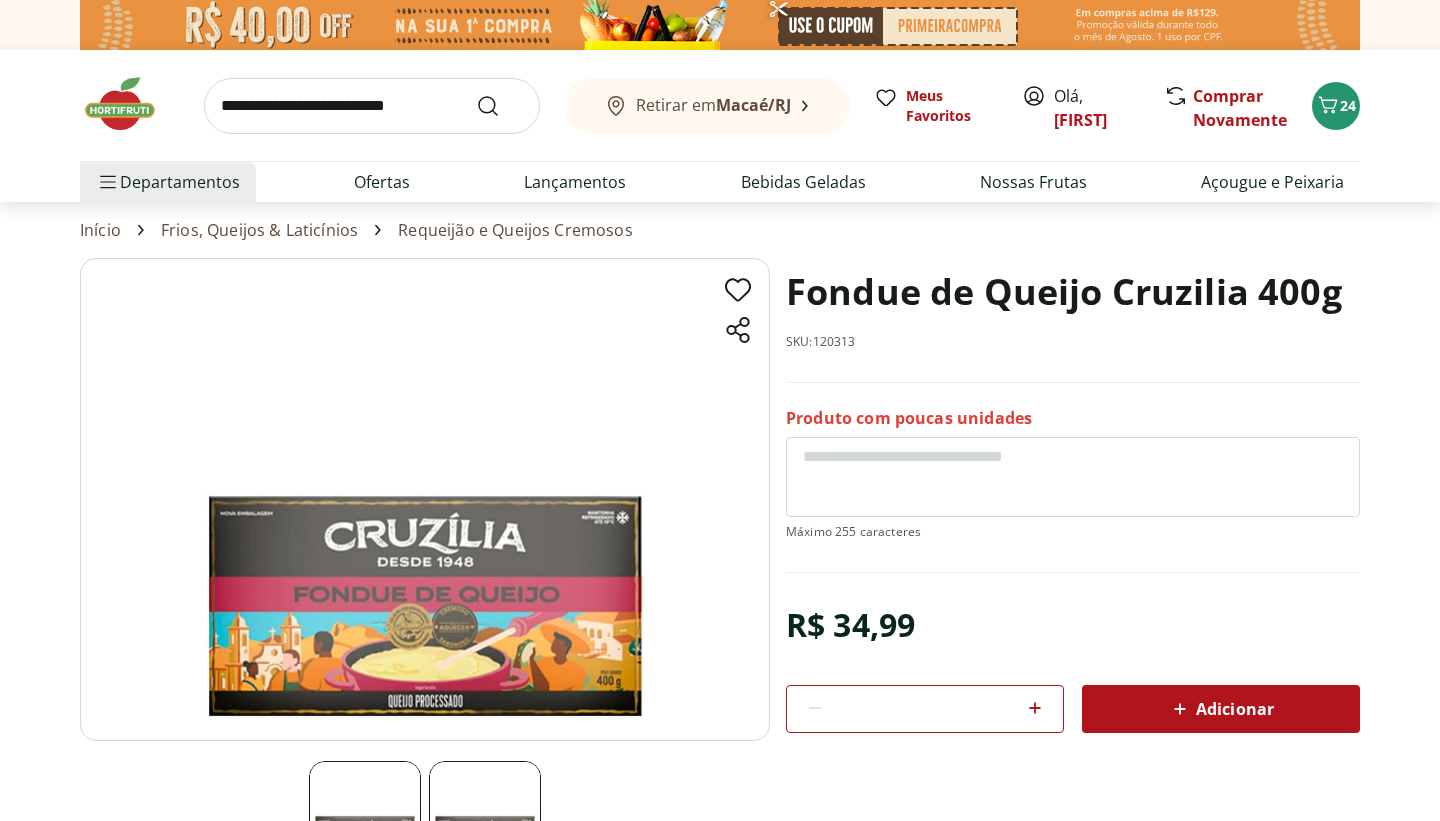 click on "Adicionar" at bounding box center (1221, 709) 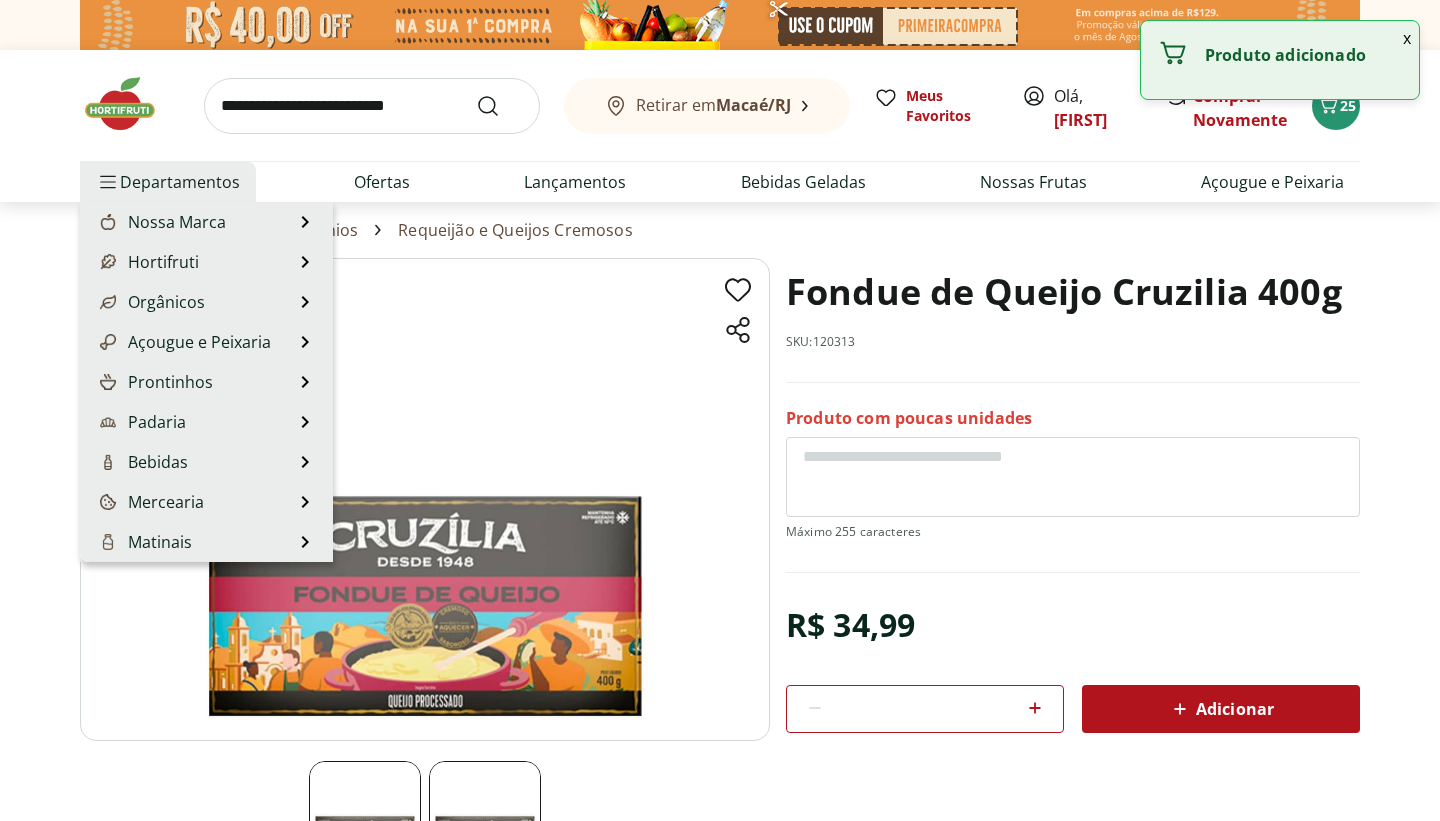 click on "Departamentos" at bounding box center (168, 182) 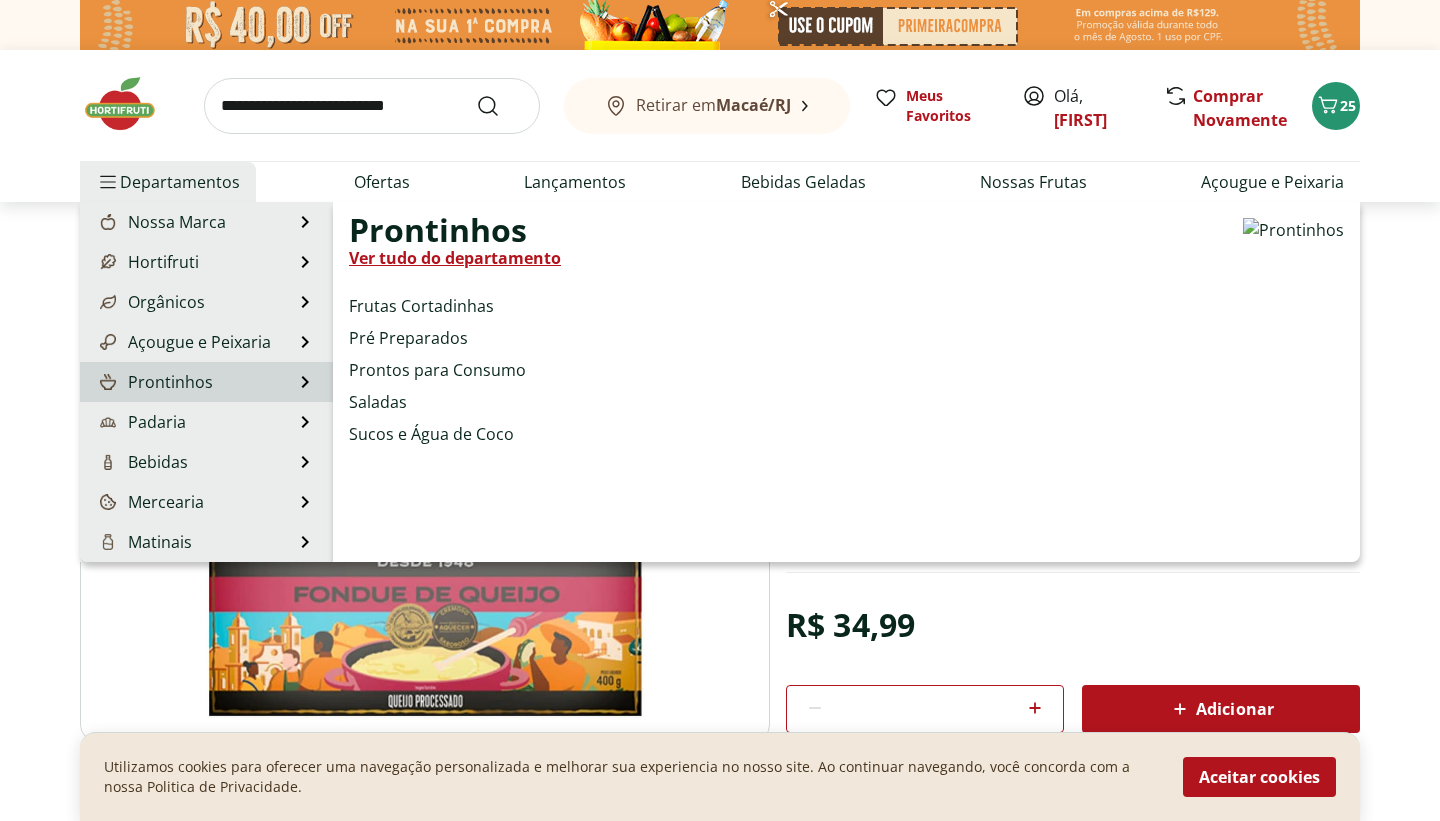click on "Prontinhos" at bounding box center (154, 382) 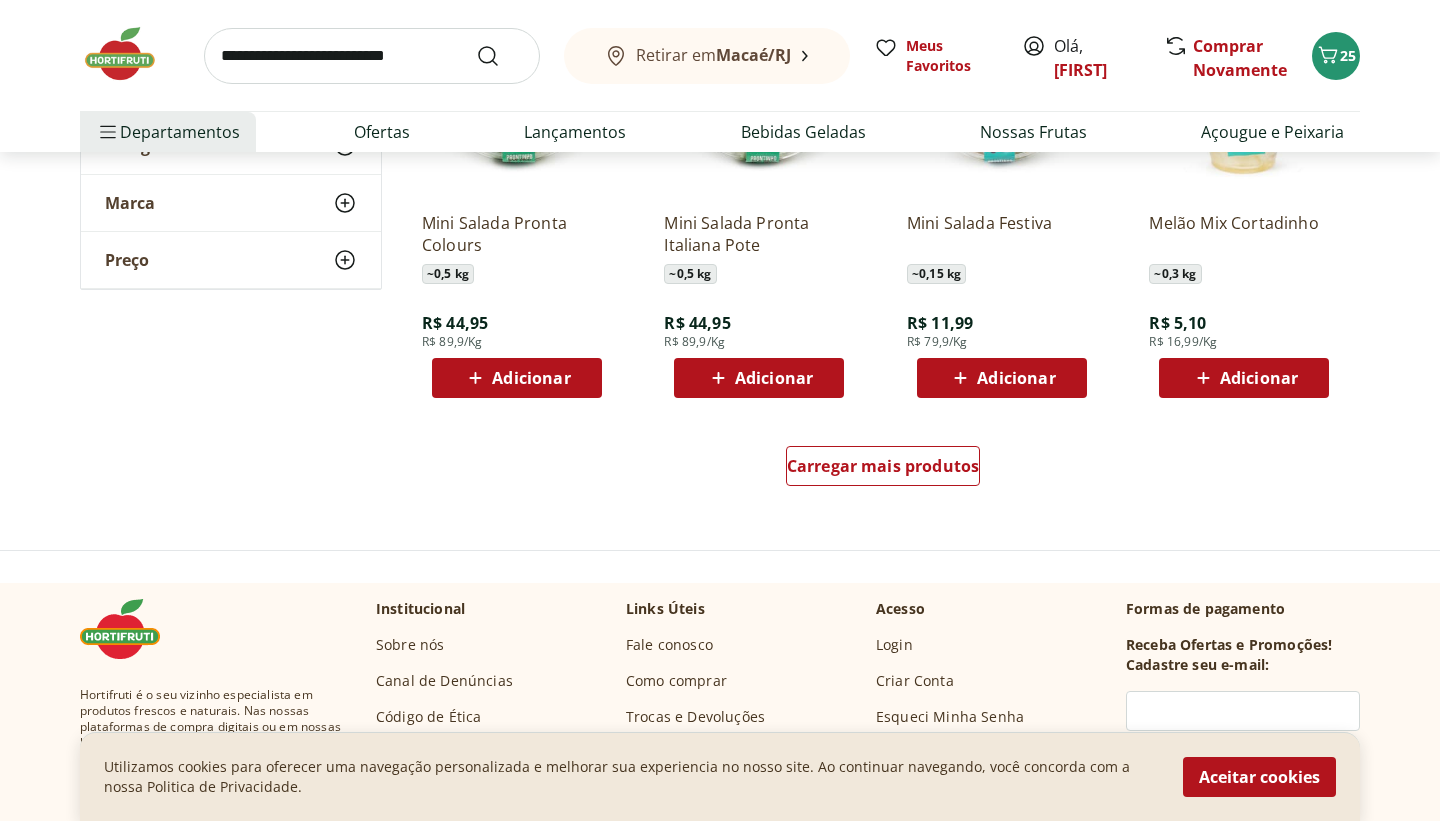 scroll, scrollTop: 1240, scrollLeft: 0, axis: vertical 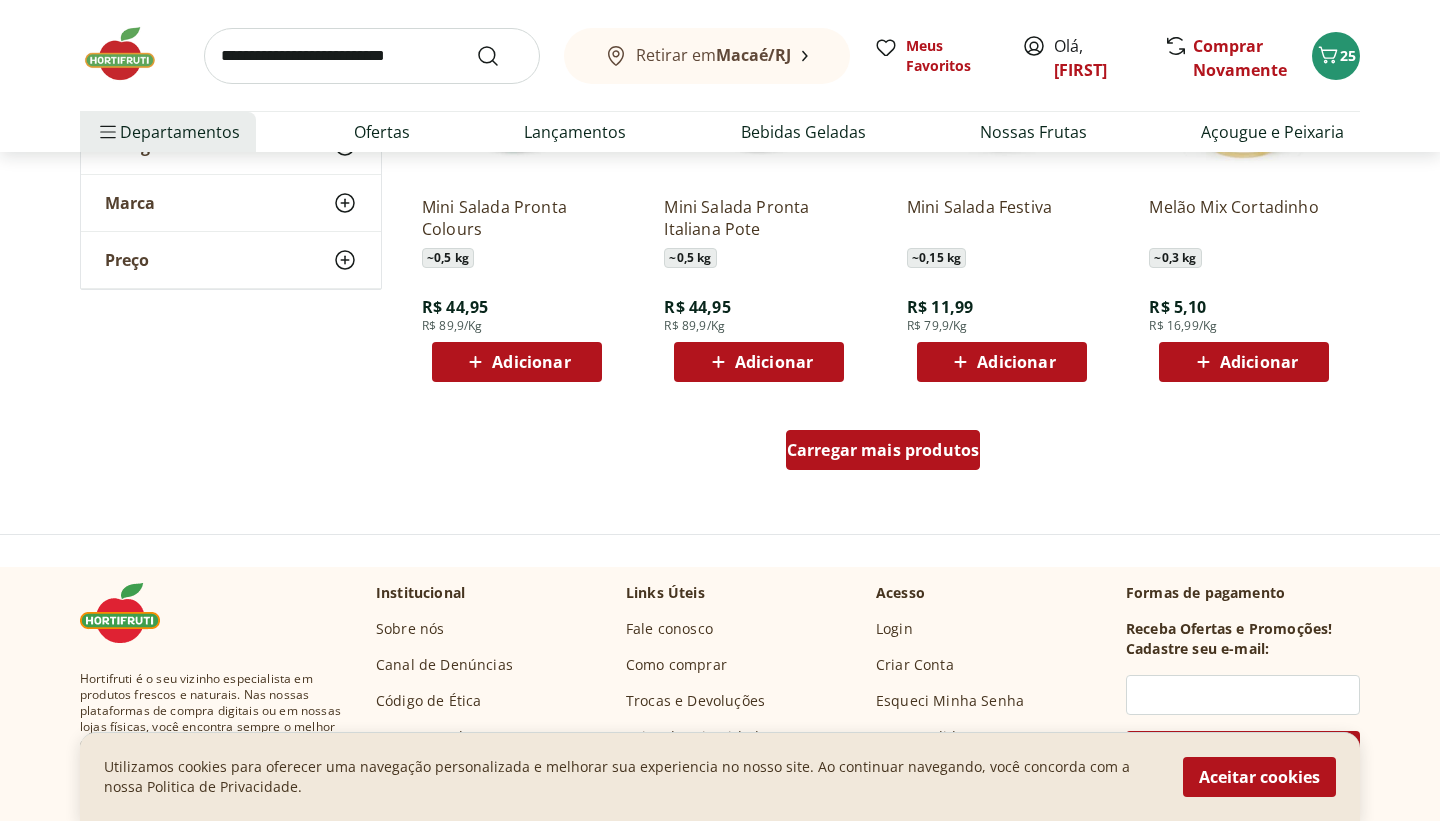 click on "Carregar mais produtos" at bounding box center [883, 450] 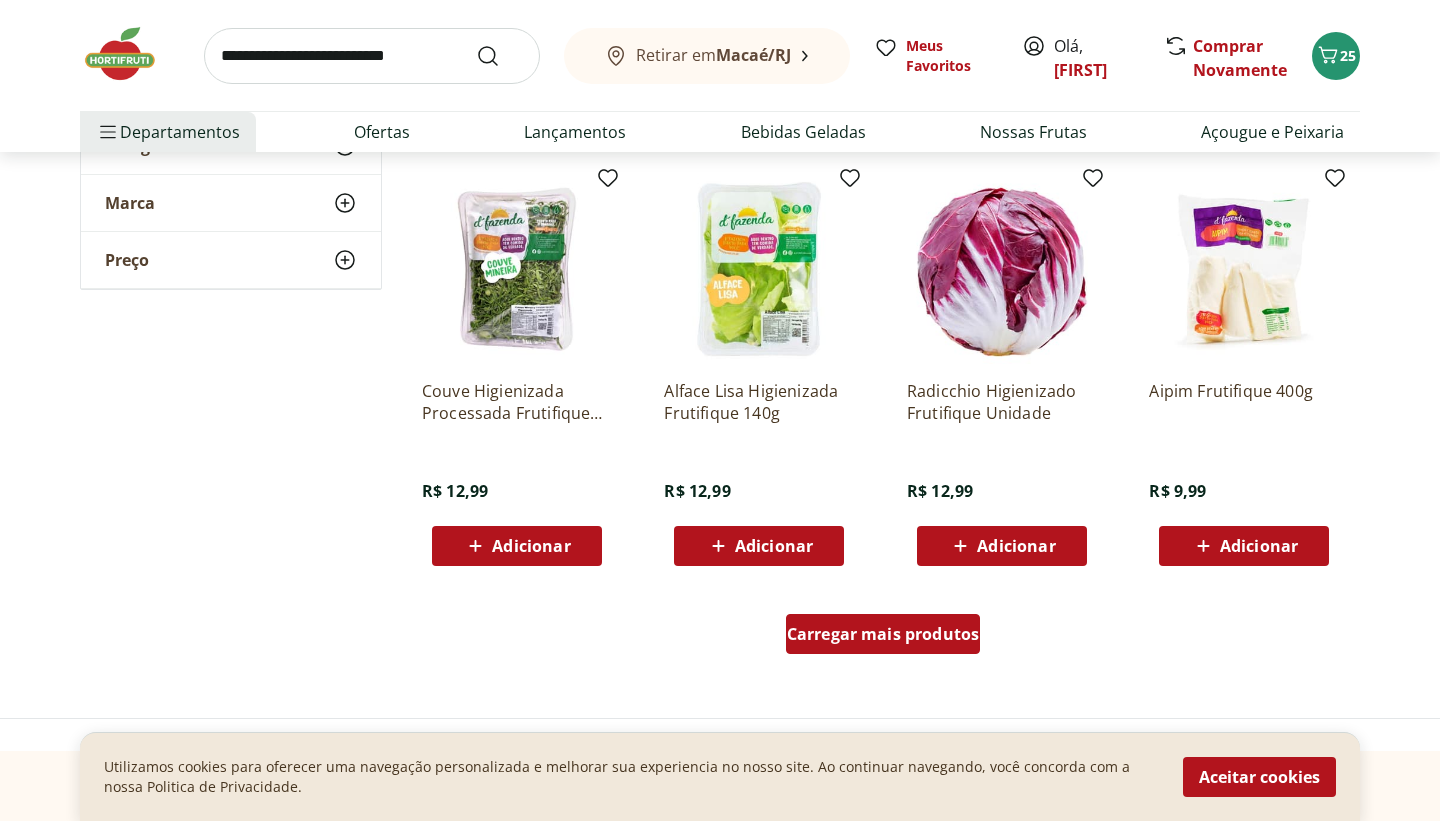 scroll, scrollTop: 2400, scrollLeft: 0, axis: vertical 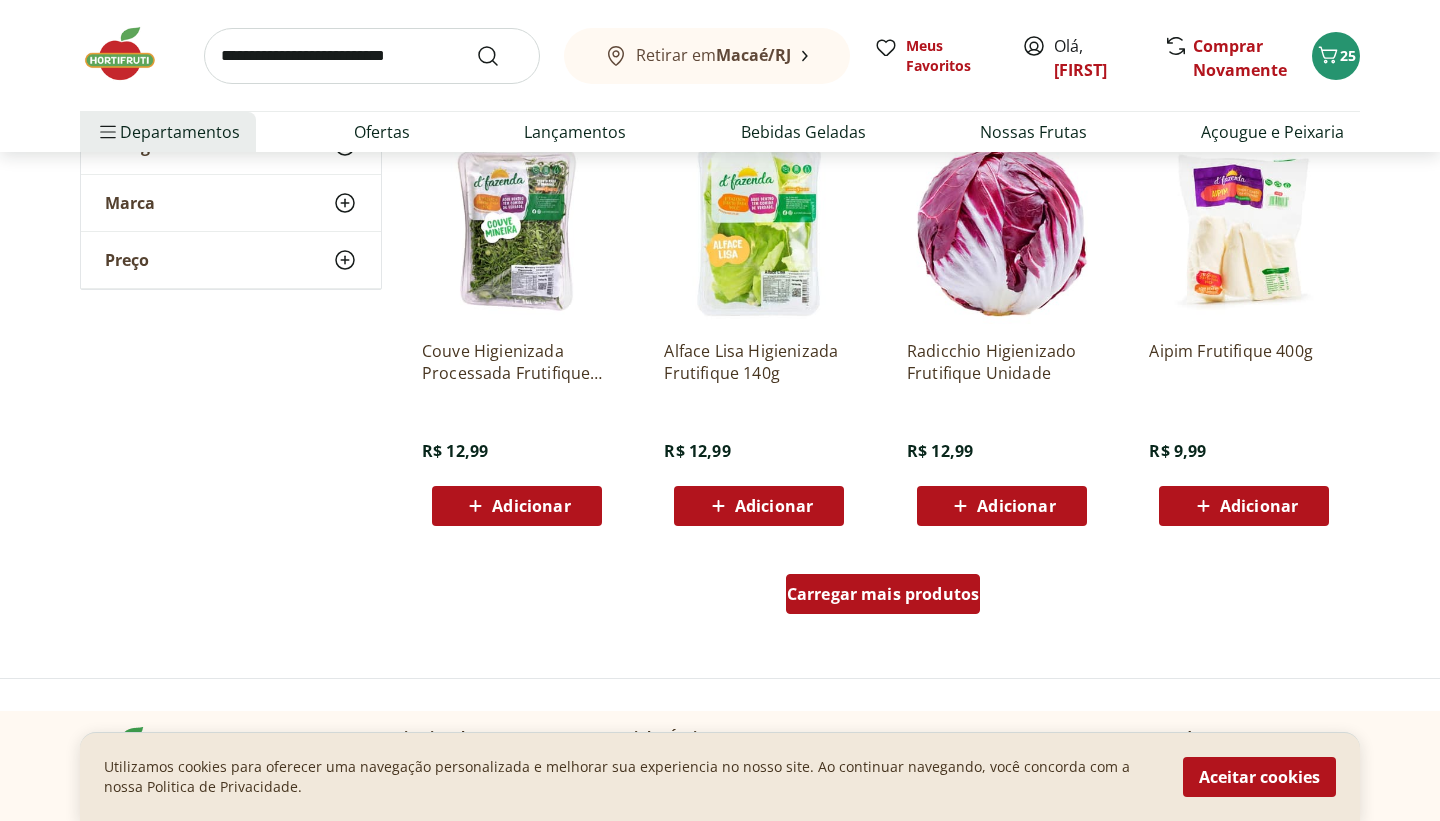 click on "Carregar mais produtos" at bounding box center [883, 594] 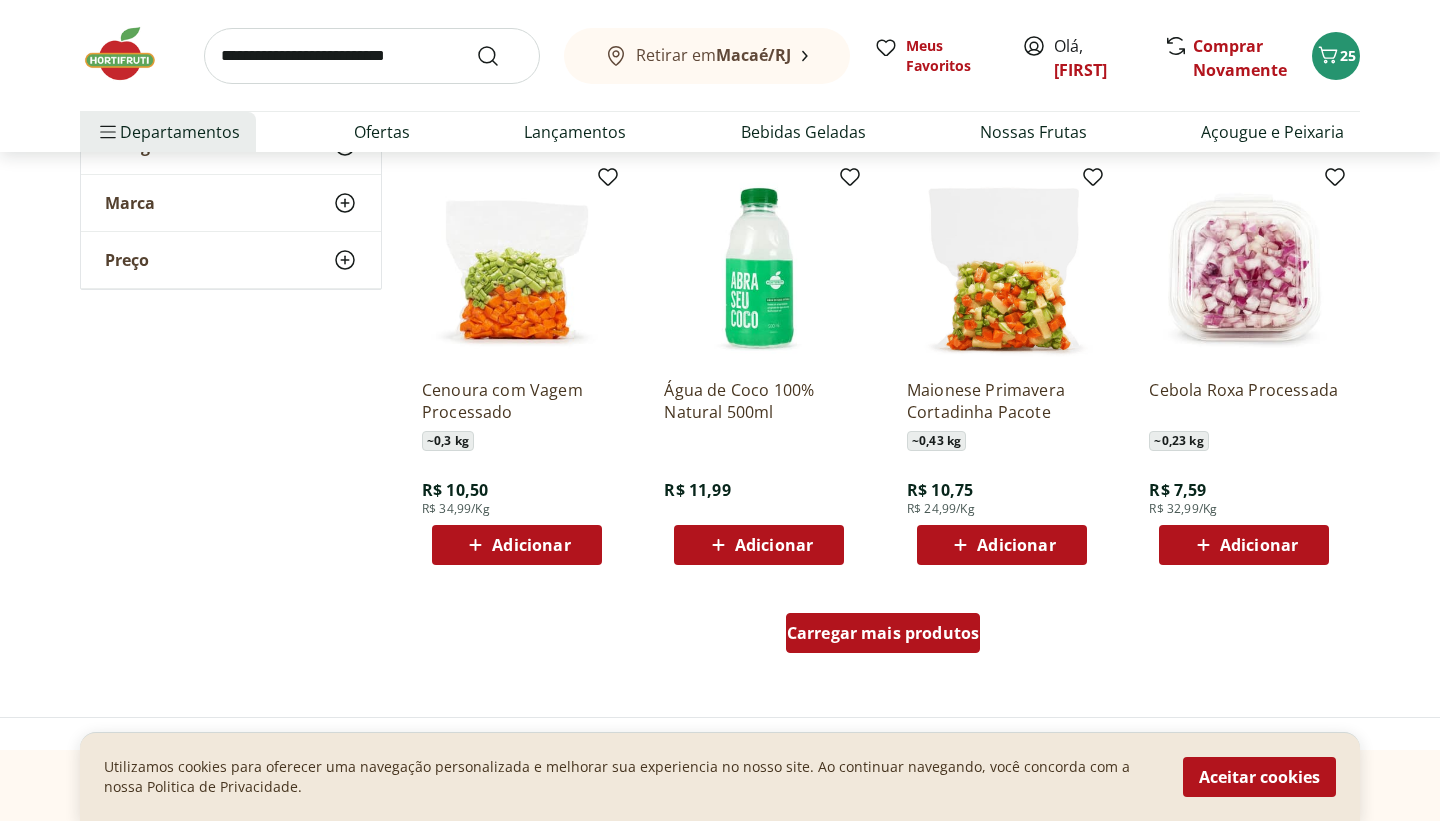 scroll, scrollTop: 3680, scrollLeft: 0, axis: vertical 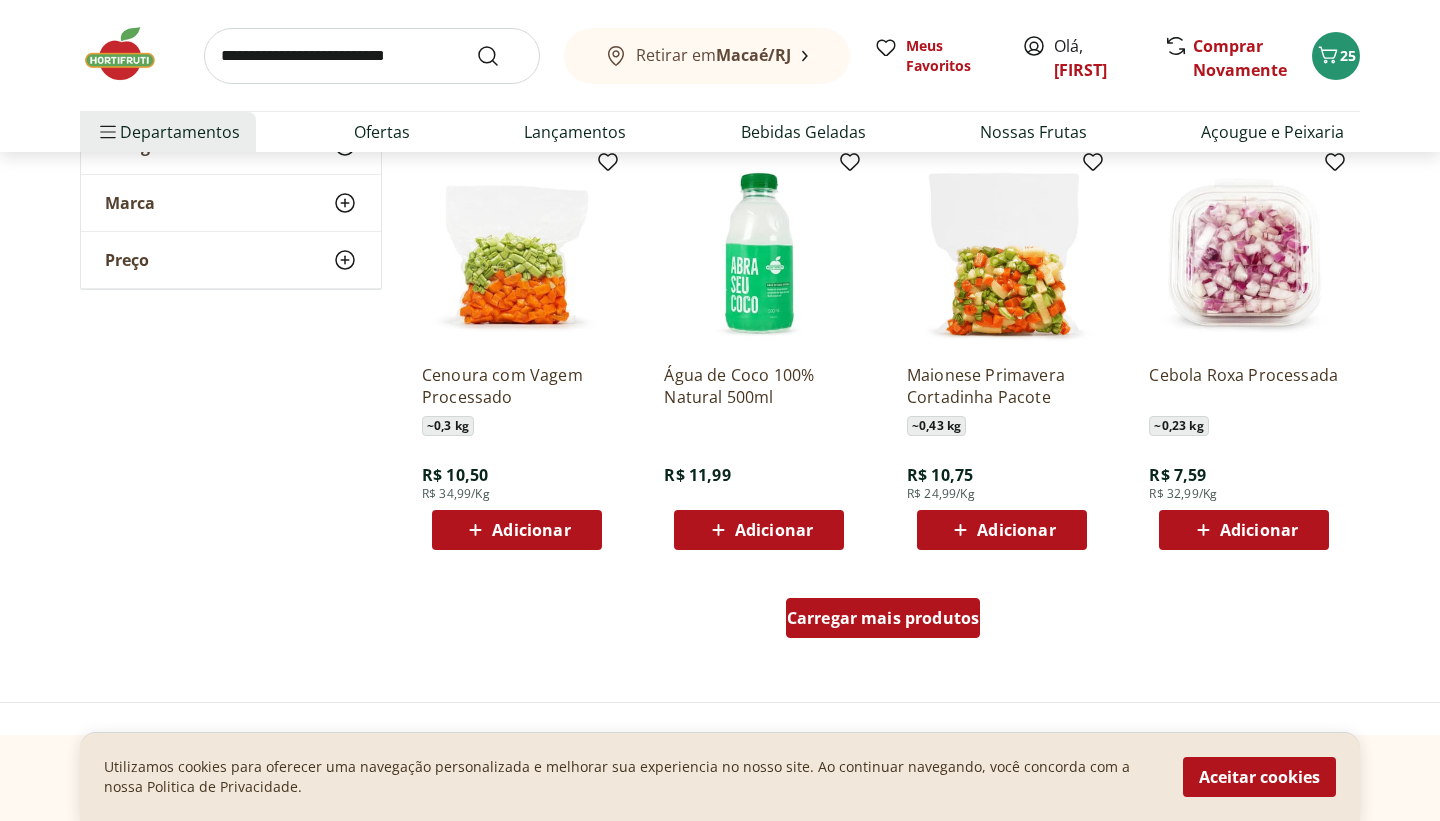 click on "Carregar mais produtos" at bounding box center [883, 618] 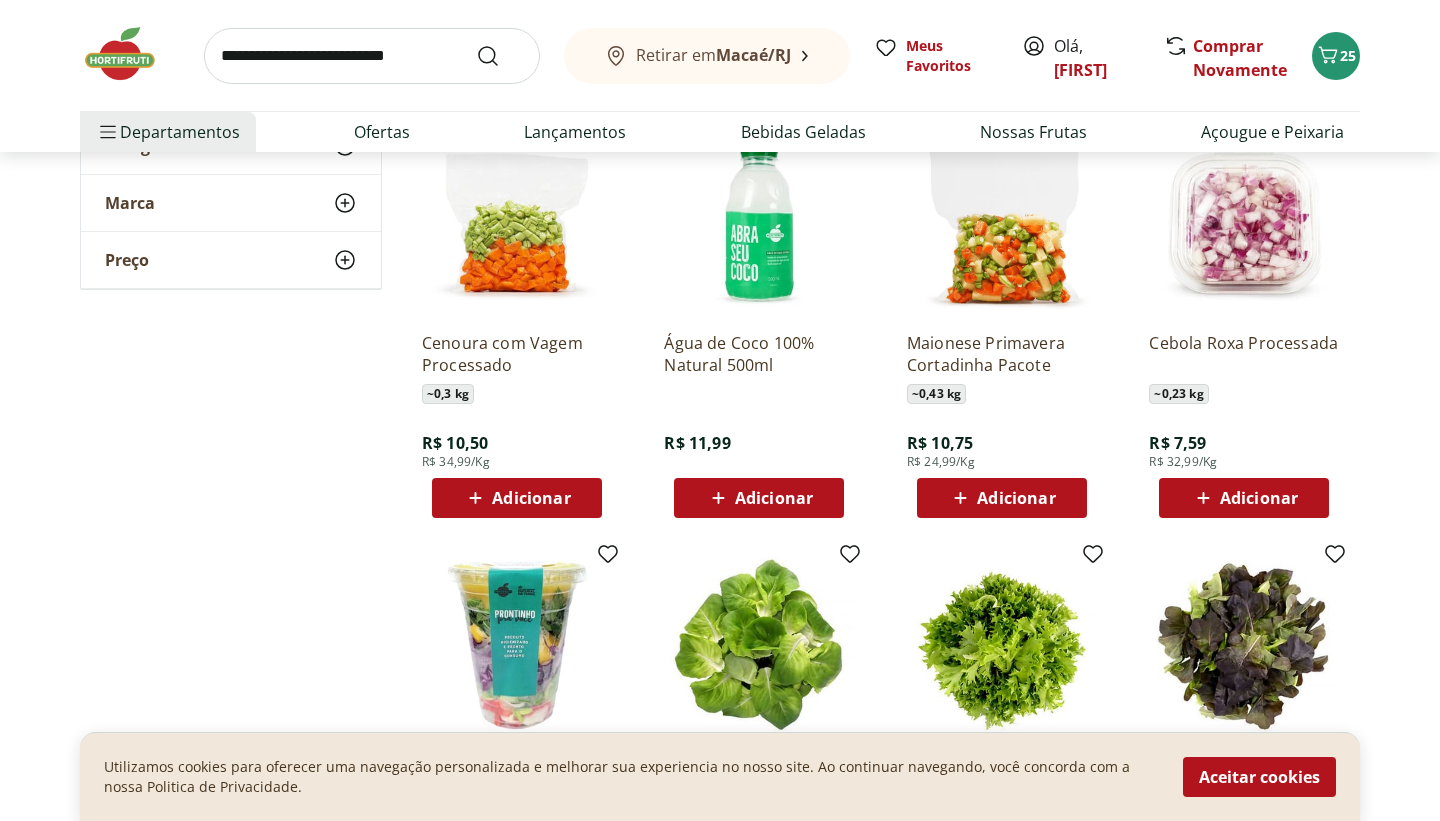 scroll, scrollTop: 3720, scrollLeft: 0, axis: vertical 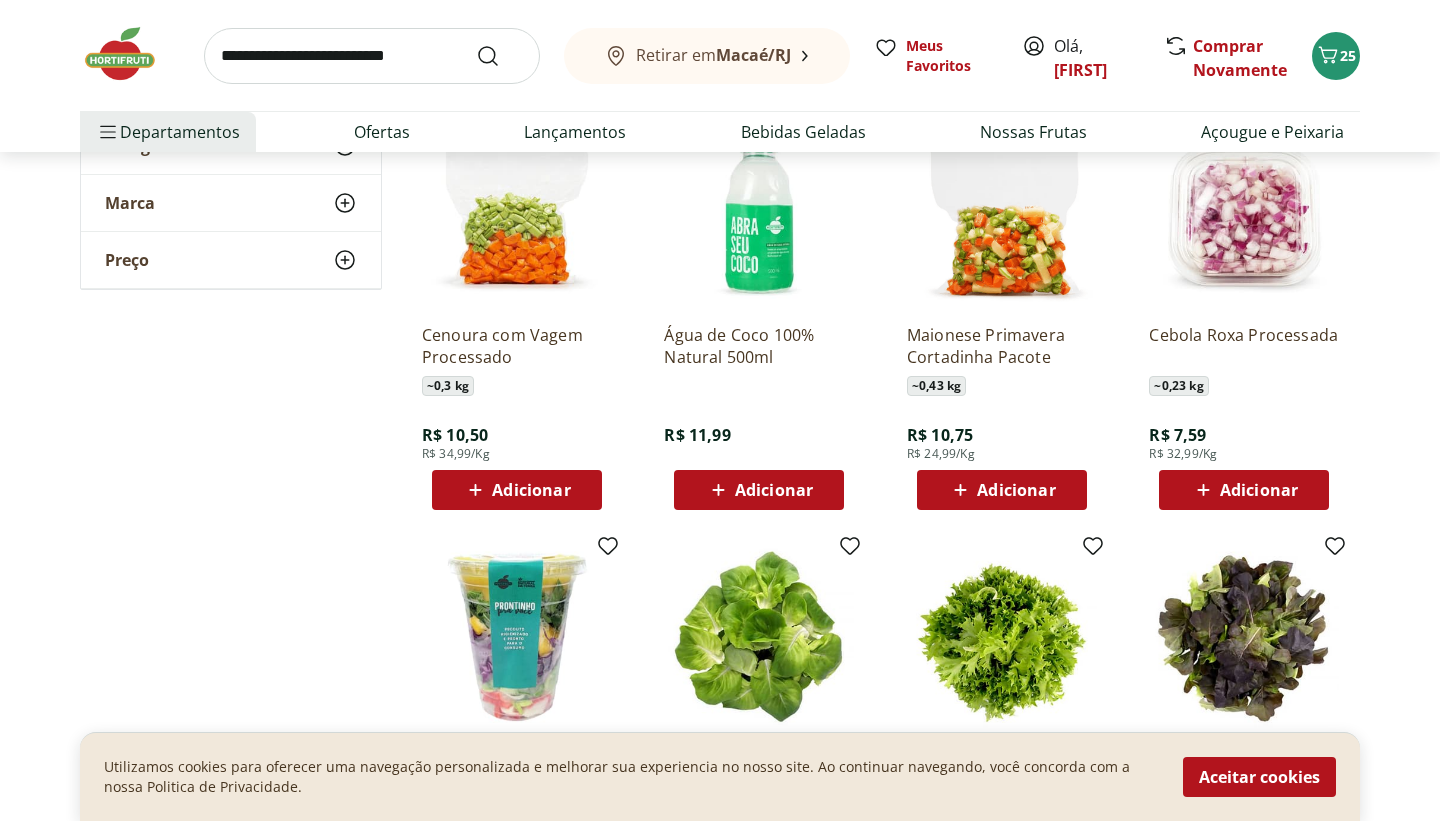 click on "Adicionar" at bounding box center (774, 490) 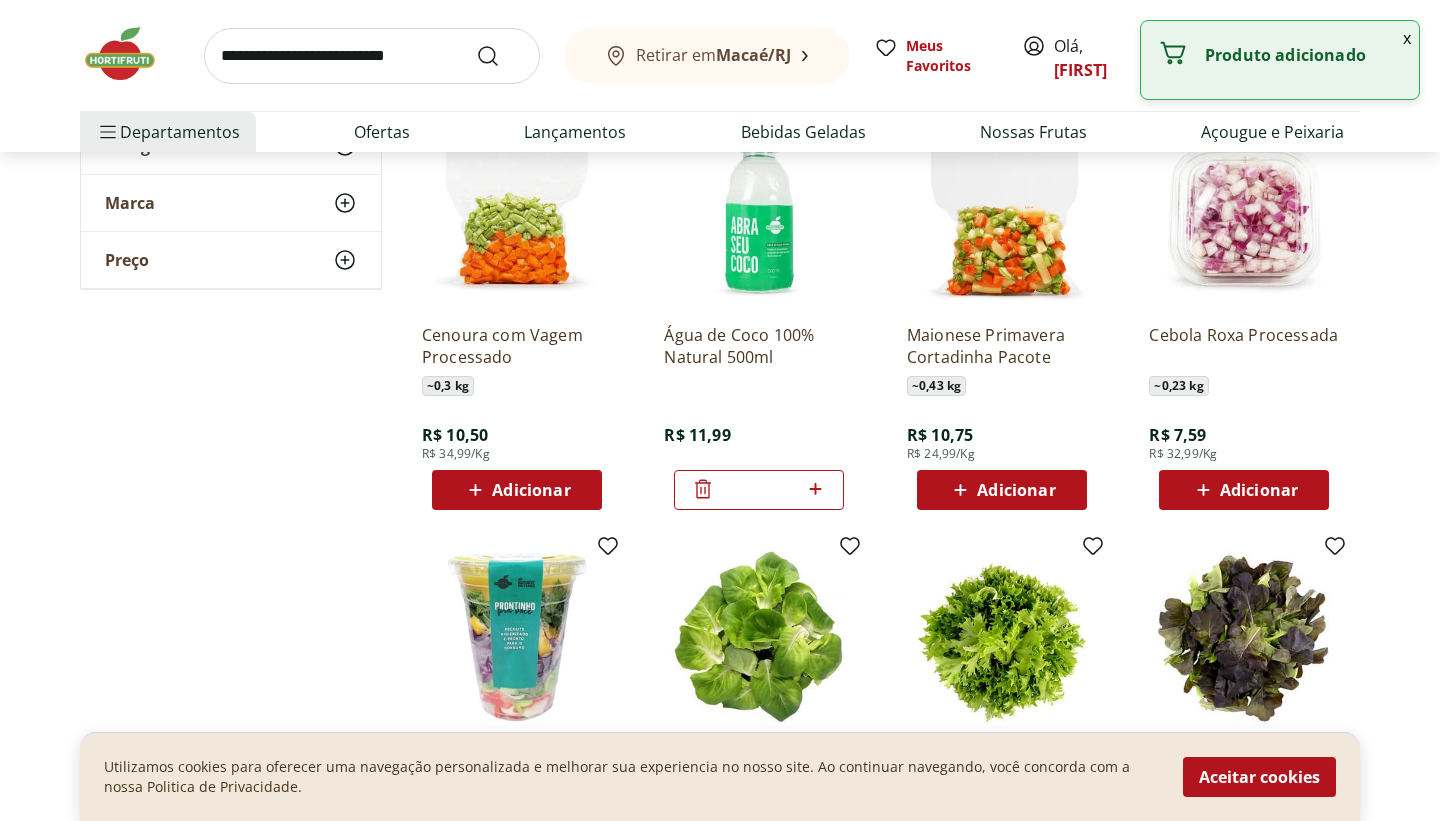 click 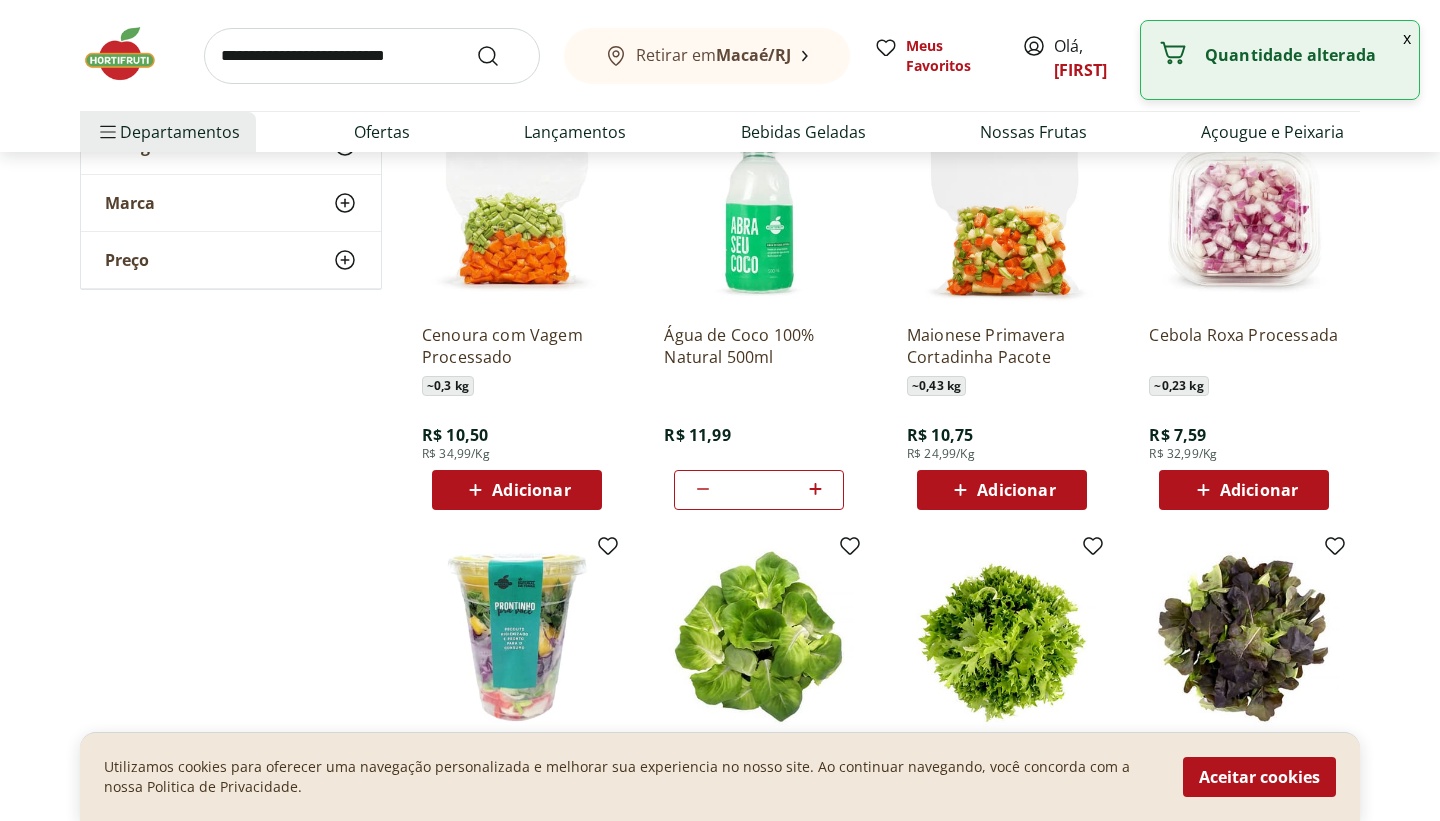 type 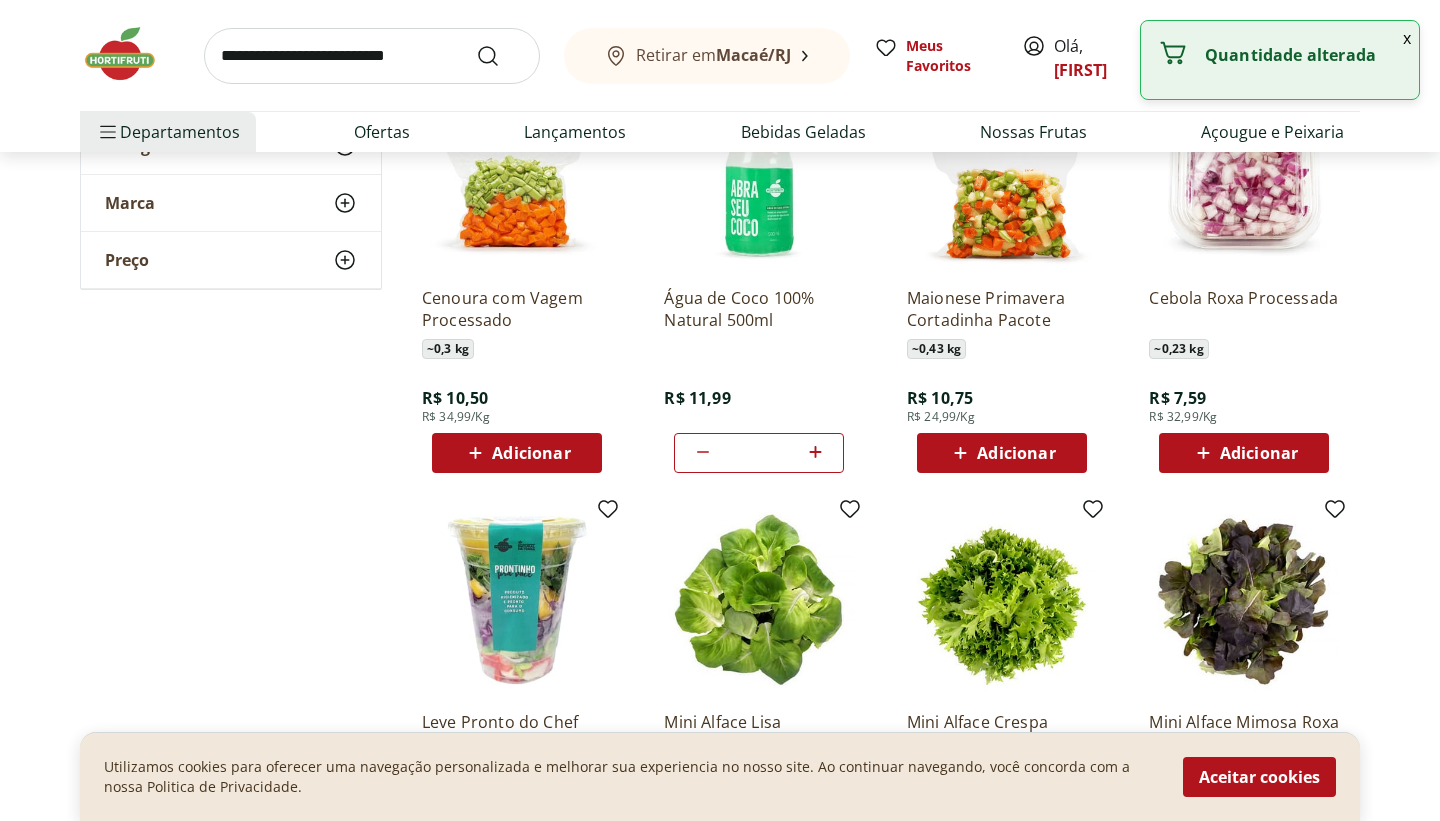 scroll, scrollTop: 3760, scrollLeft: 0, axis: vertical 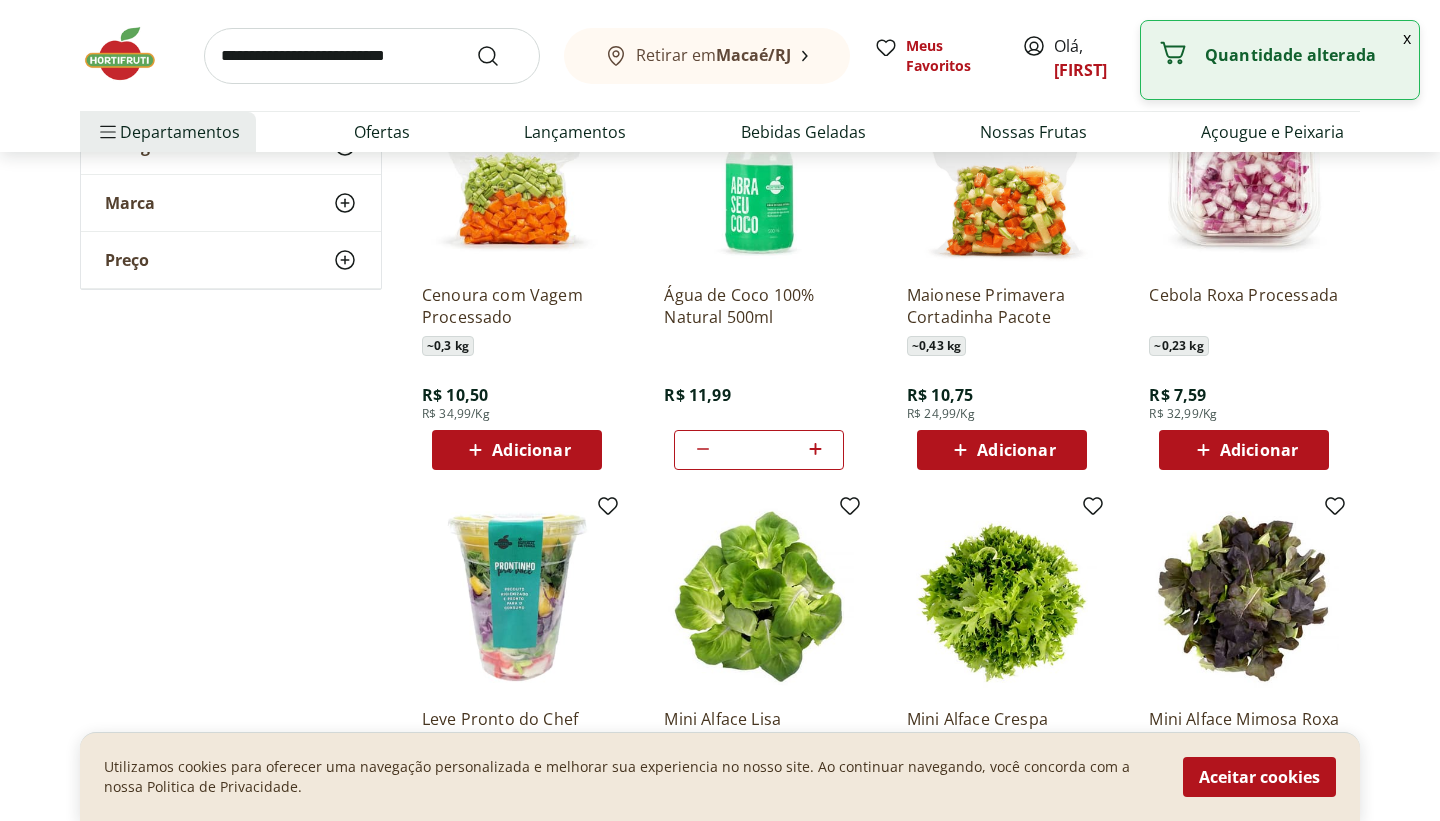 click on "Adicionar" at bounding box center [1259, 450] 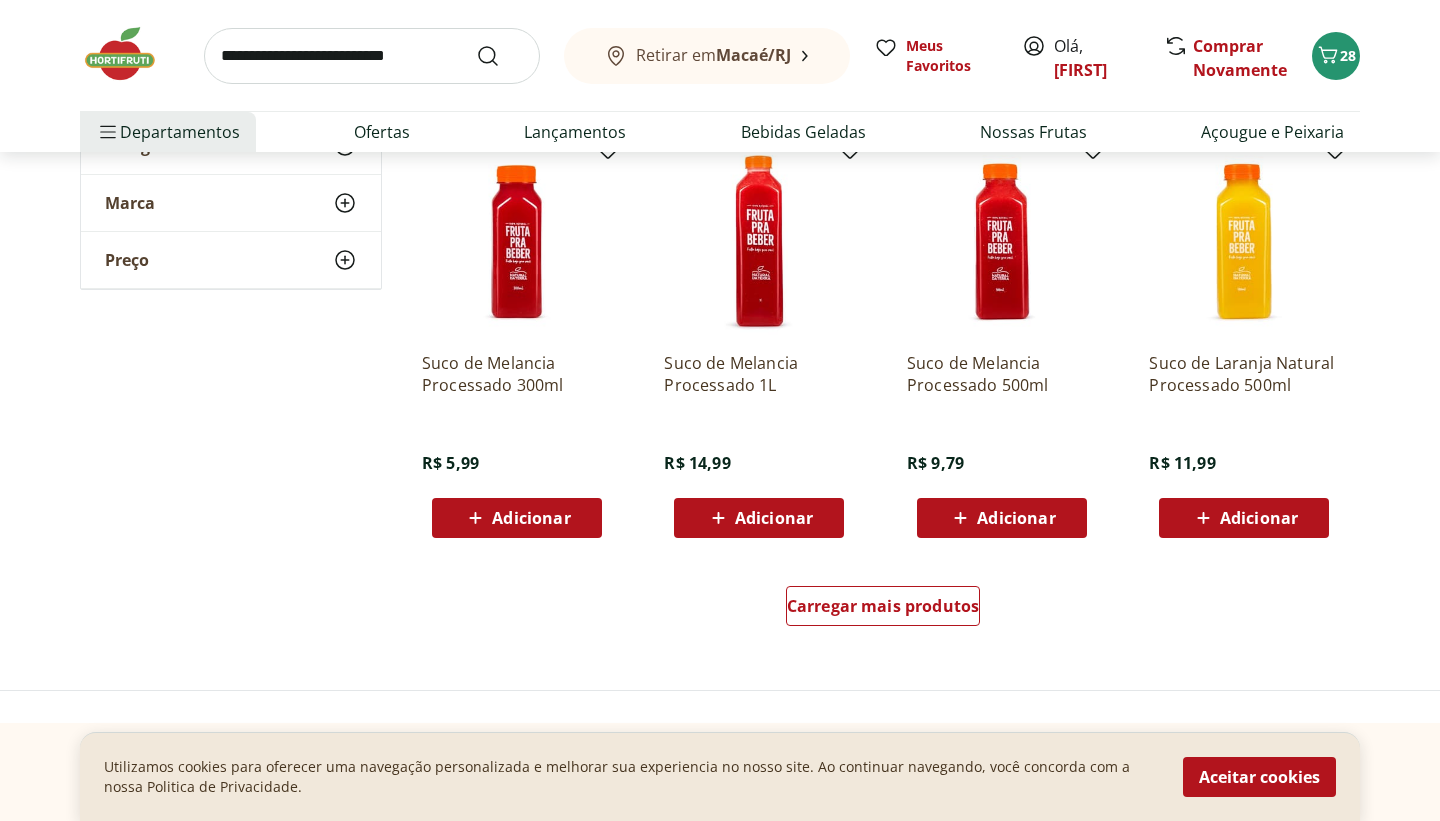 scroll, scrollTop: 5000, scrollLeft: 0, axis: vertical 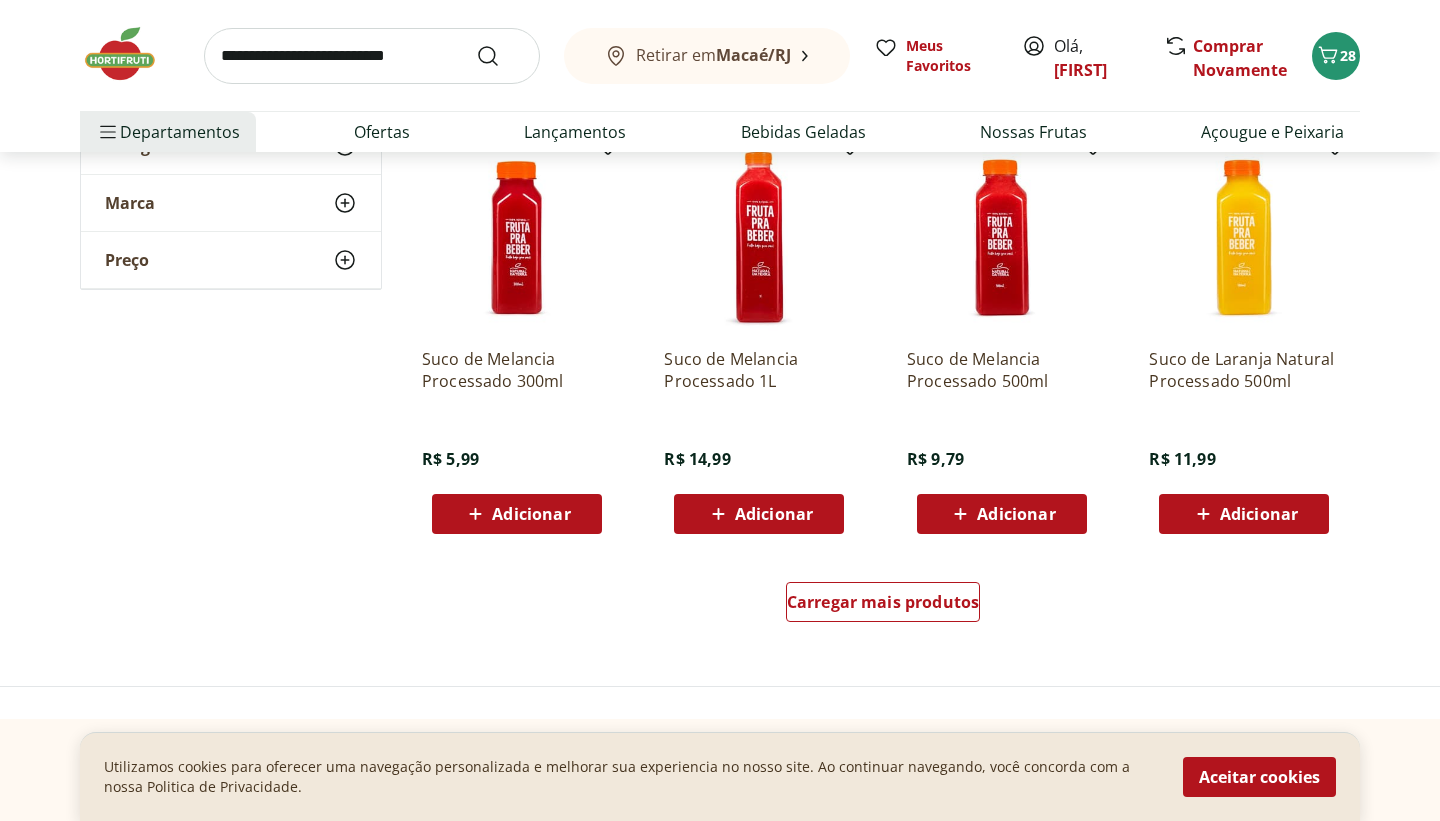 click on "Adicionar" at bounding box center (516, 514) 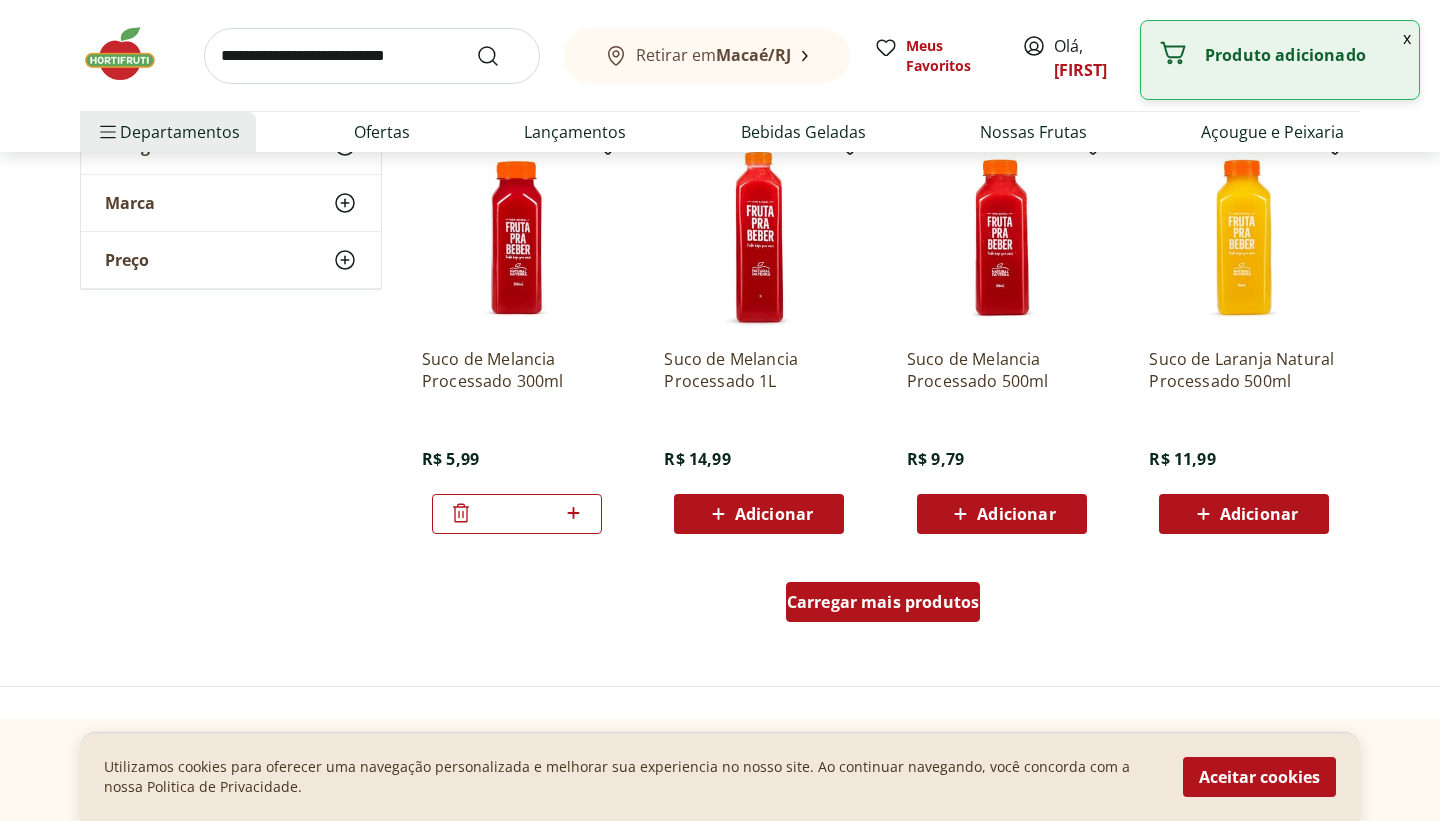 click on "Carregar mais produtos" at bounding box center (883, 602) 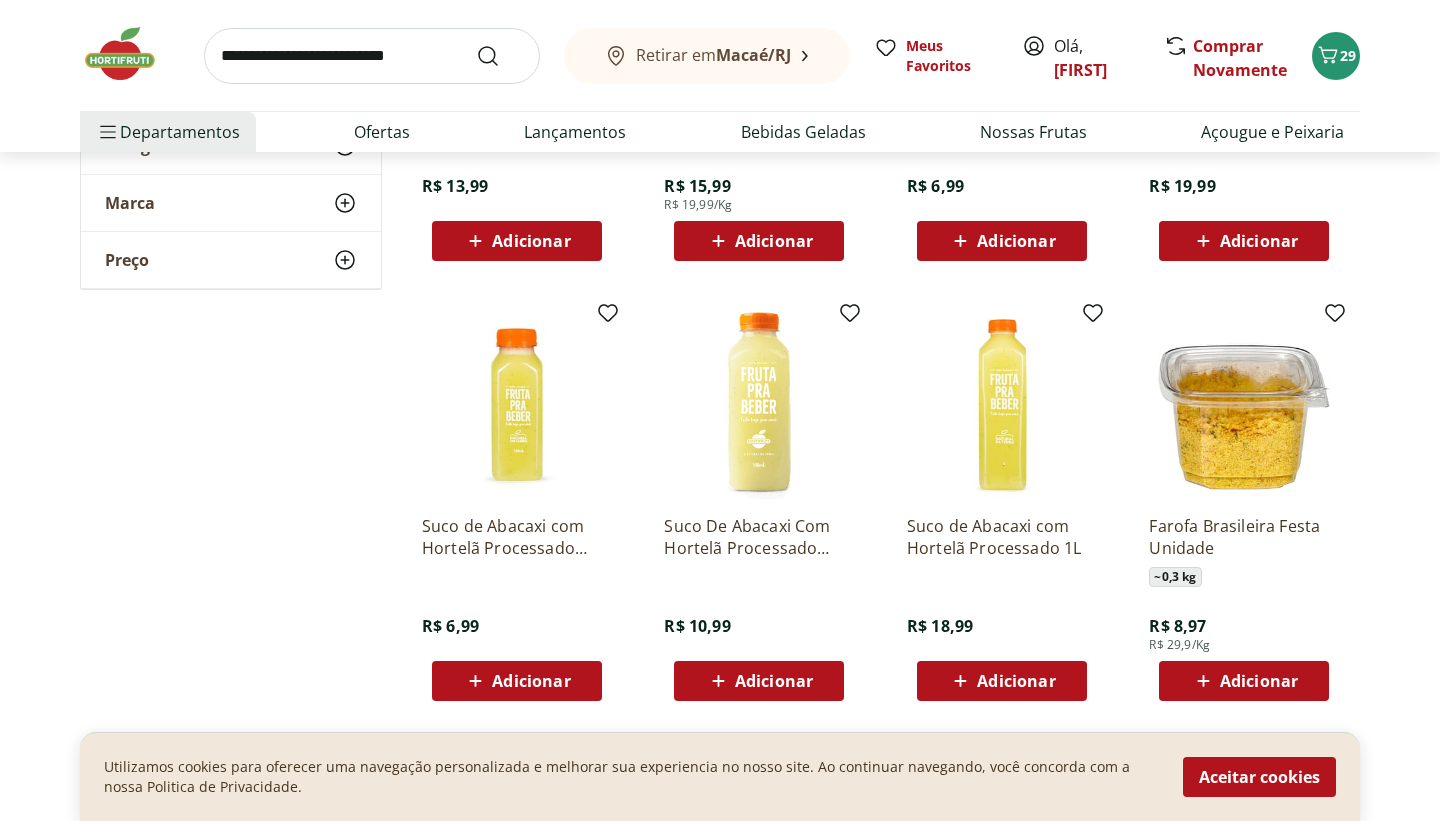 scroll, scrollTop: 6160, scrollLeft: 0, axis: vertical 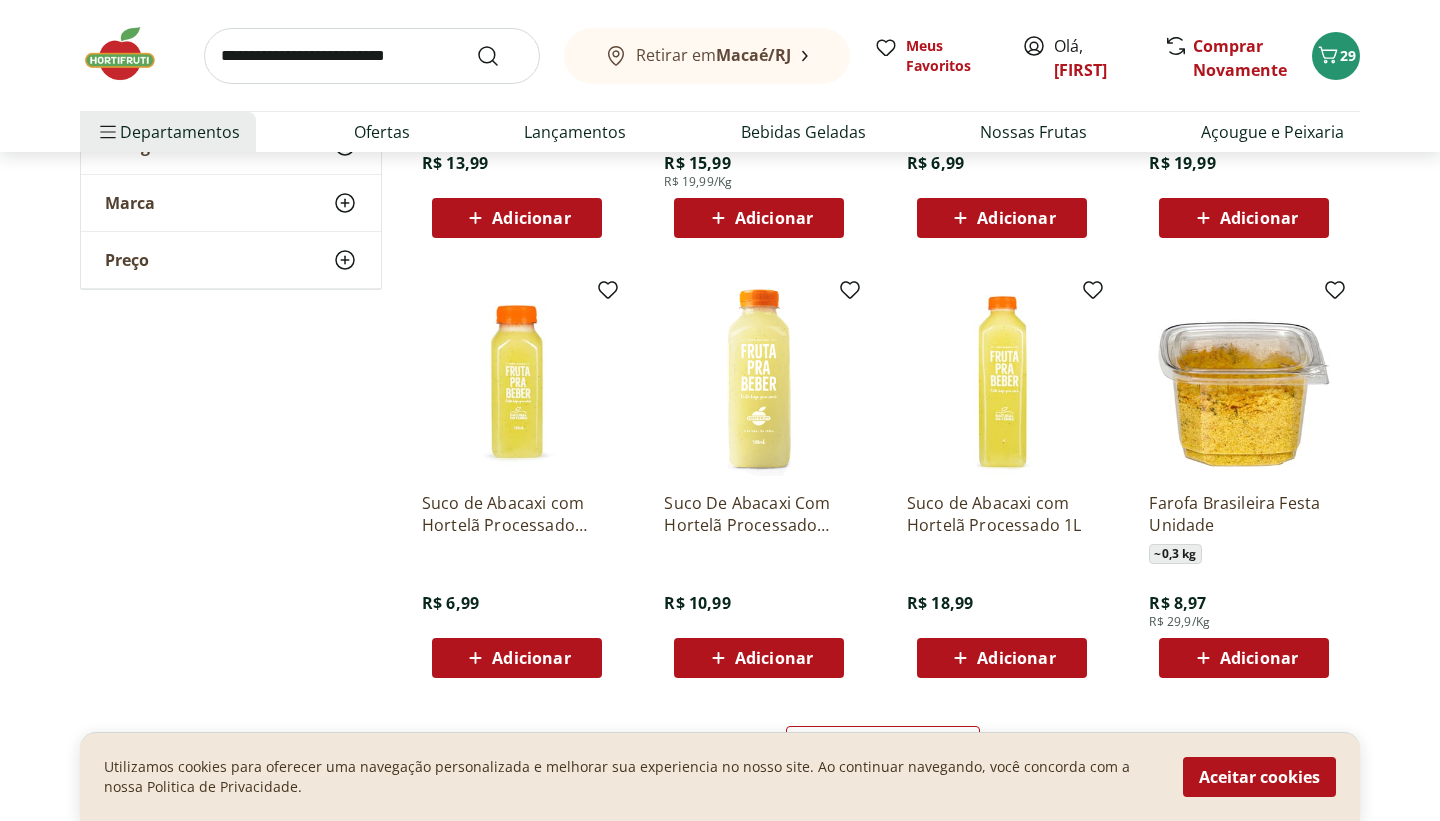 click on "Adicionar" at bounding box center (517, 658) 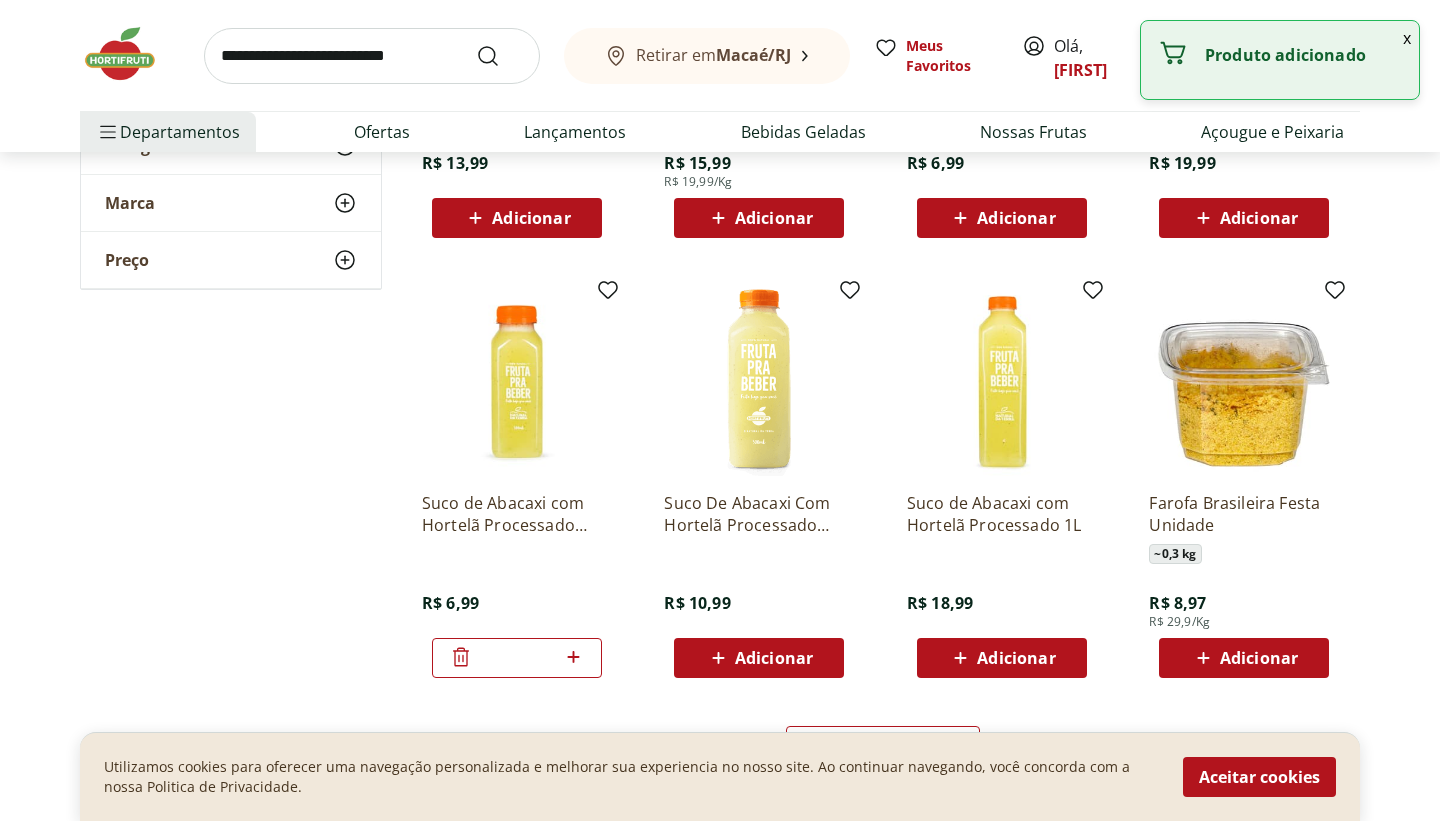 click on "**********" at bounding box center (720, -2536) 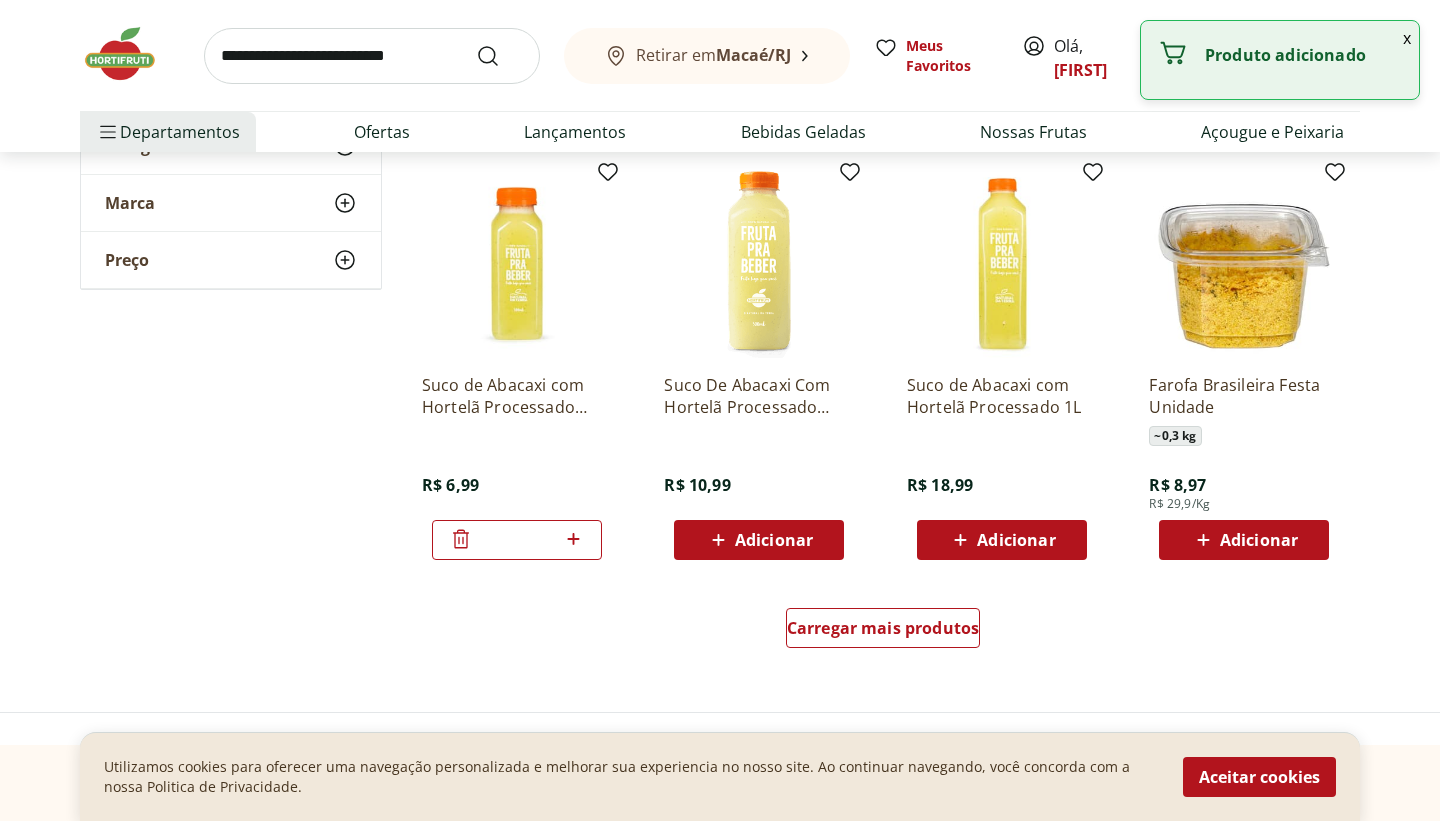scroll, scrollTop: 6280, scrollLeft: 0, axis: vertical 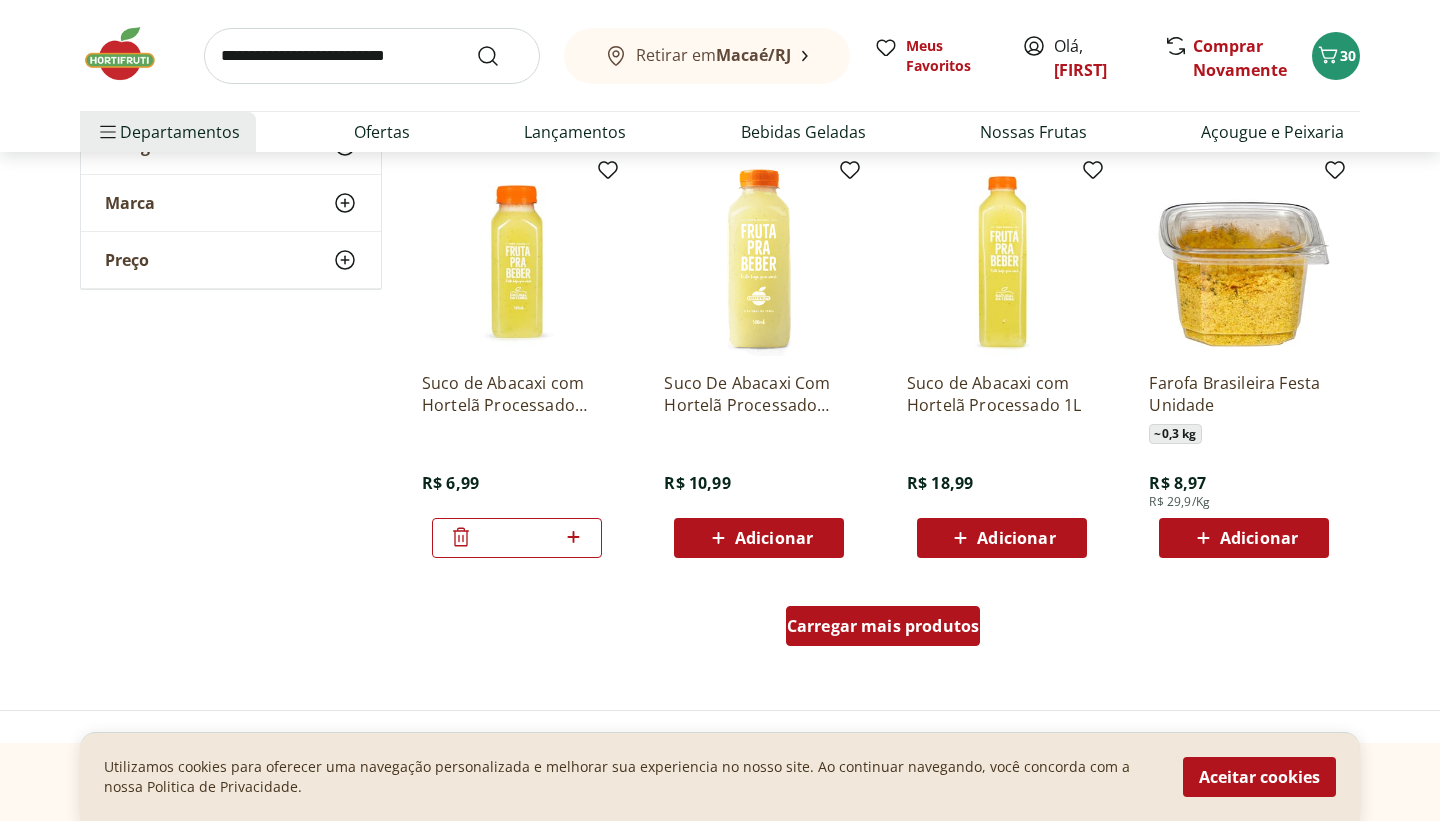click on "Carregar mais produtos" at bounding box center [883, 626] 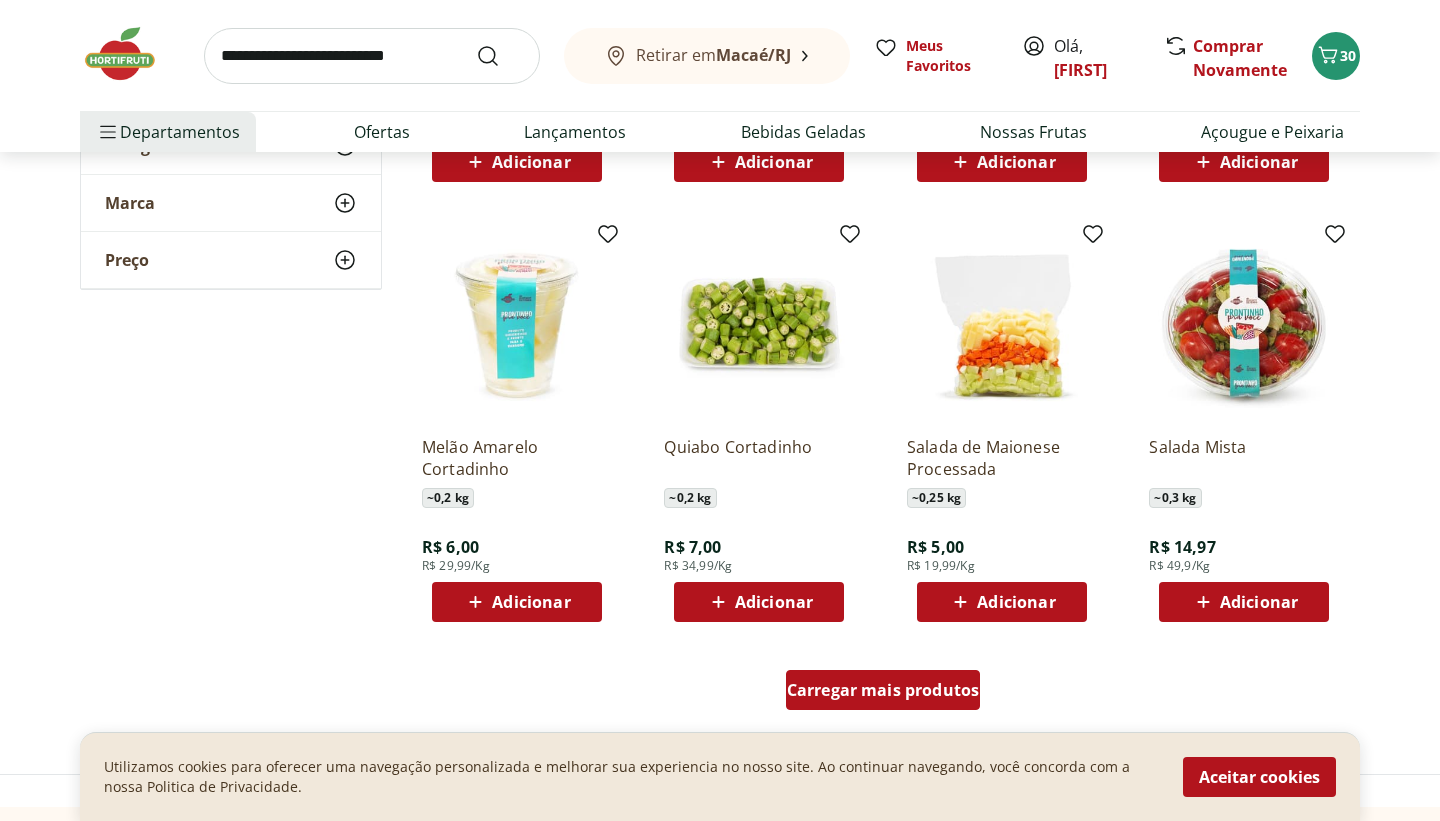 scroll, scrollTop: 7560, scrollLeft: 0, axis: vertical 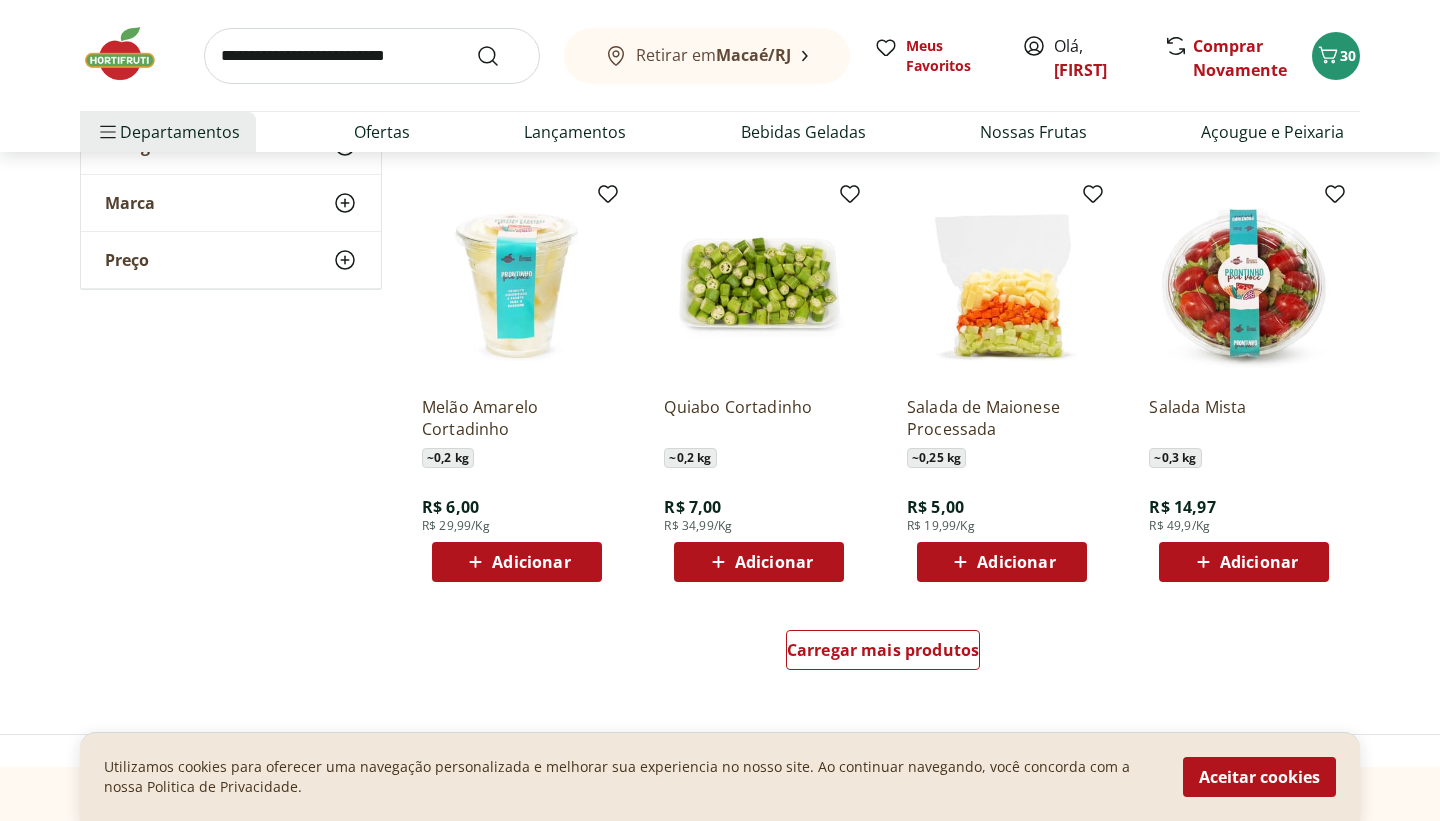 click on "Carregar mais produtos" at bounding box center (883, 654) 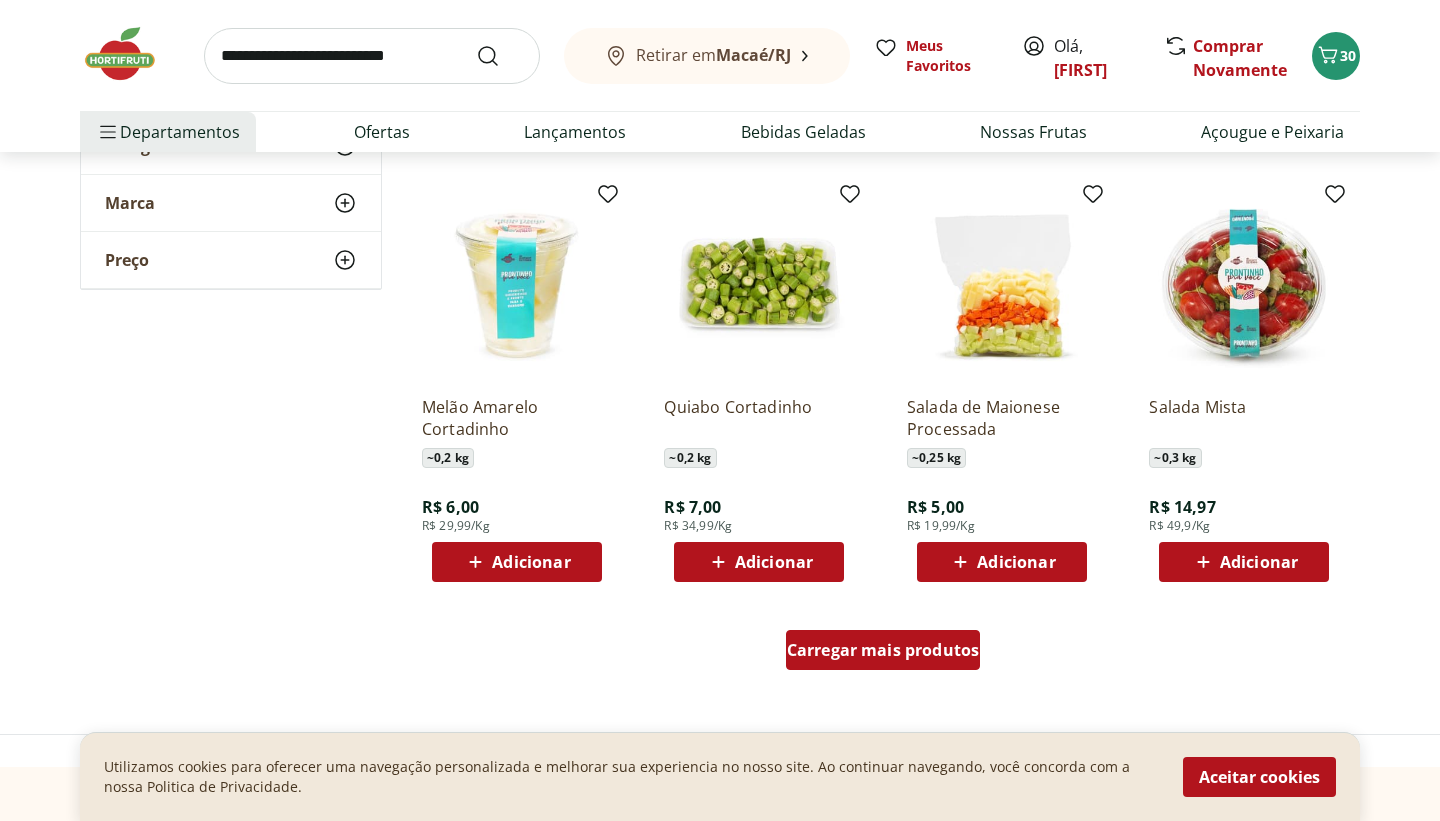 click on "Carregar mais produtos" at bounding box center (883, 650) 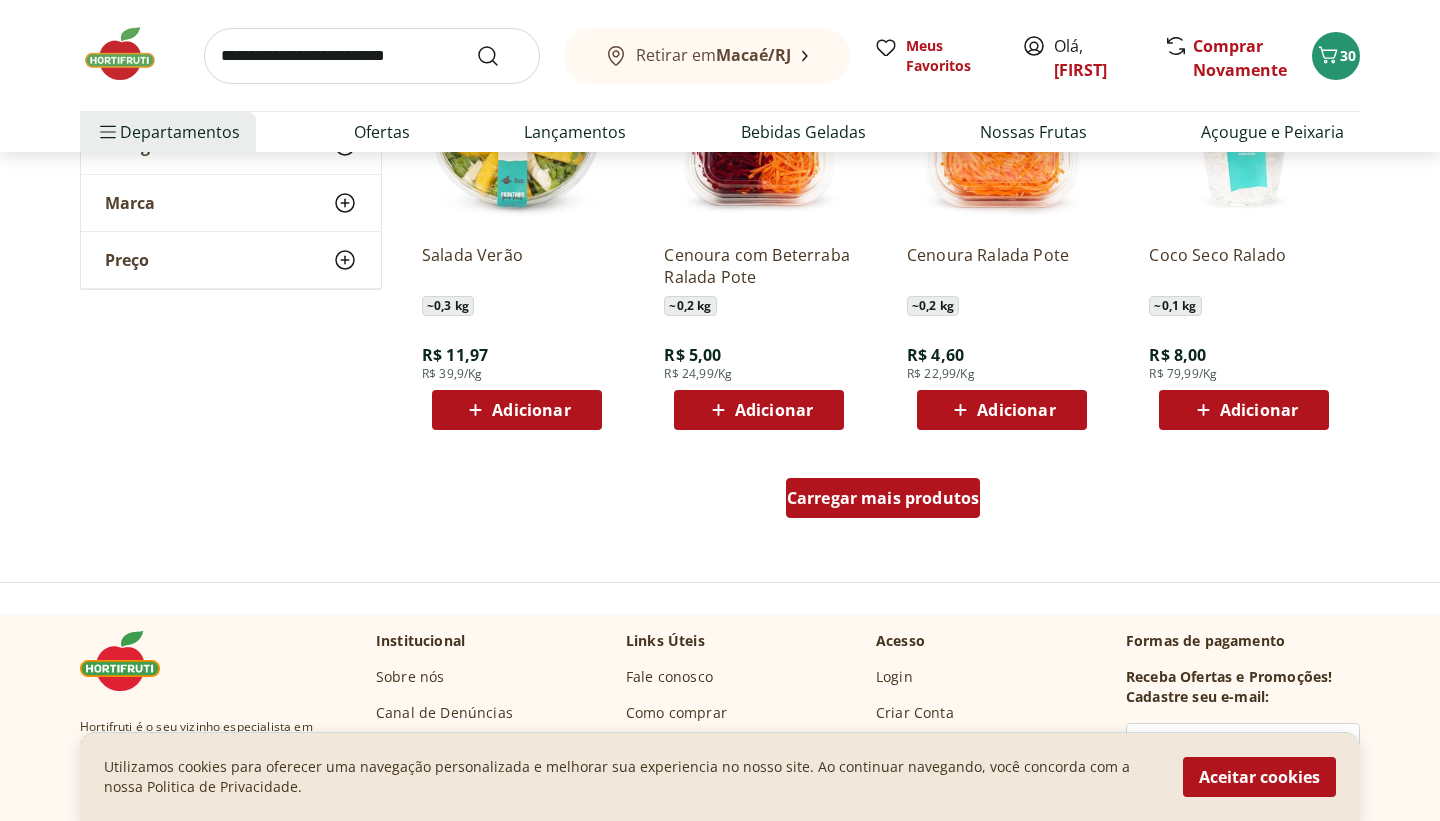 scroll, scrollTop: 9040, scrollLeft: 0, axis: vertical 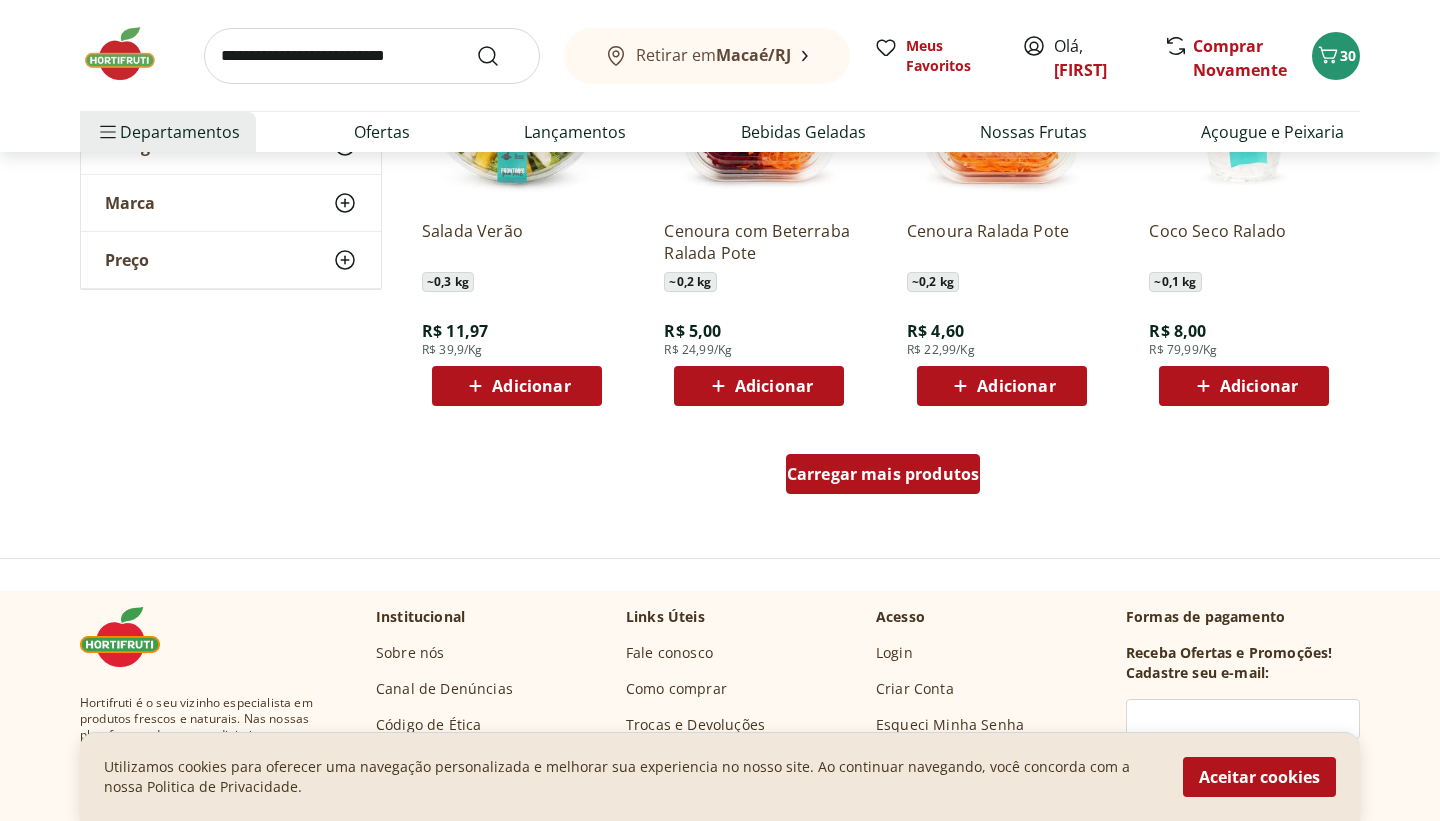 click on "Carregar mais produtos" at bounding box center (883, 474) 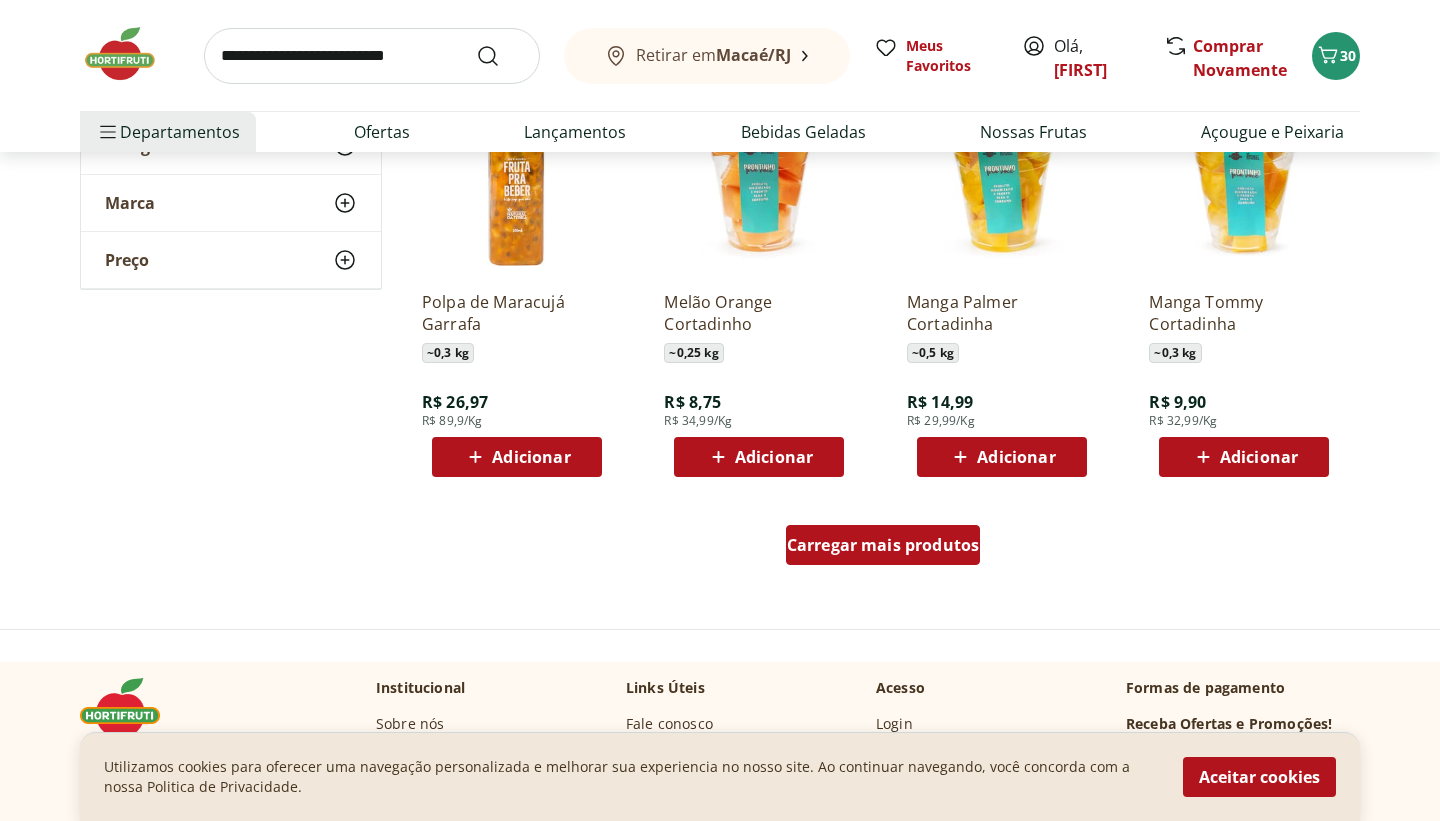 scroll, scrollTop: 10360, scrollLeft: 0, axis: vertical 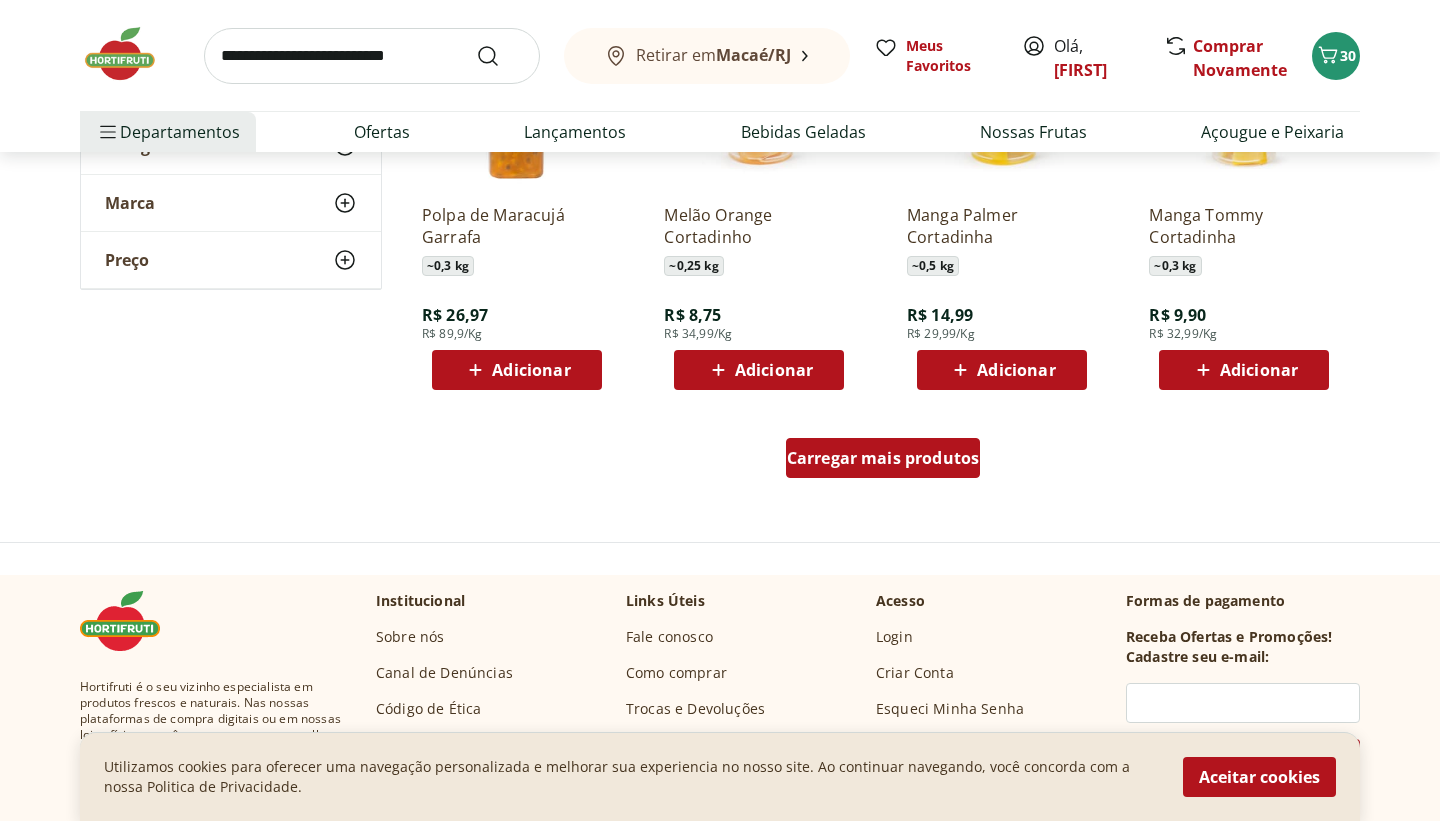 click on "Carregar mais produtos" at bounding box center (883, 458) 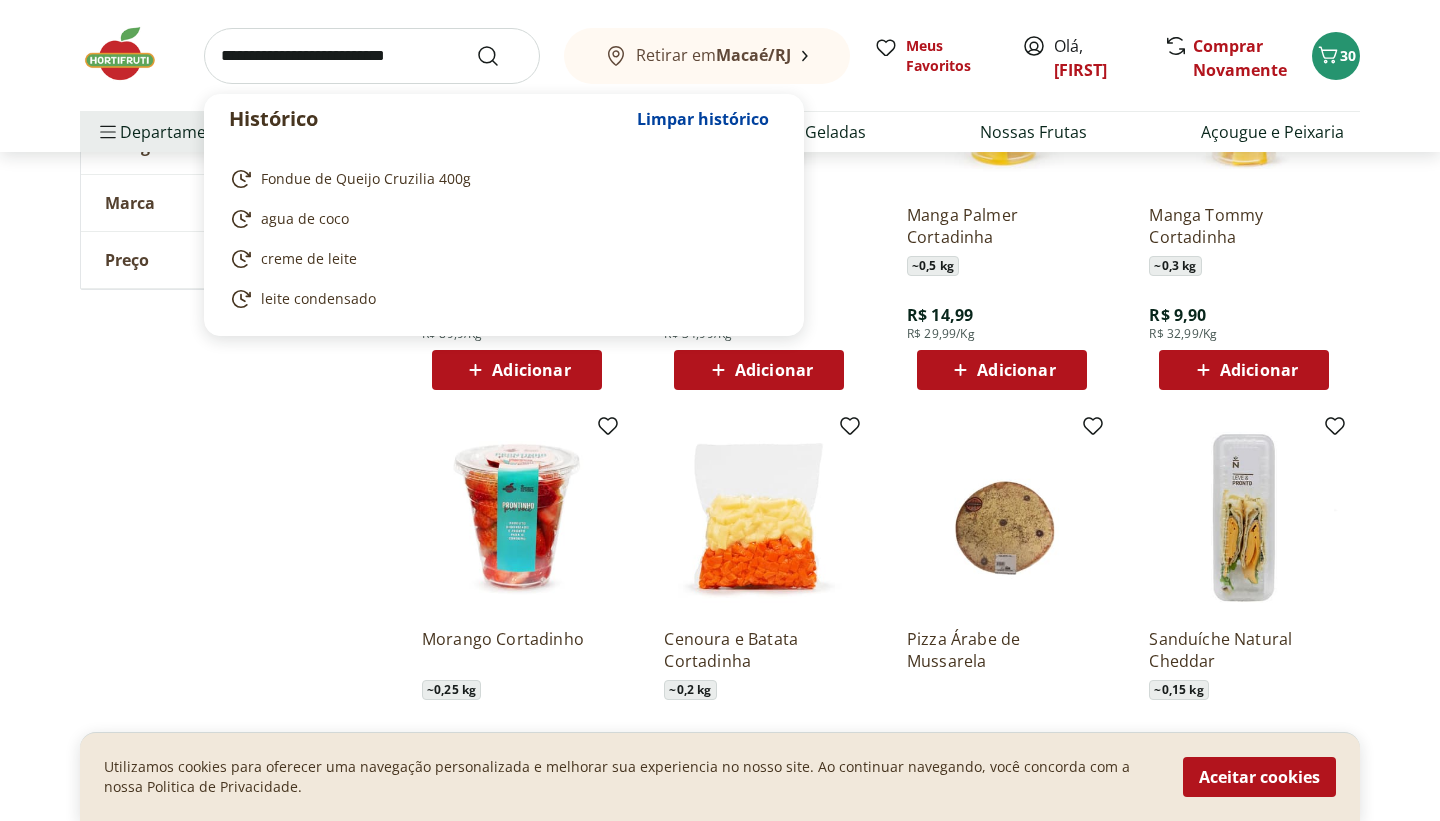 click at bounding box center [372, 56] 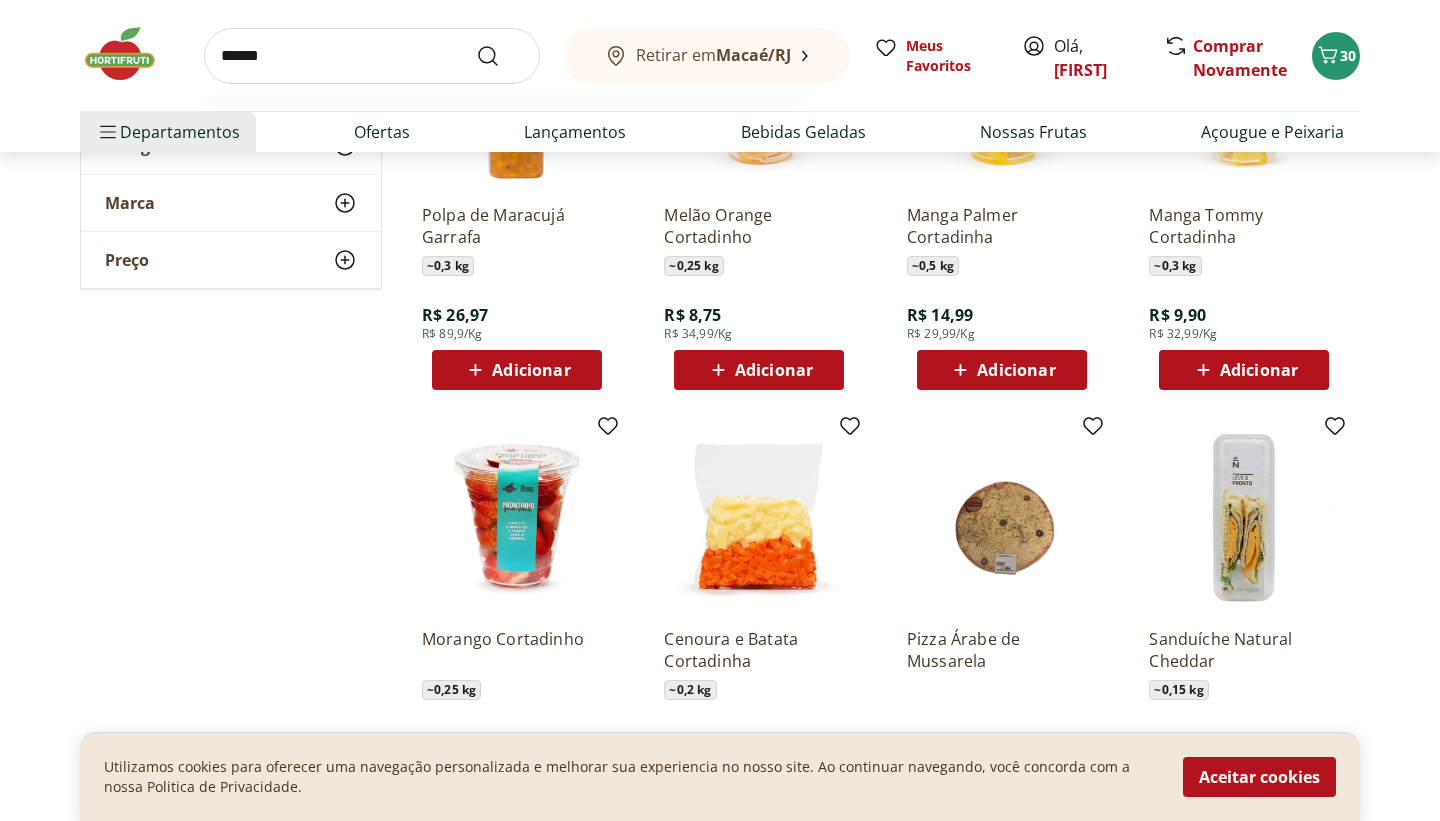 type on "******" 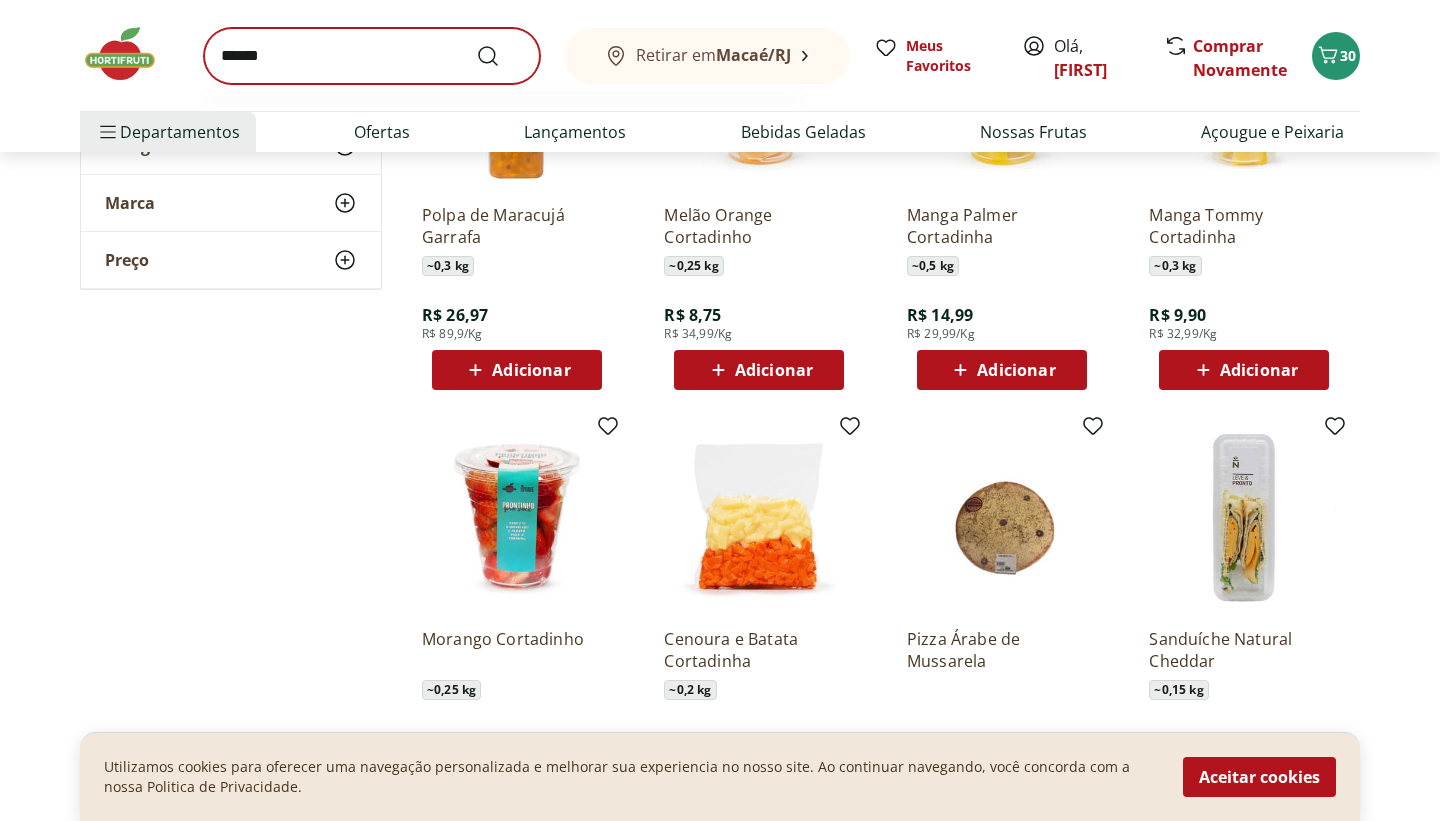 scroll, scrollTop: 0, scrollLeft: 0, axis: both 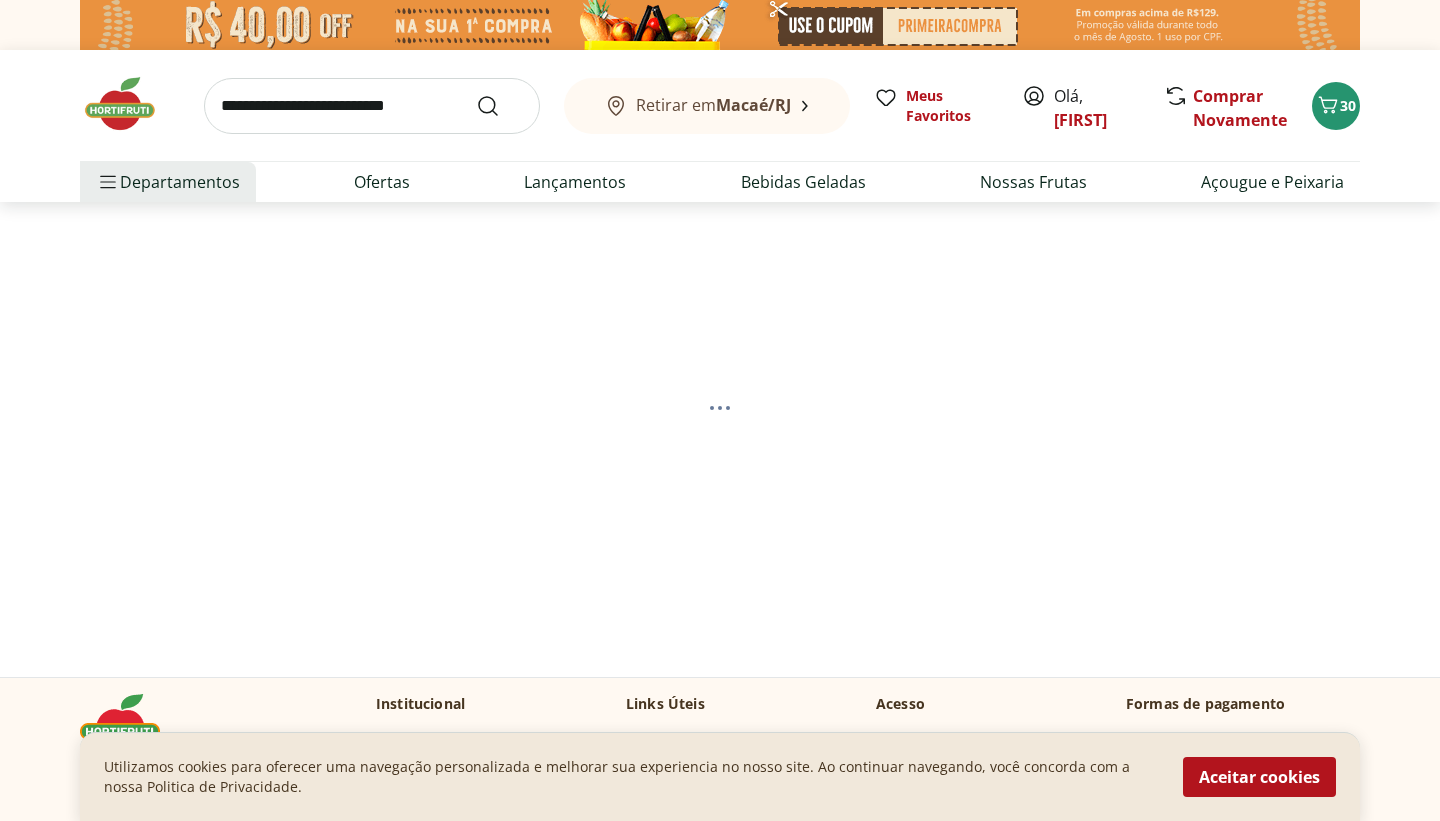 select on "**********" 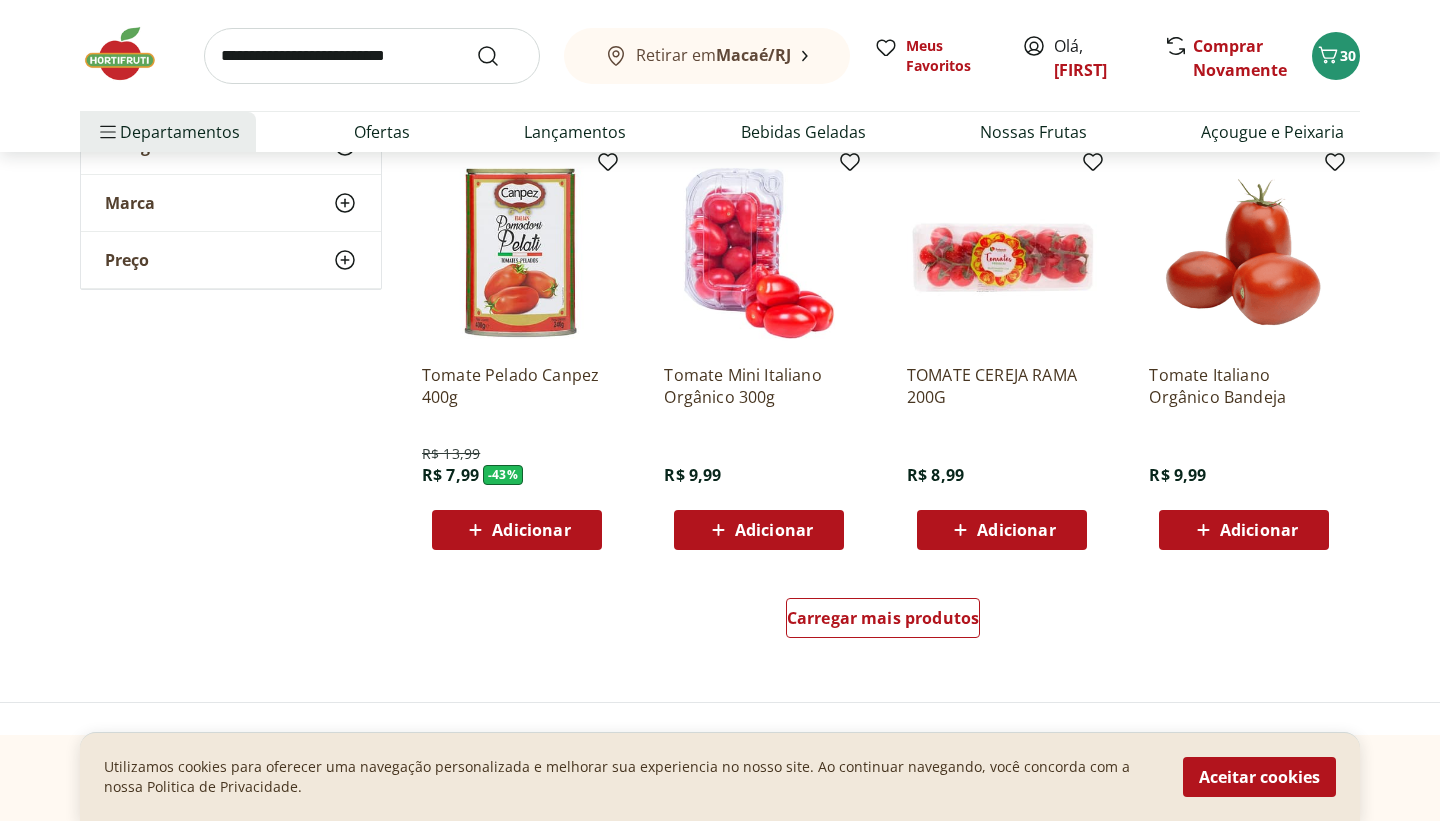 scroll, scrollTop: 1160, scrollLeft: 0, axis: vertical 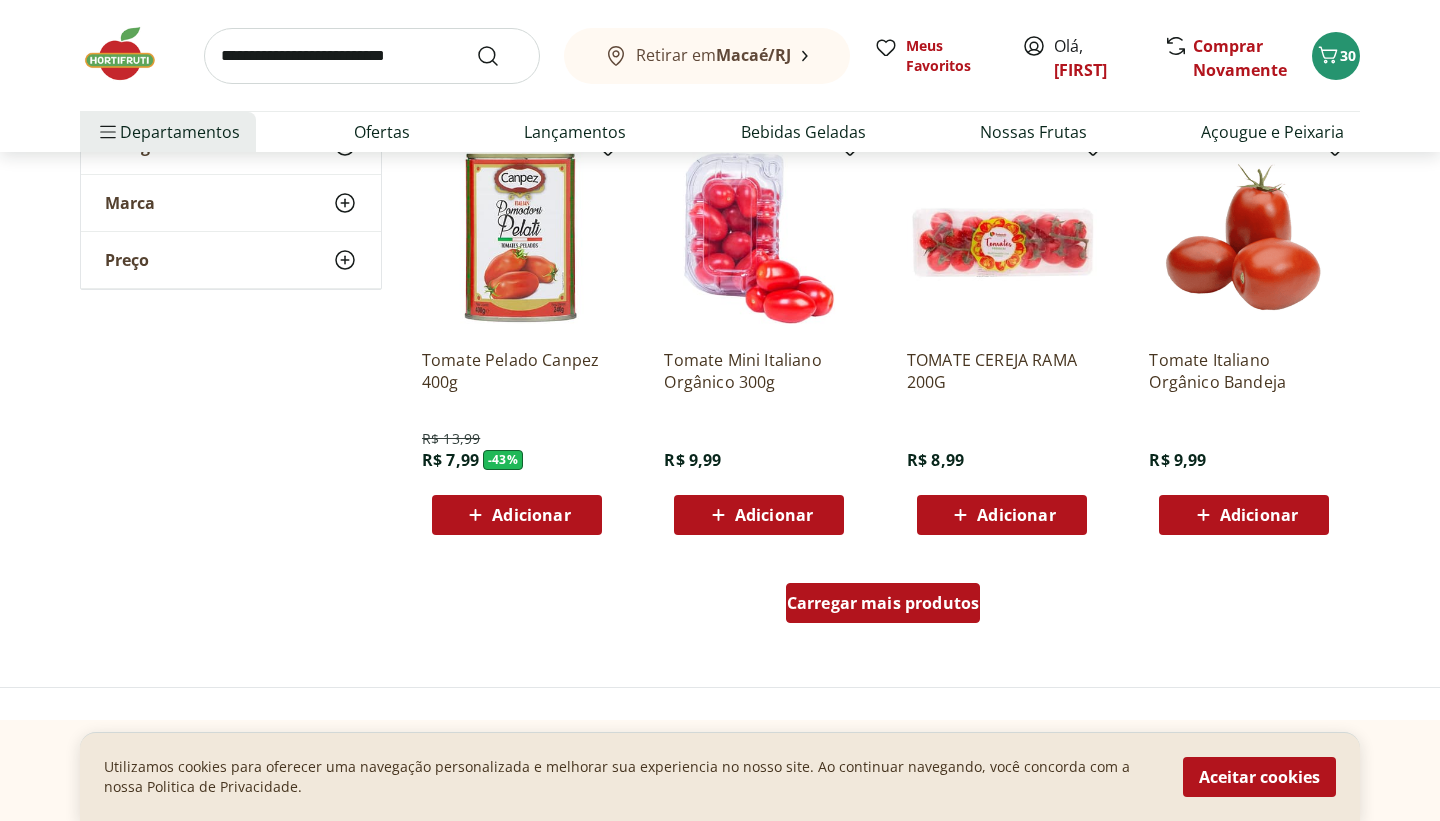 click on "Carregar mais produtos" at bounding box center (883, 603) 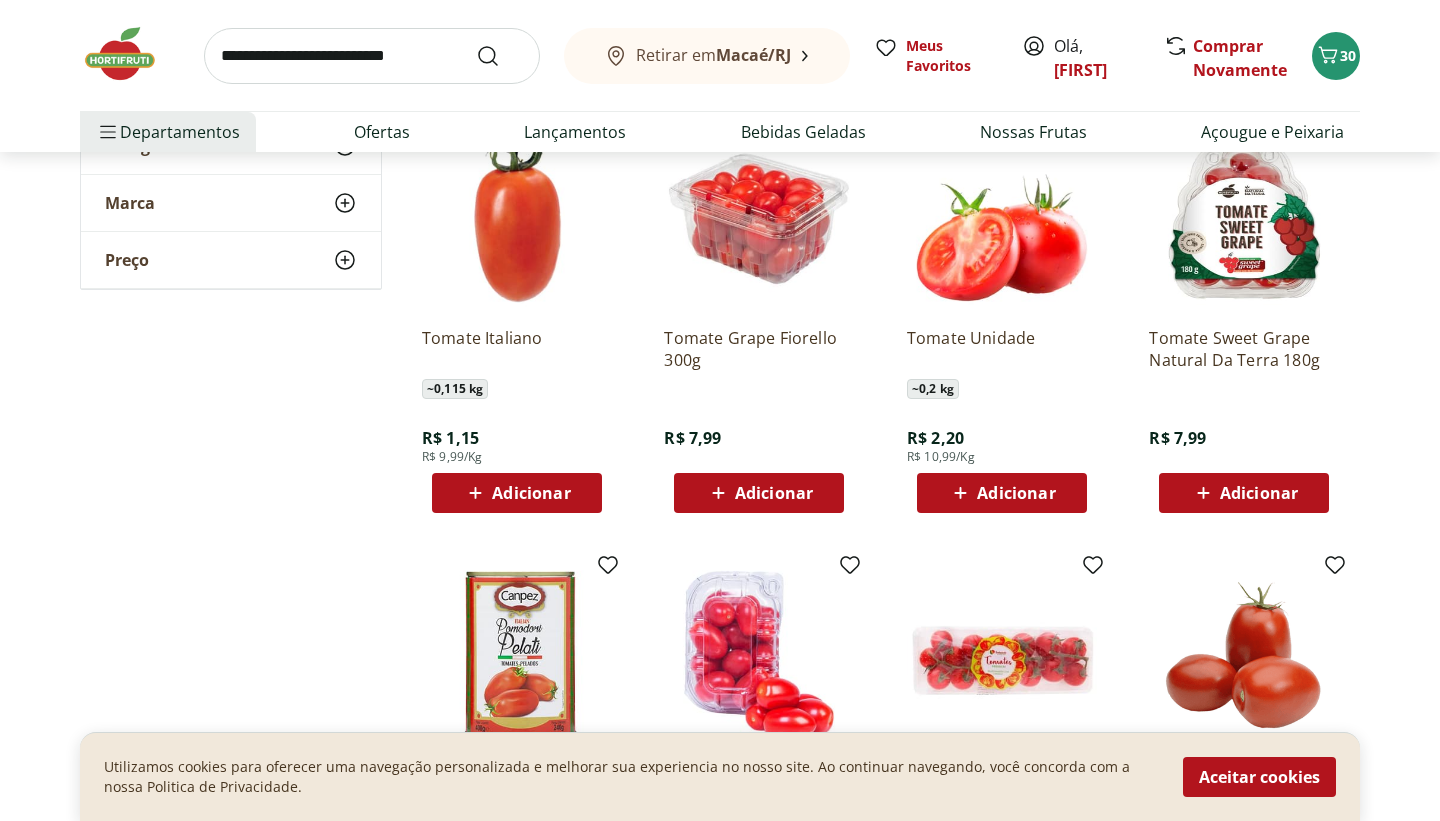 scroll, scrollTop: 680, scrollLeft: 0, axis: vertical 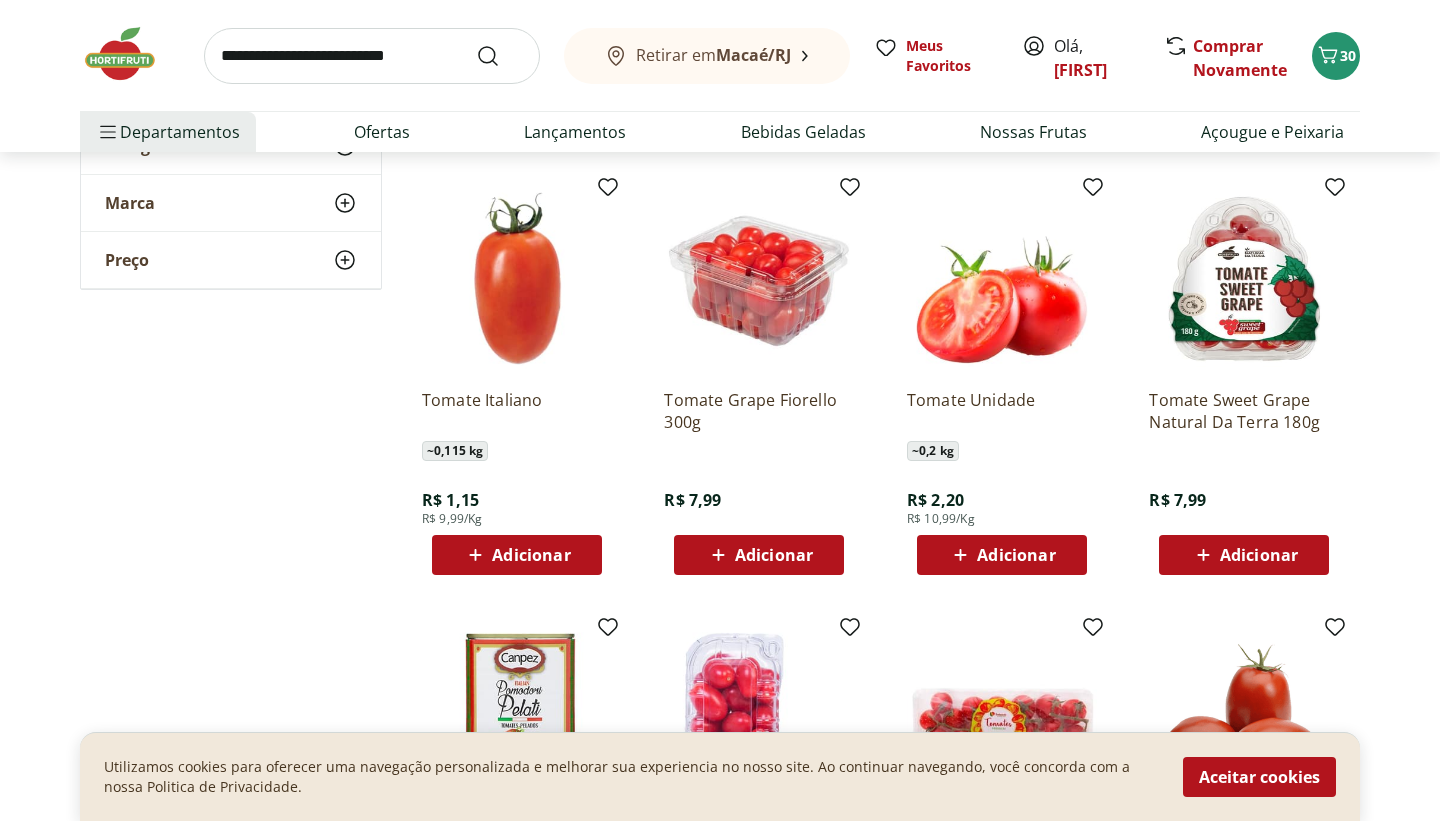 click on "Adicionar" at bounding box center (759, 555) 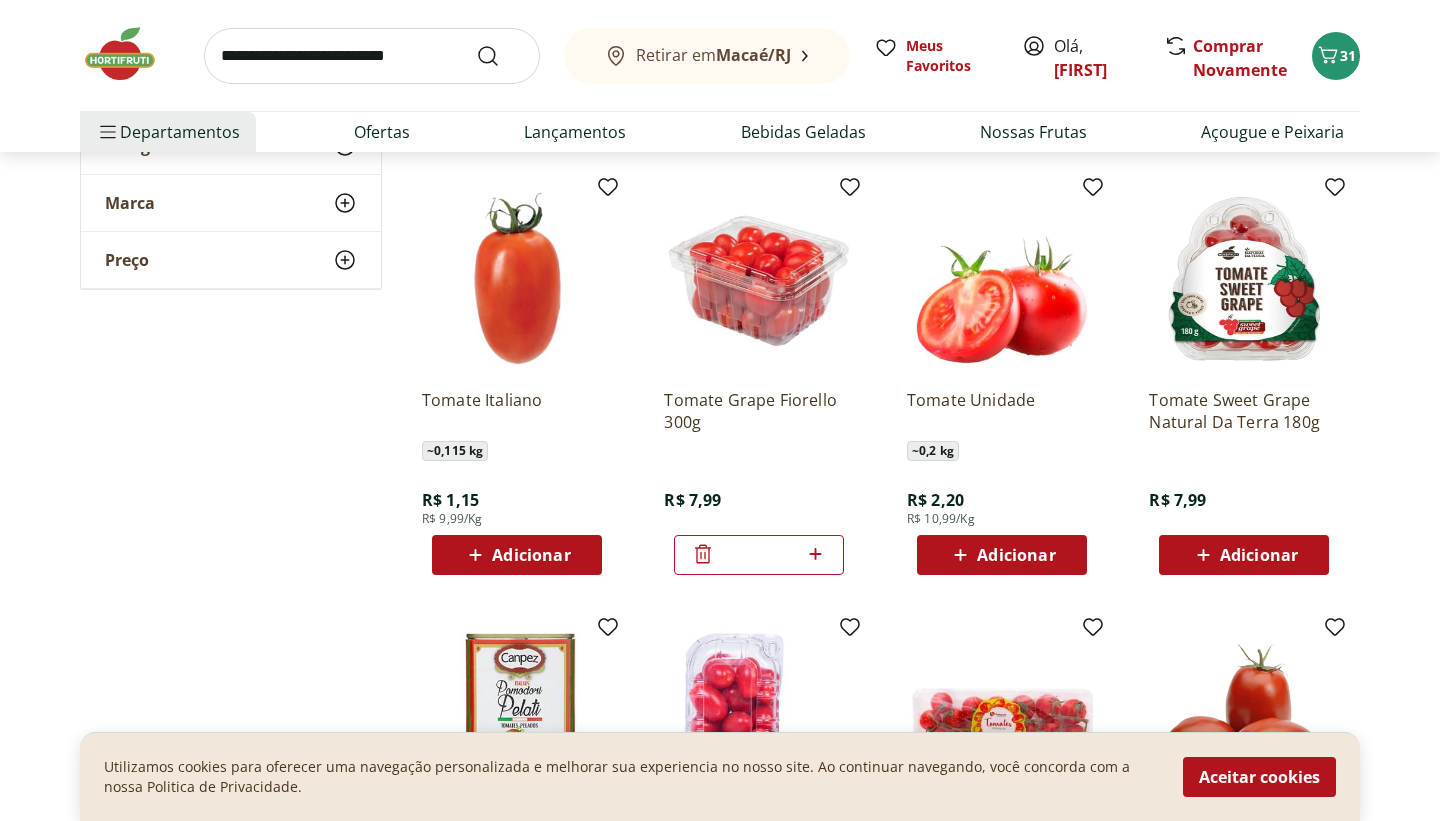 click on "**********" at bounding box center (720, 1061) 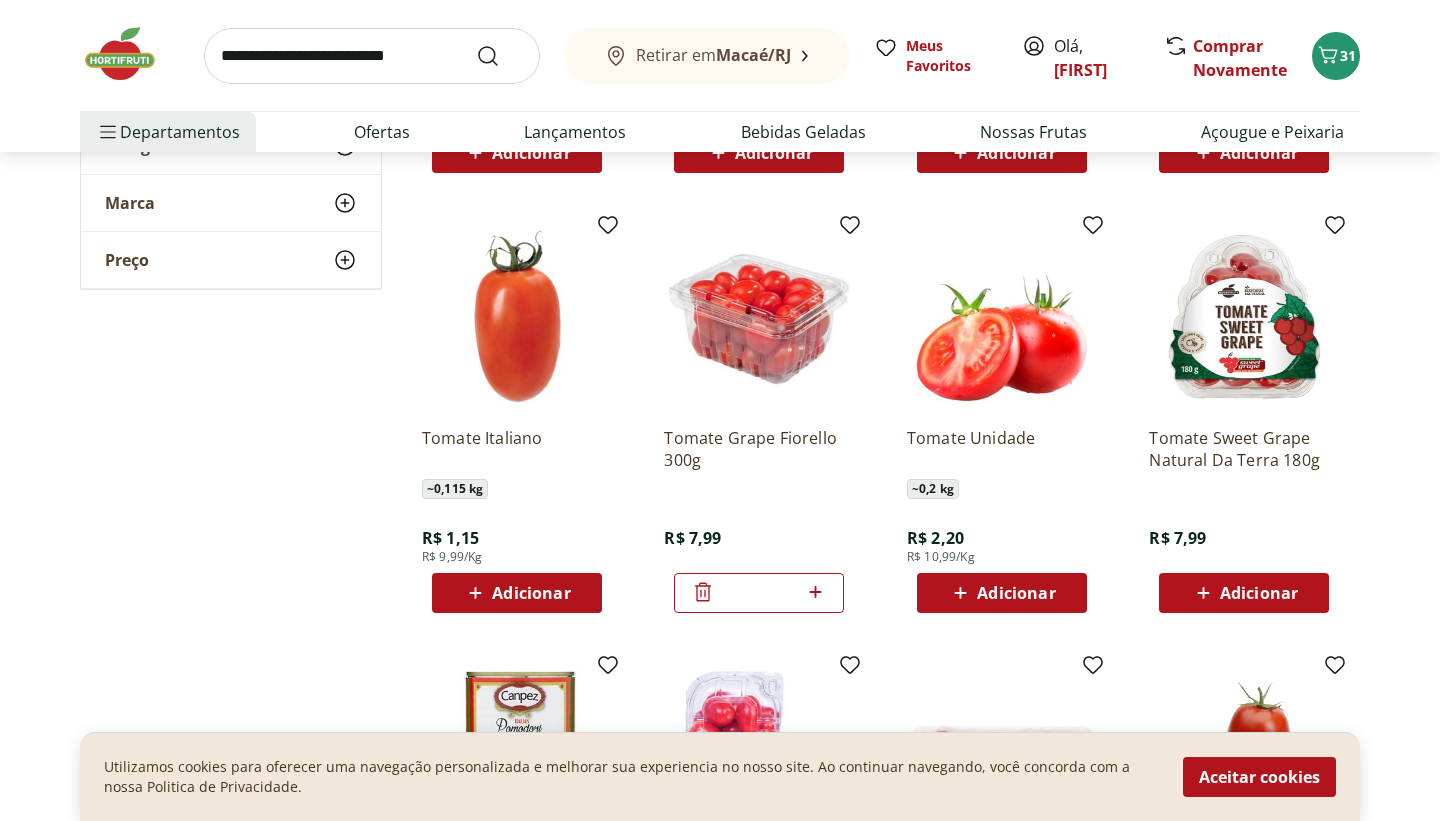 scroll, scrollTop: 640, scrollLeft: 0, axis: vertical 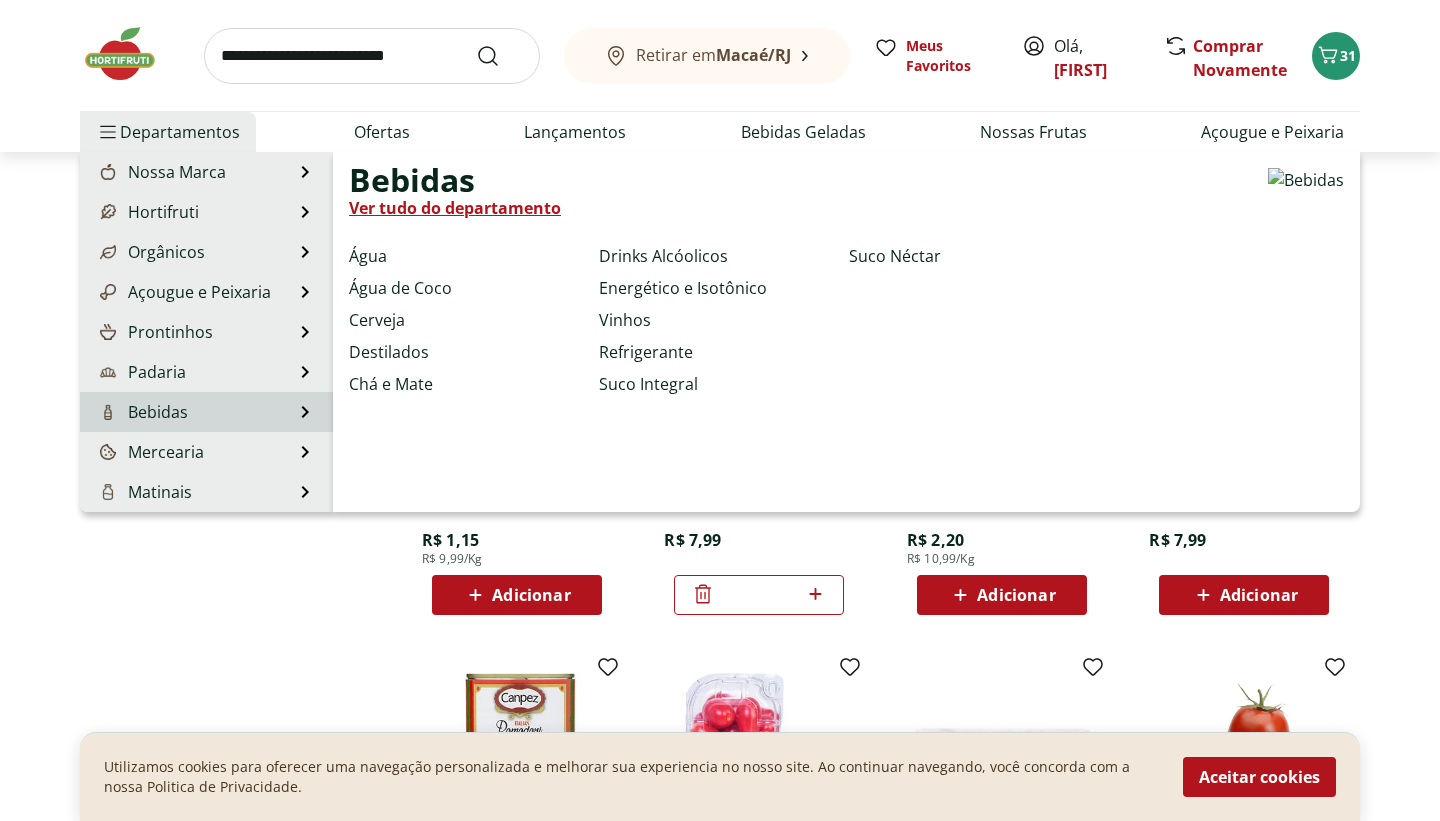 click on "Bebidas" at bounding box center [142, 412] 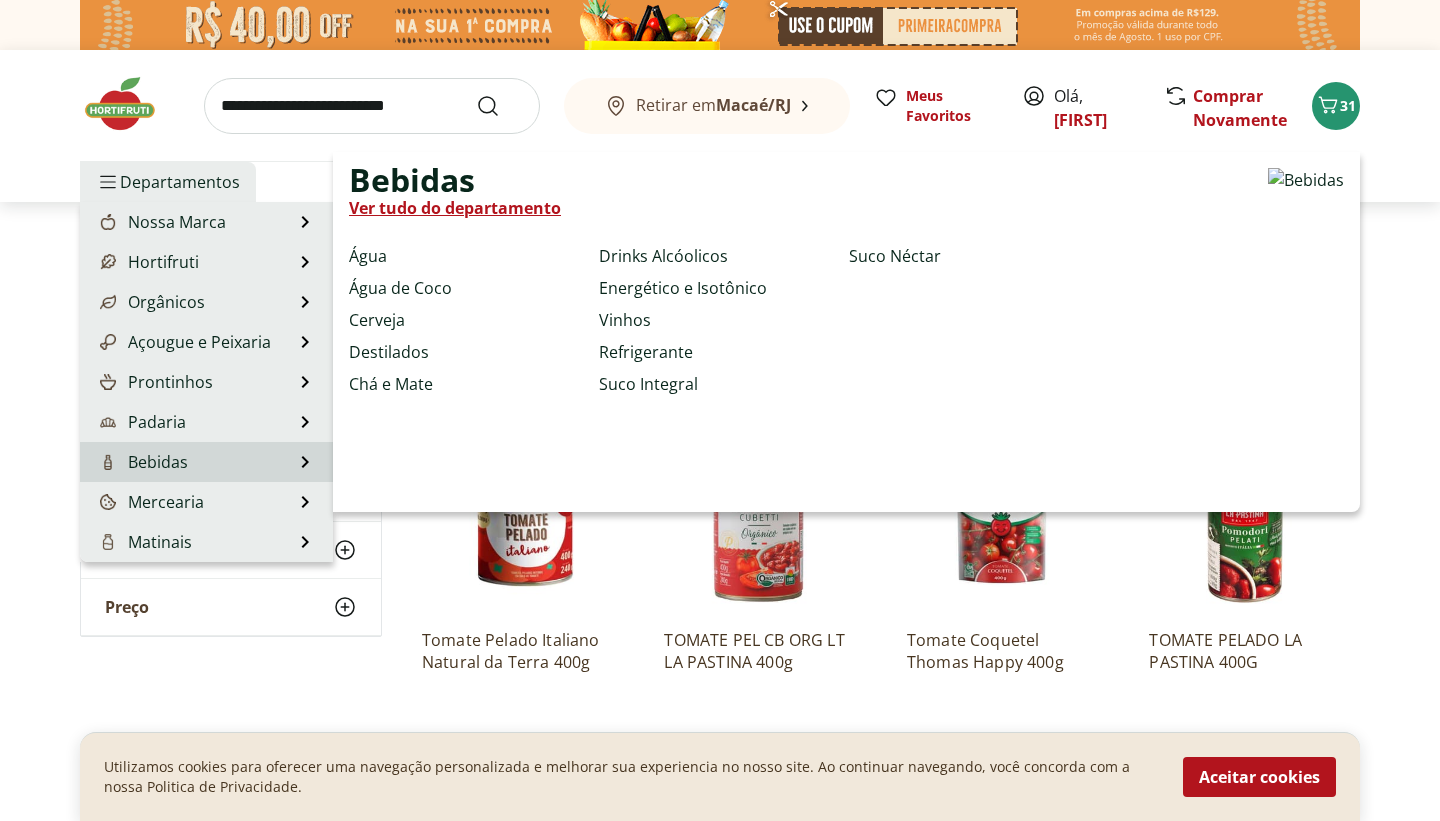 select on "**********" 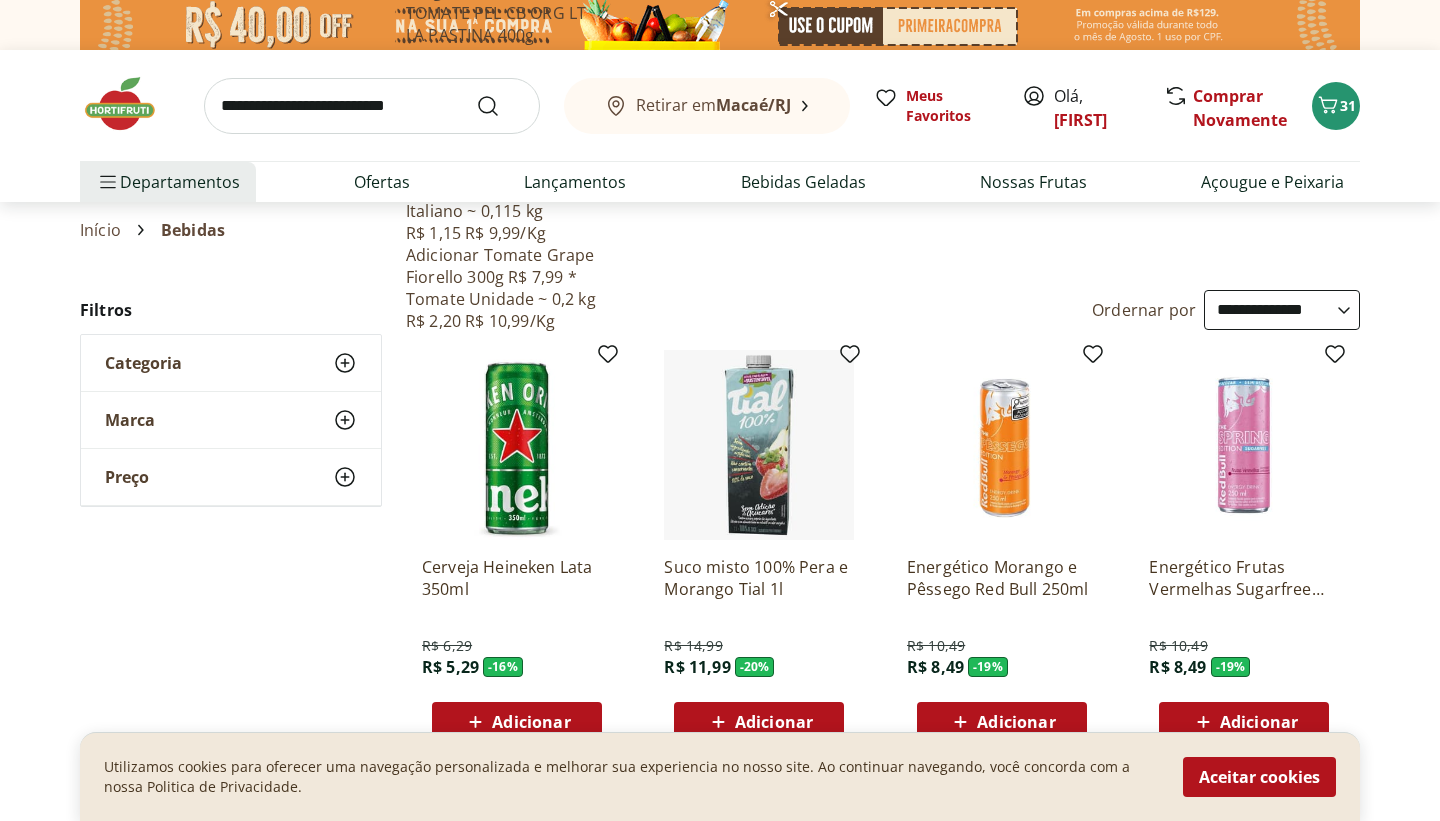 click at bounding box center (372, 106) 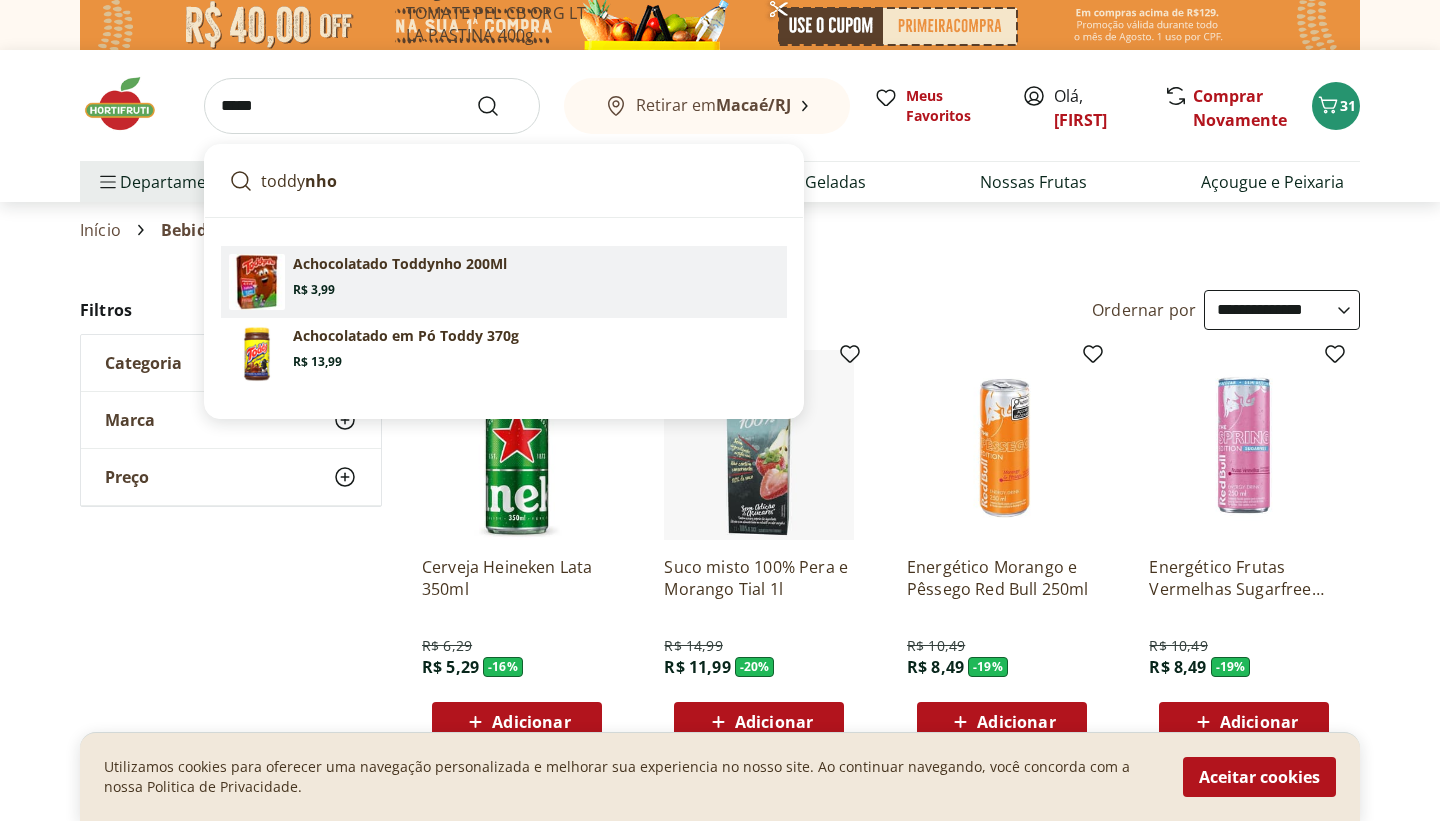 click on "Achocolatado Toddynho 200Ml" at bounding box center (400, 264) 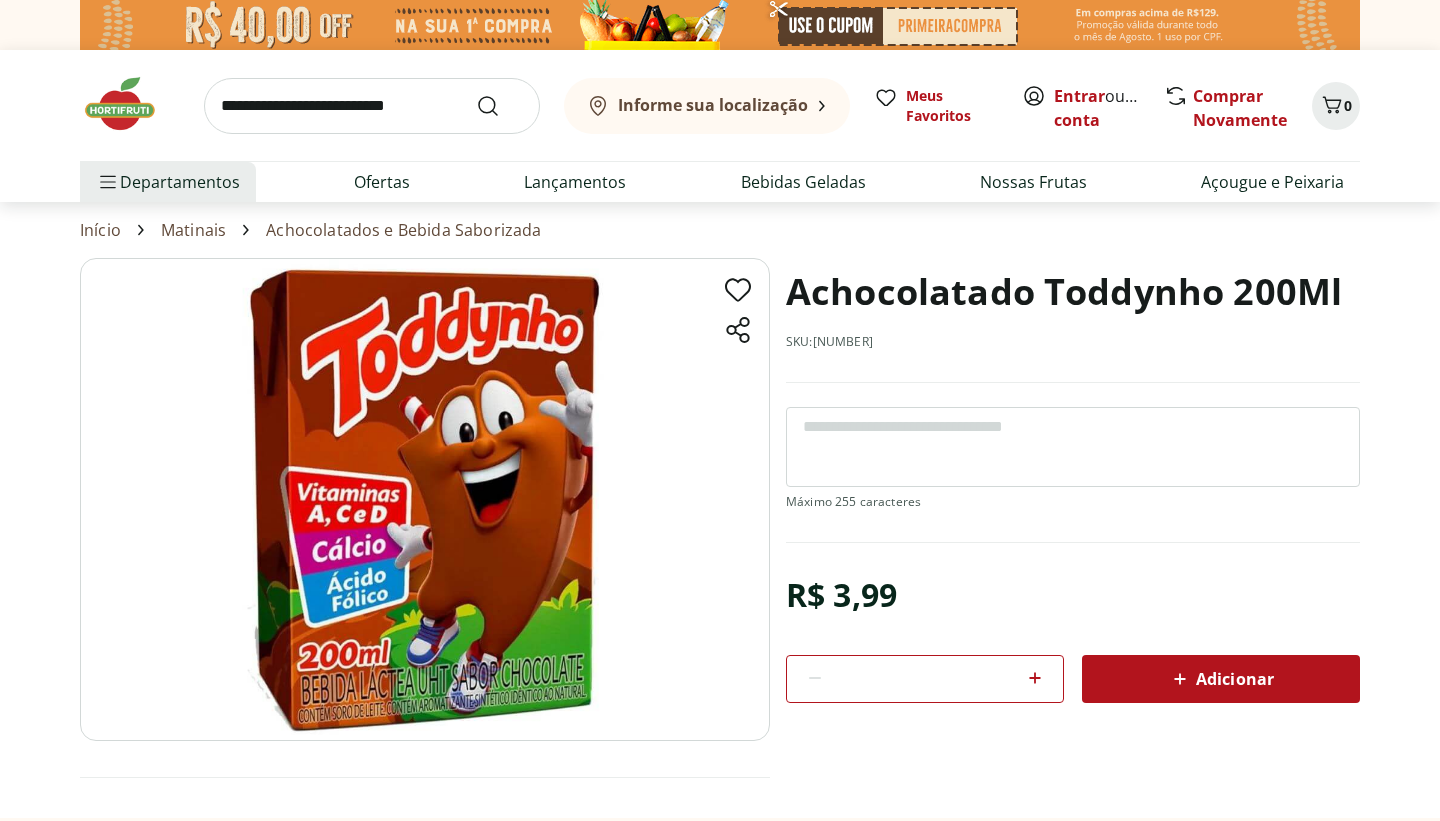 scroll, scrollTop: 0, scrollLeft: 0, axis: both 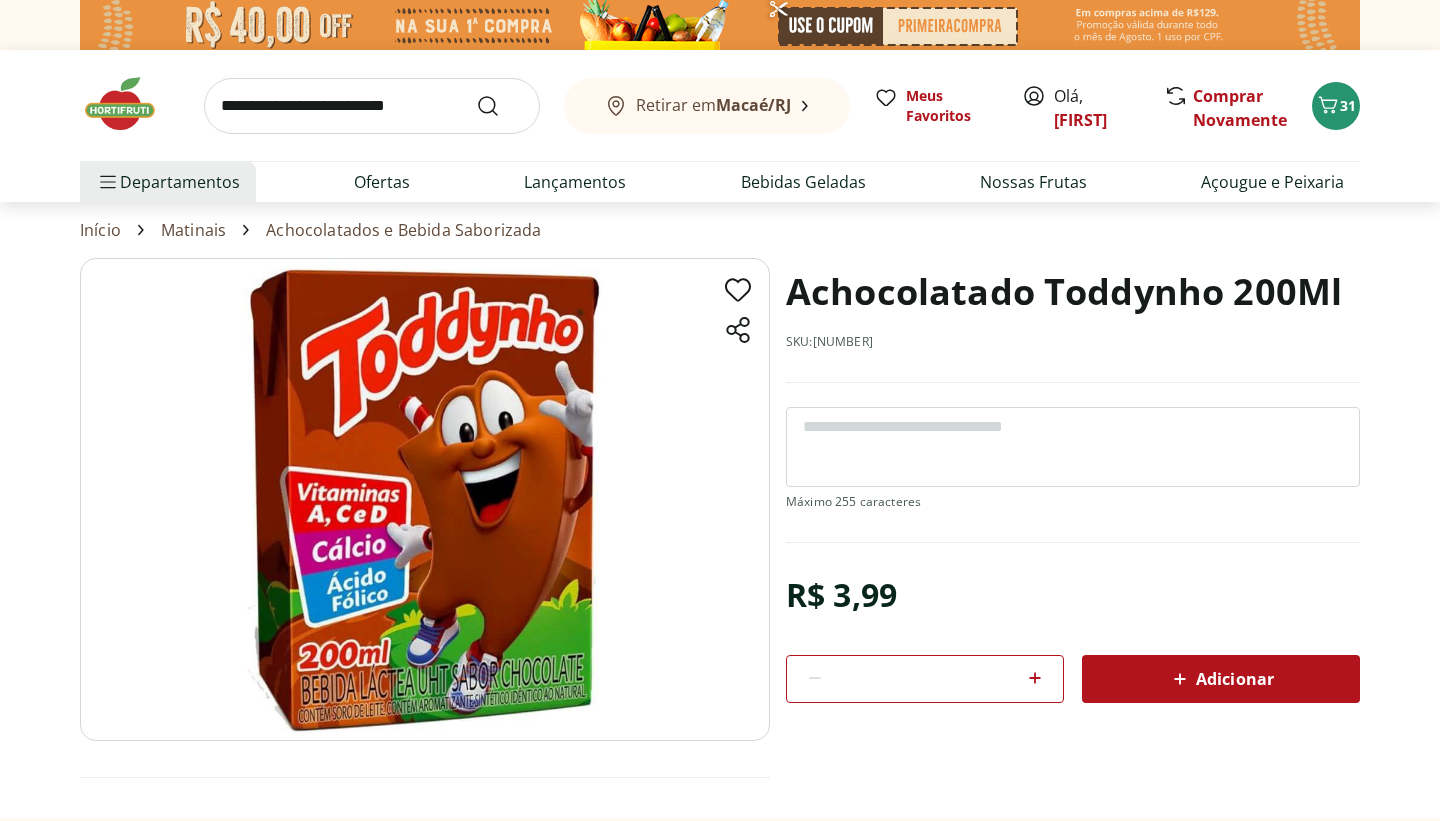 click 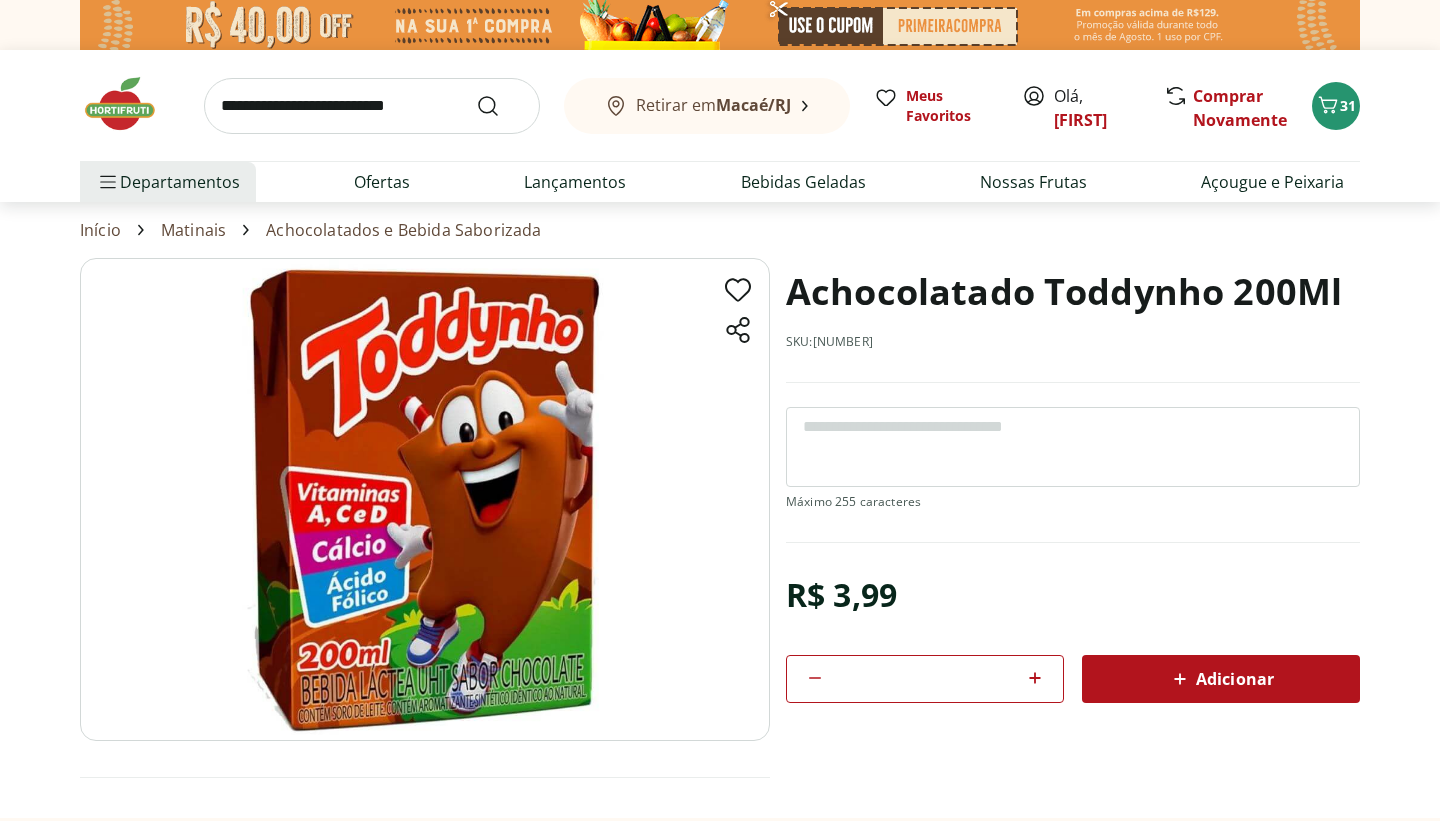 click 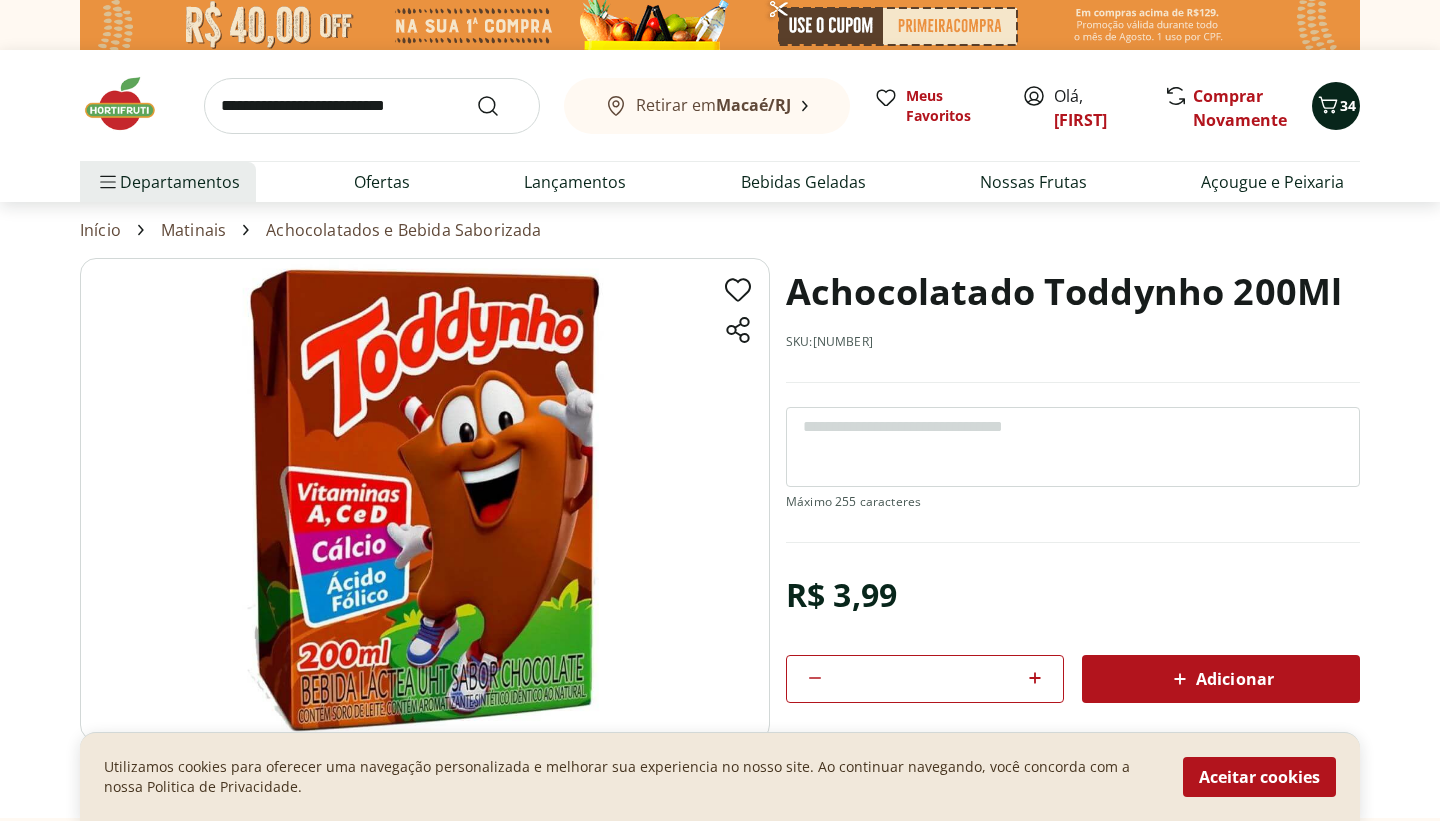 click on "34" at bounding box center (1348, 105) 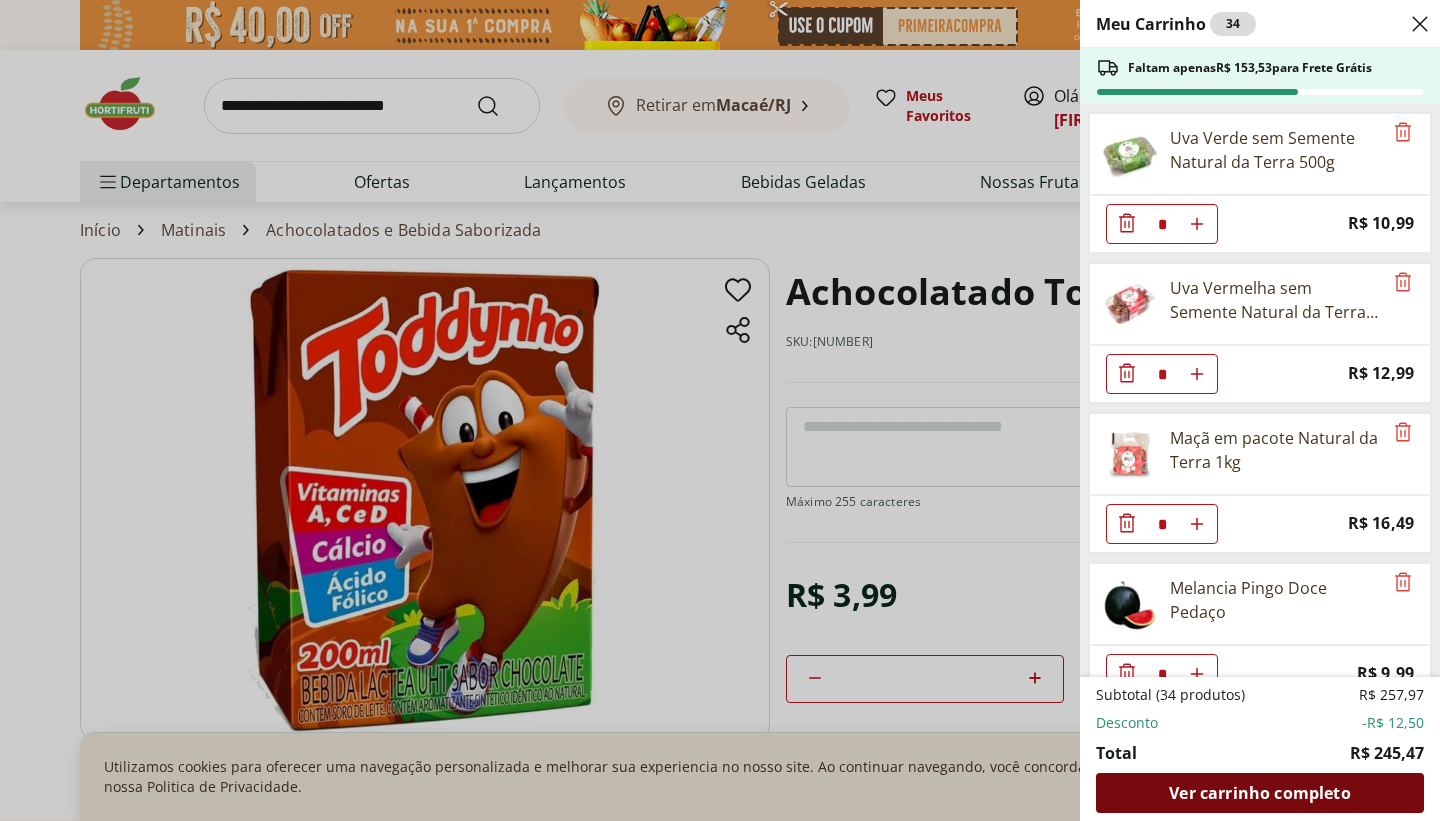 click on "Ver carrinho completo" at bounding box center [1259, 793] 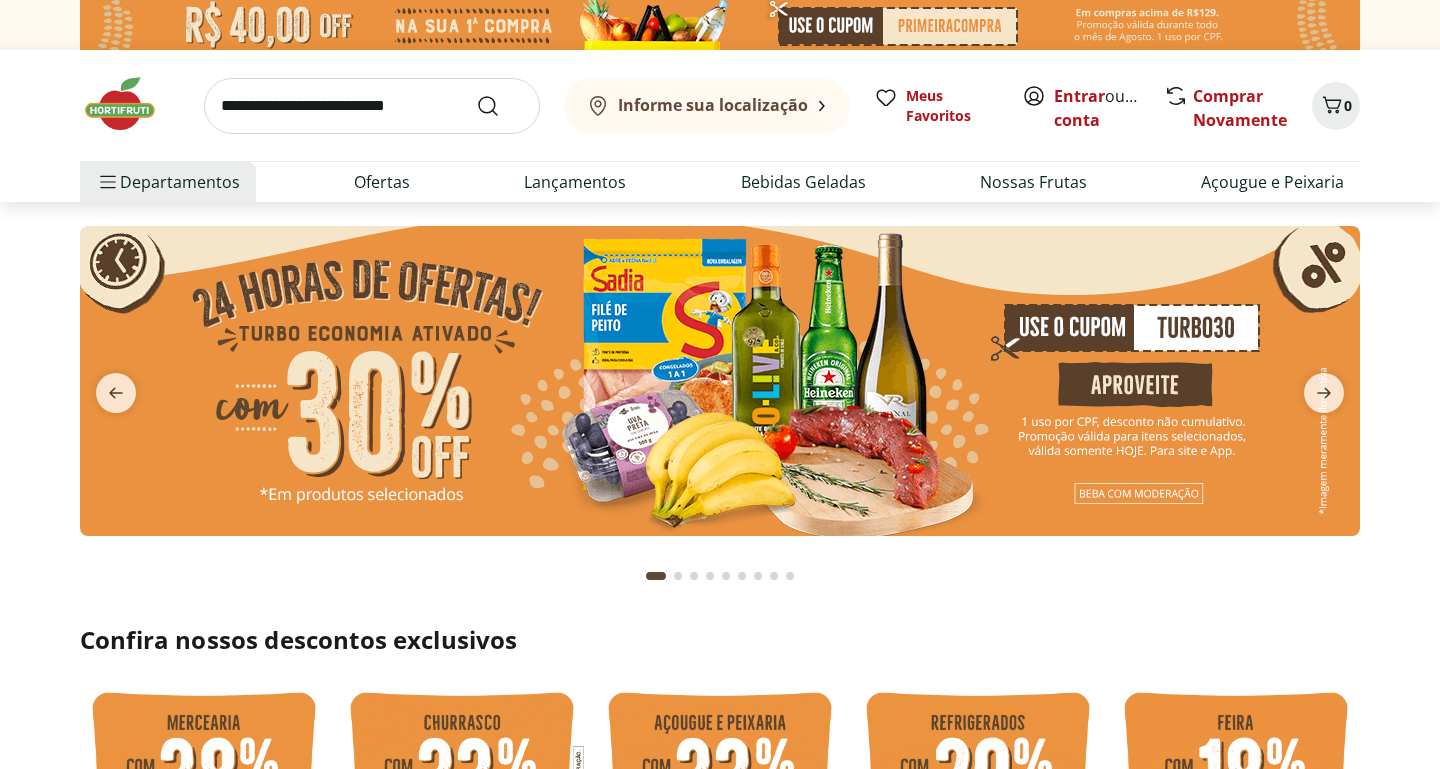 scroll, scrollTop: 0, scrollLeft: 0, axis: both 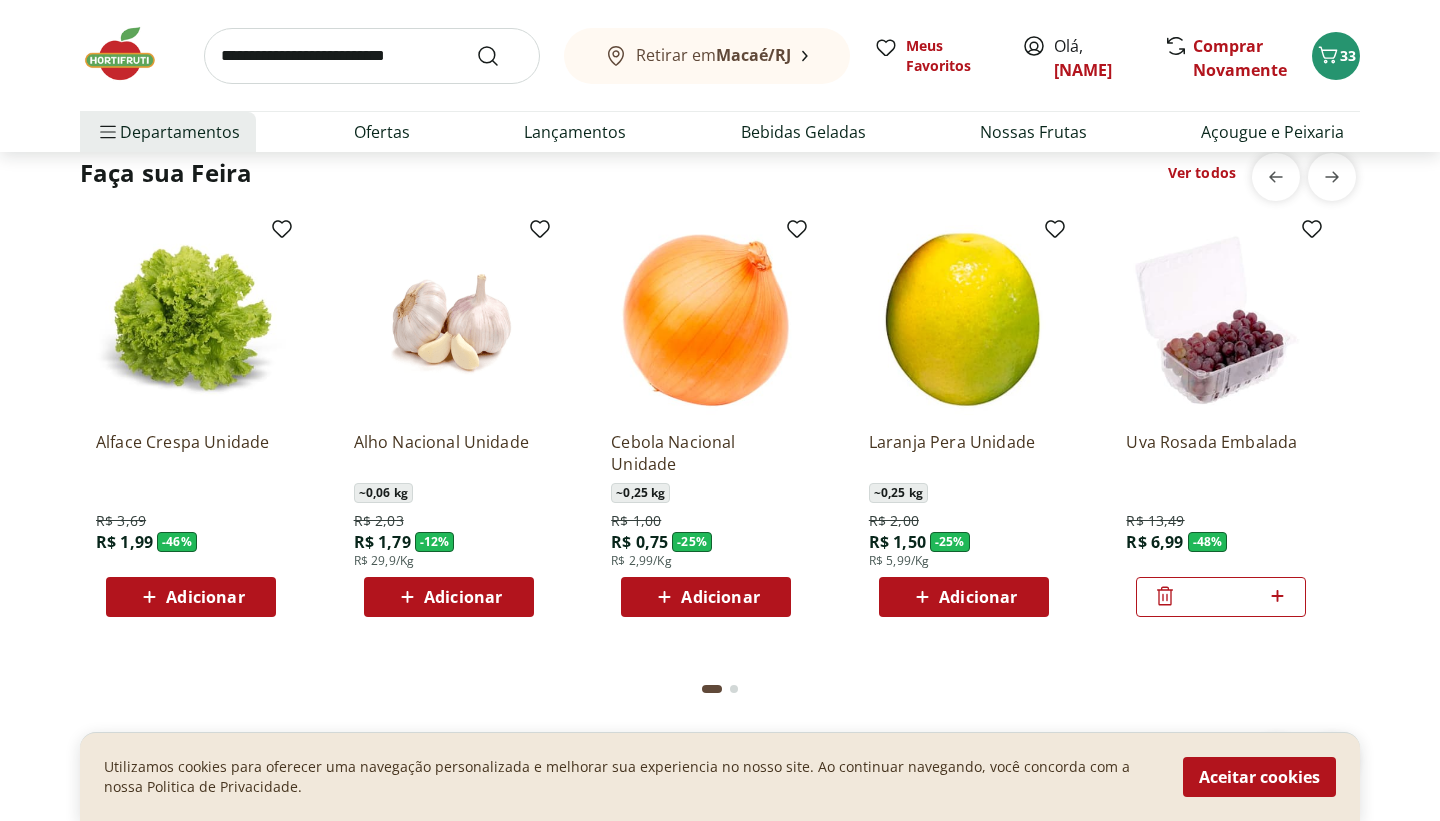 click on "Adicionar" at bounding box center (463, 597) 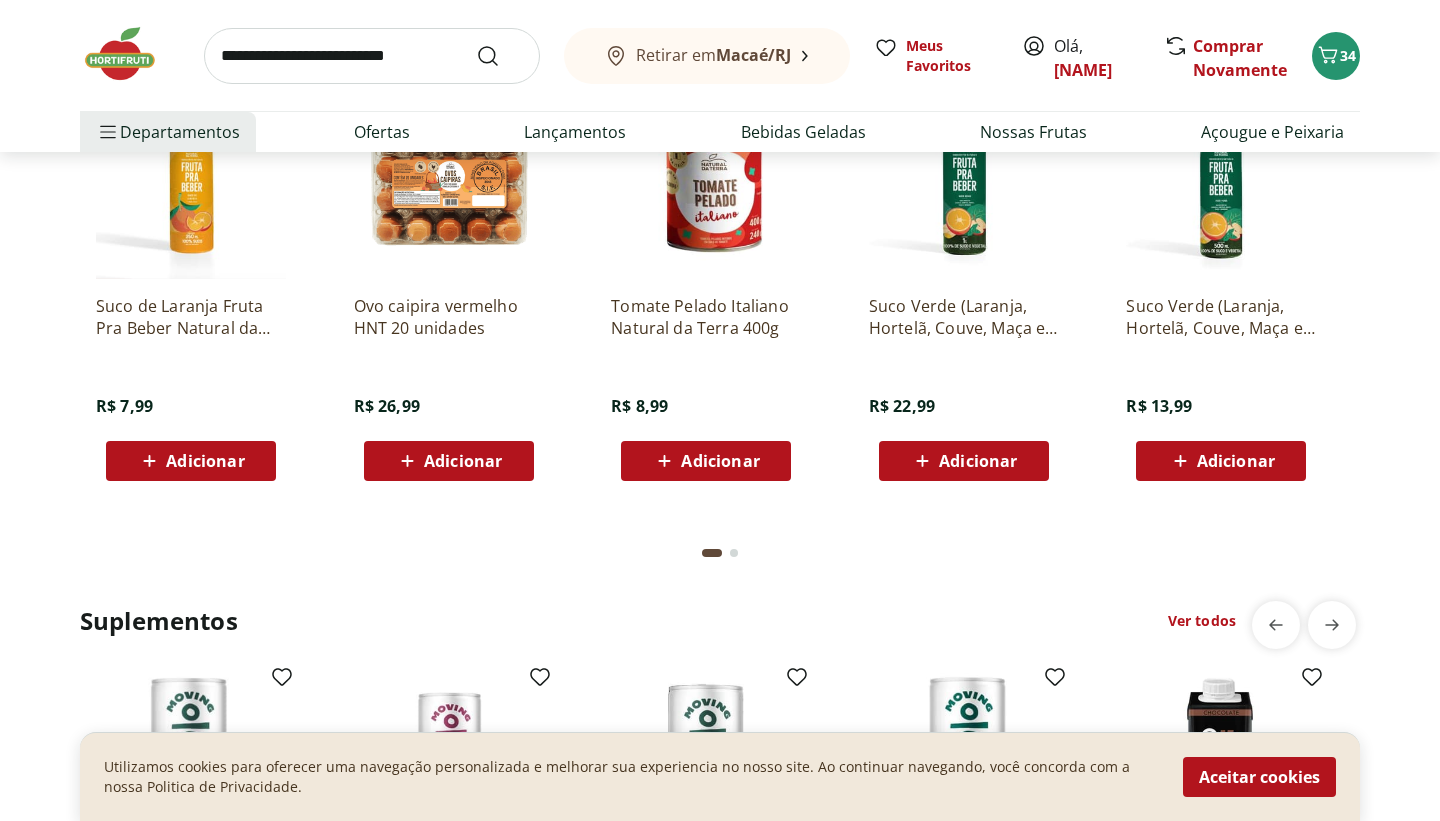scroll, scrollTop: 3680, scrollLeft: 0, axis: vertical 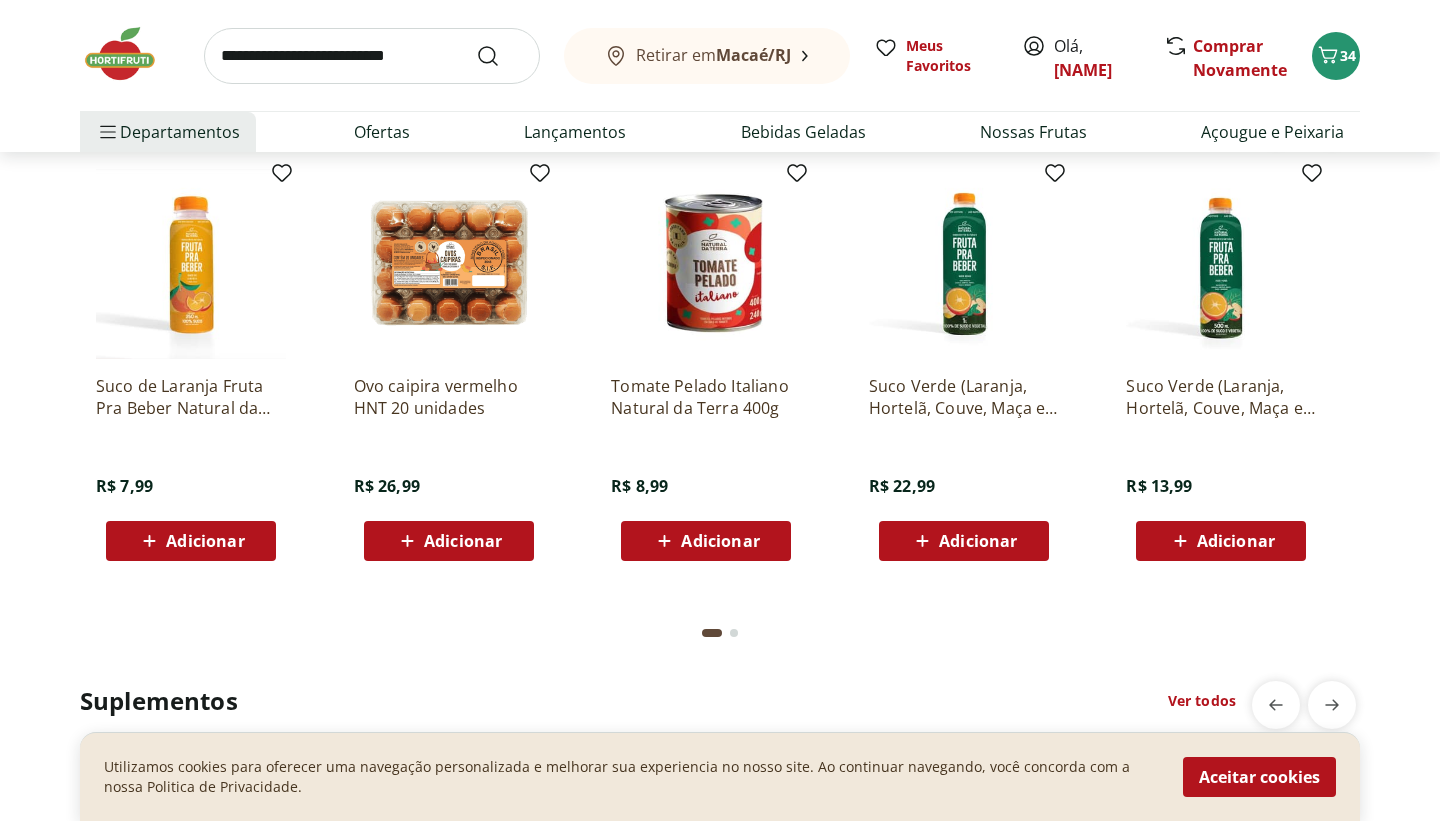 click 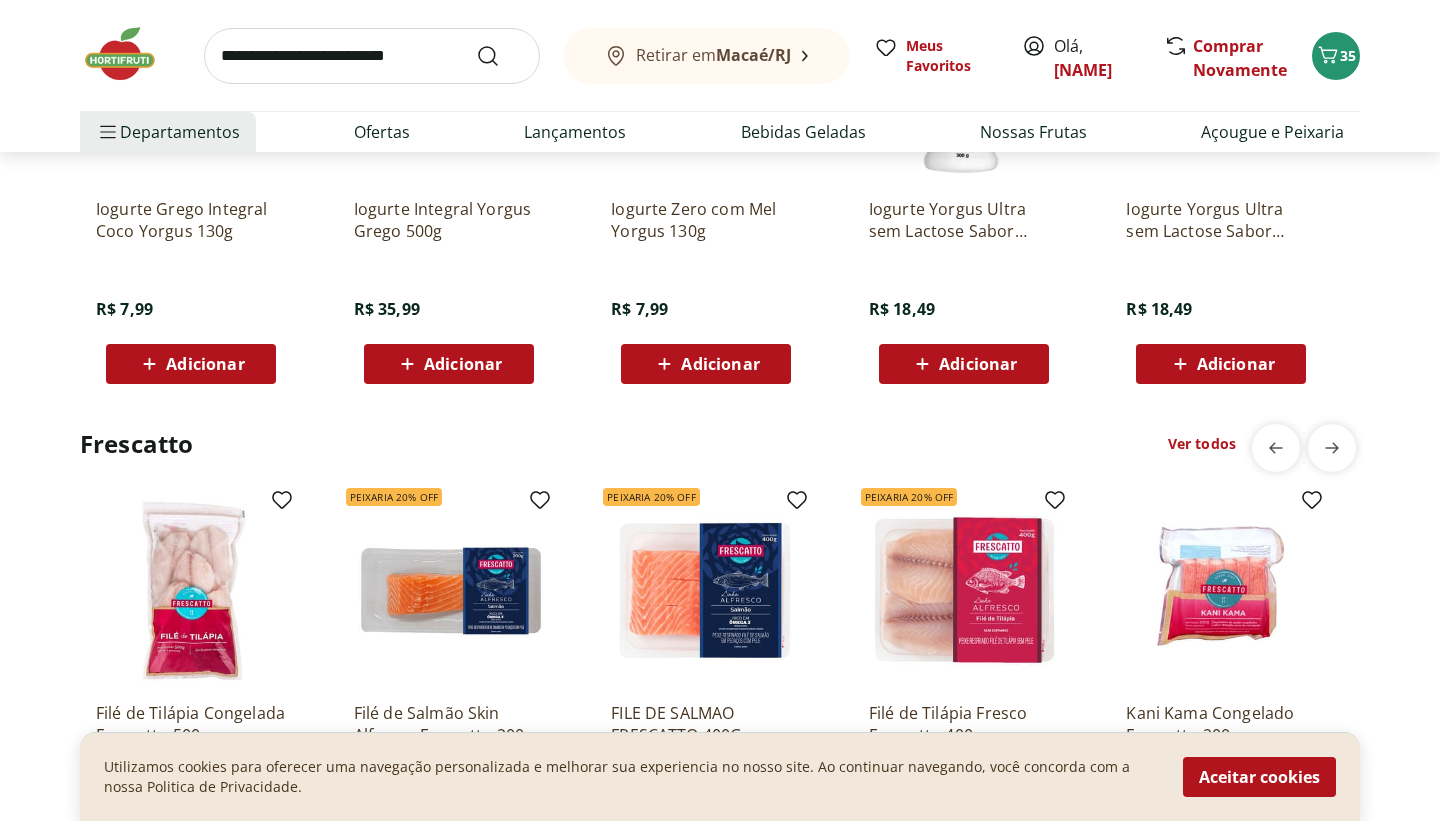 scroll, scrollTop: 5040, scrollLeft: 0, axis: vertical 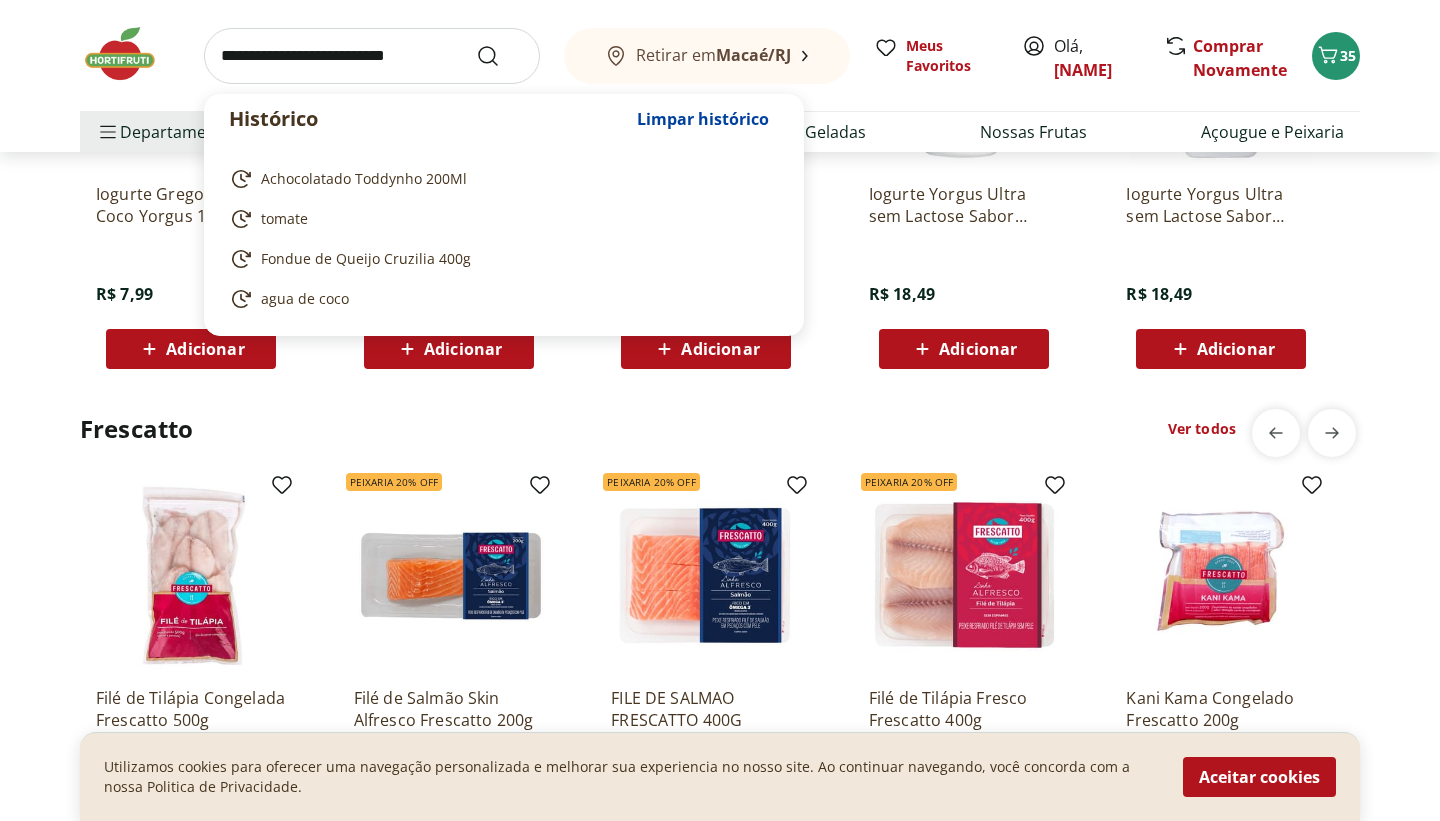 click at bounding box center (372, 56) 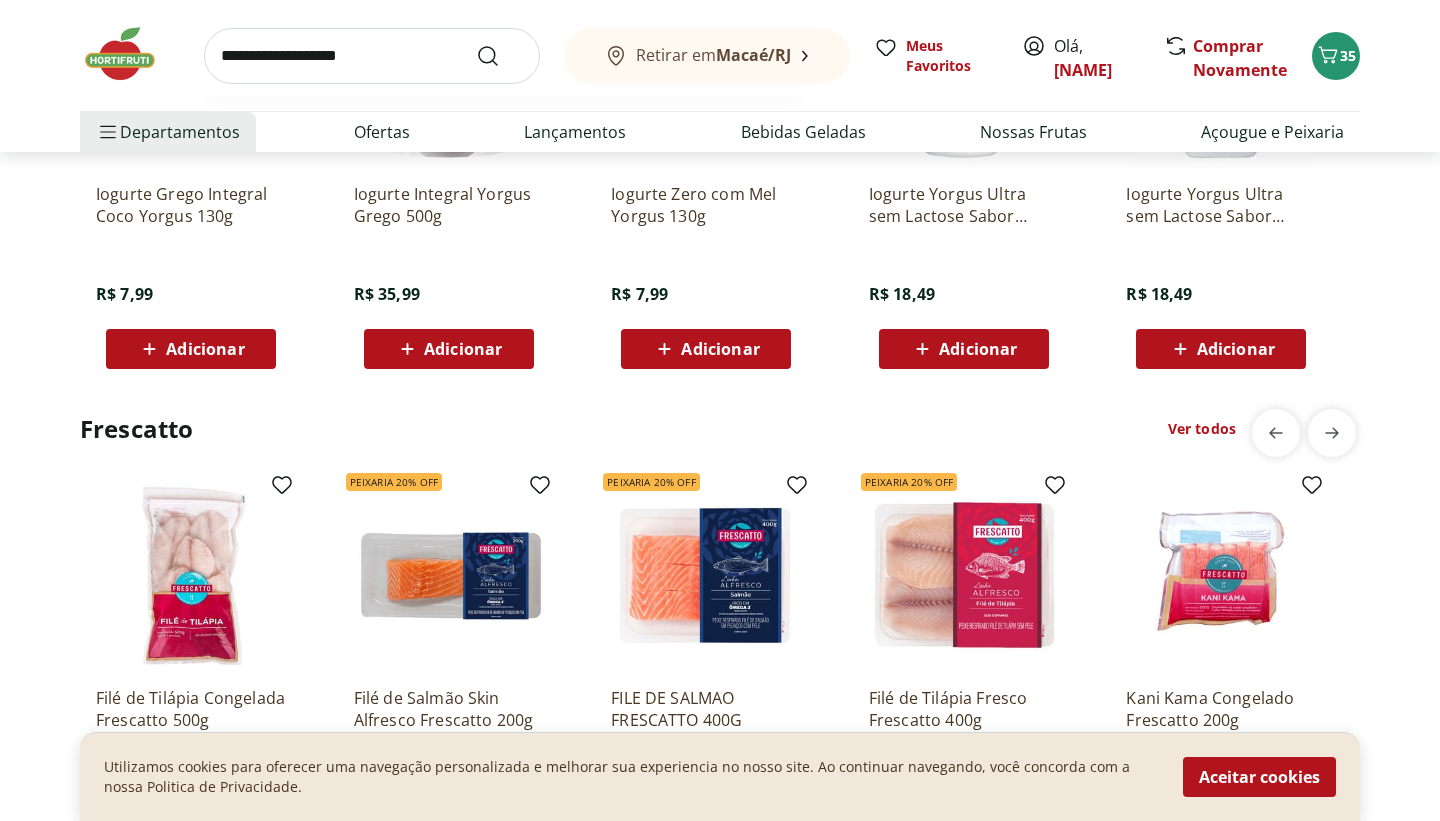 type on "**********" 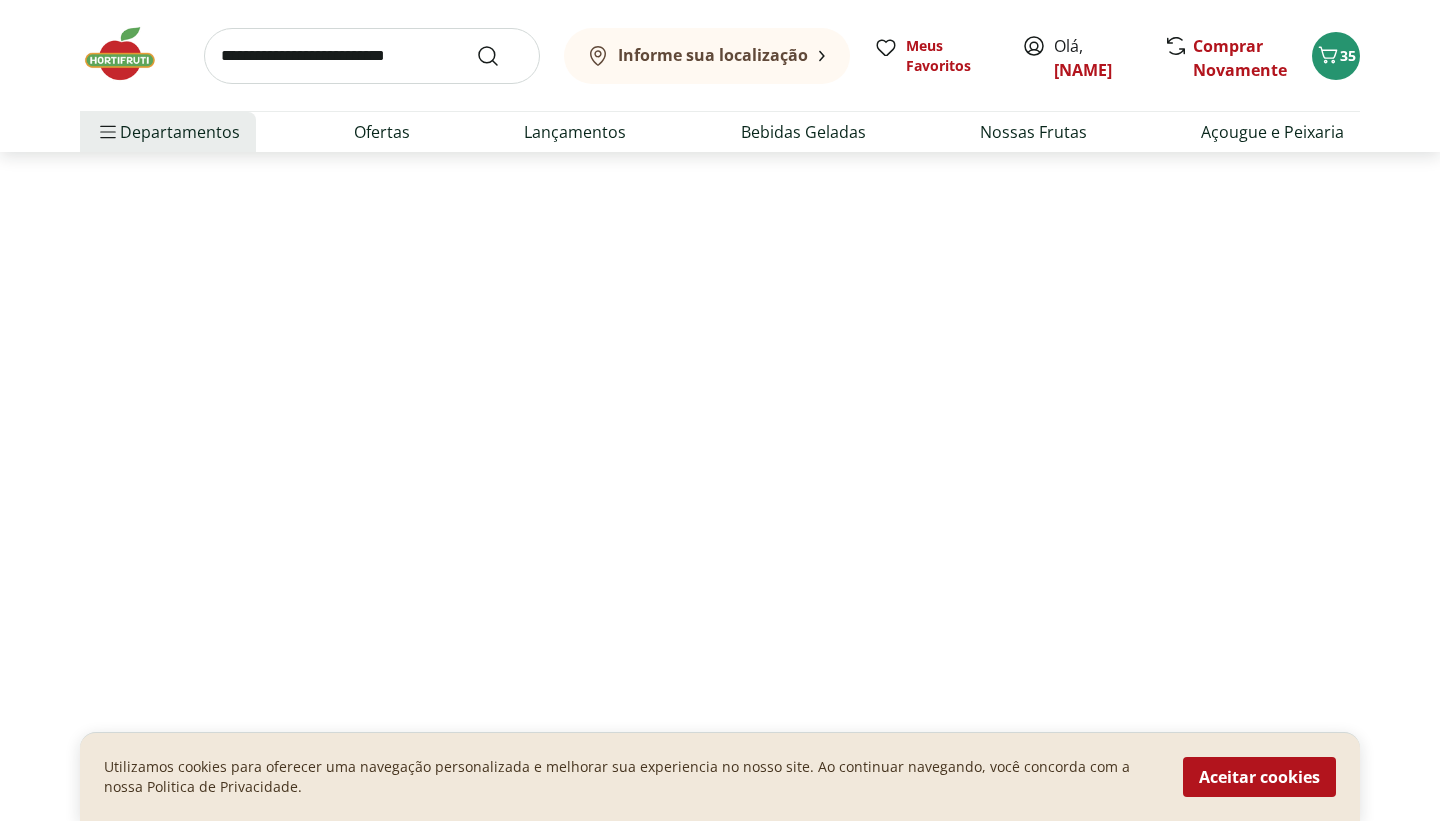 scroll, scrollTop: 0, scrollLeft: 0, axis: both 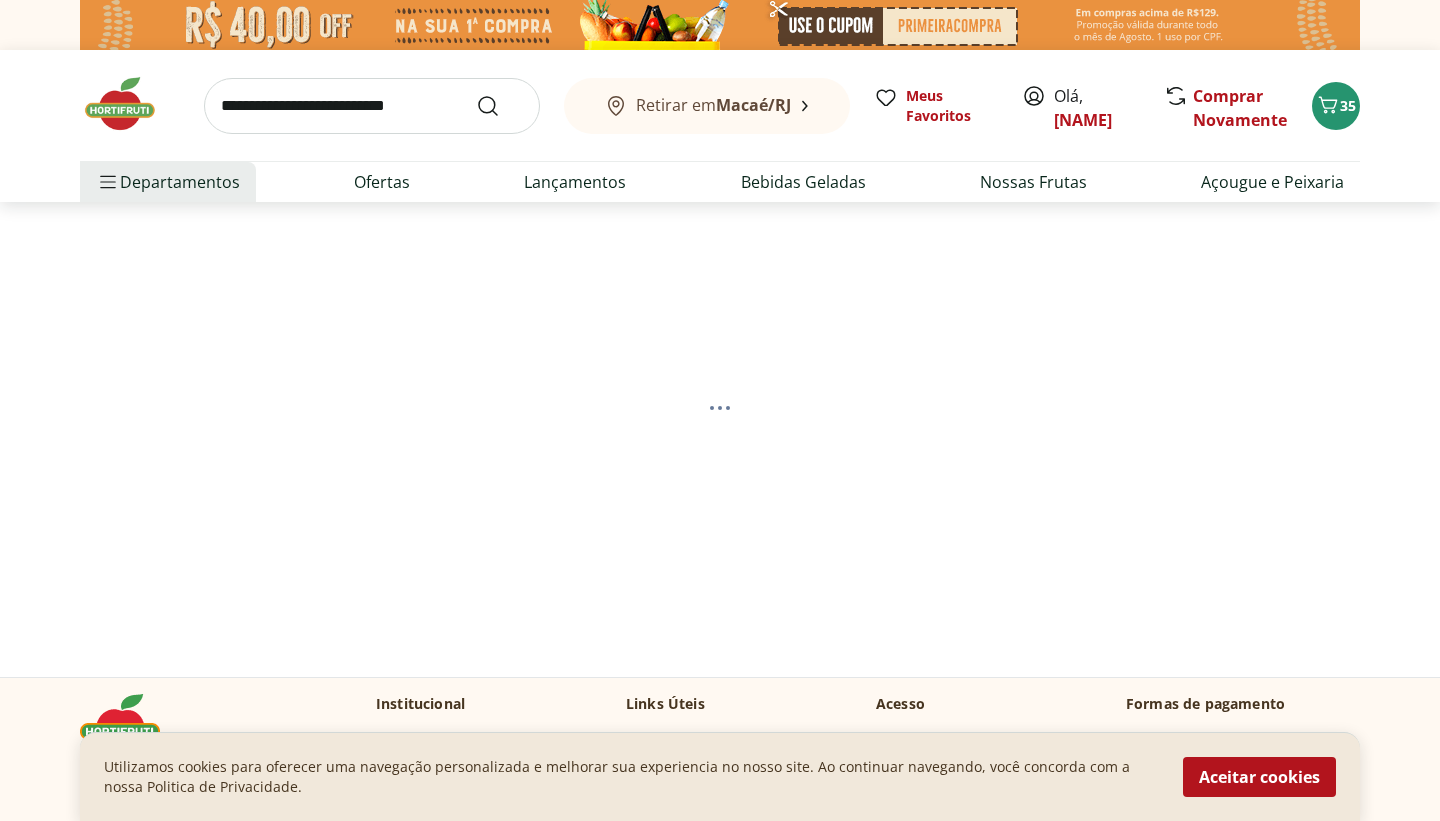 select on "**********" 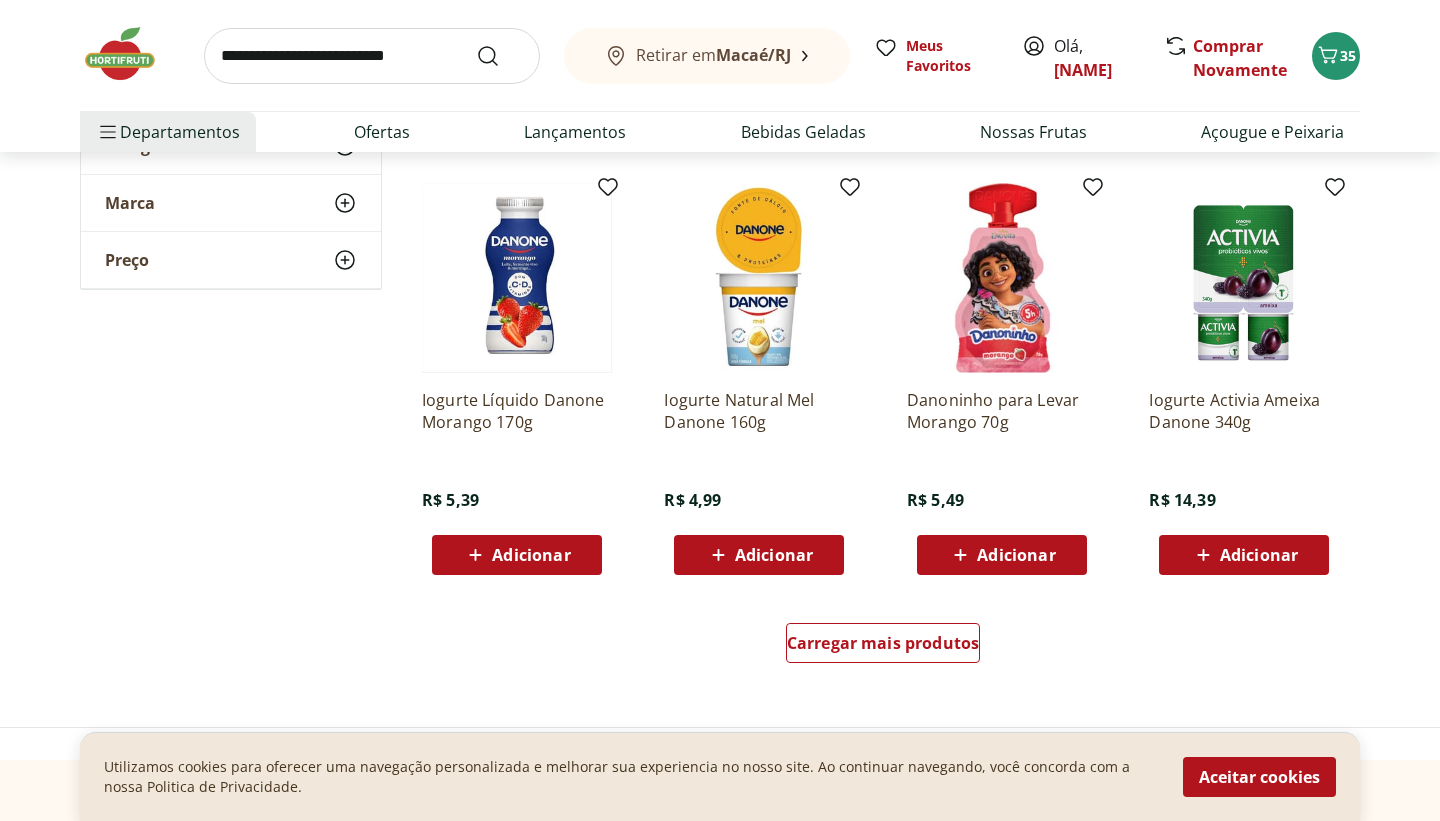 scroll, scrollTop: 1160, scrollLeft: 0, axis: vertical 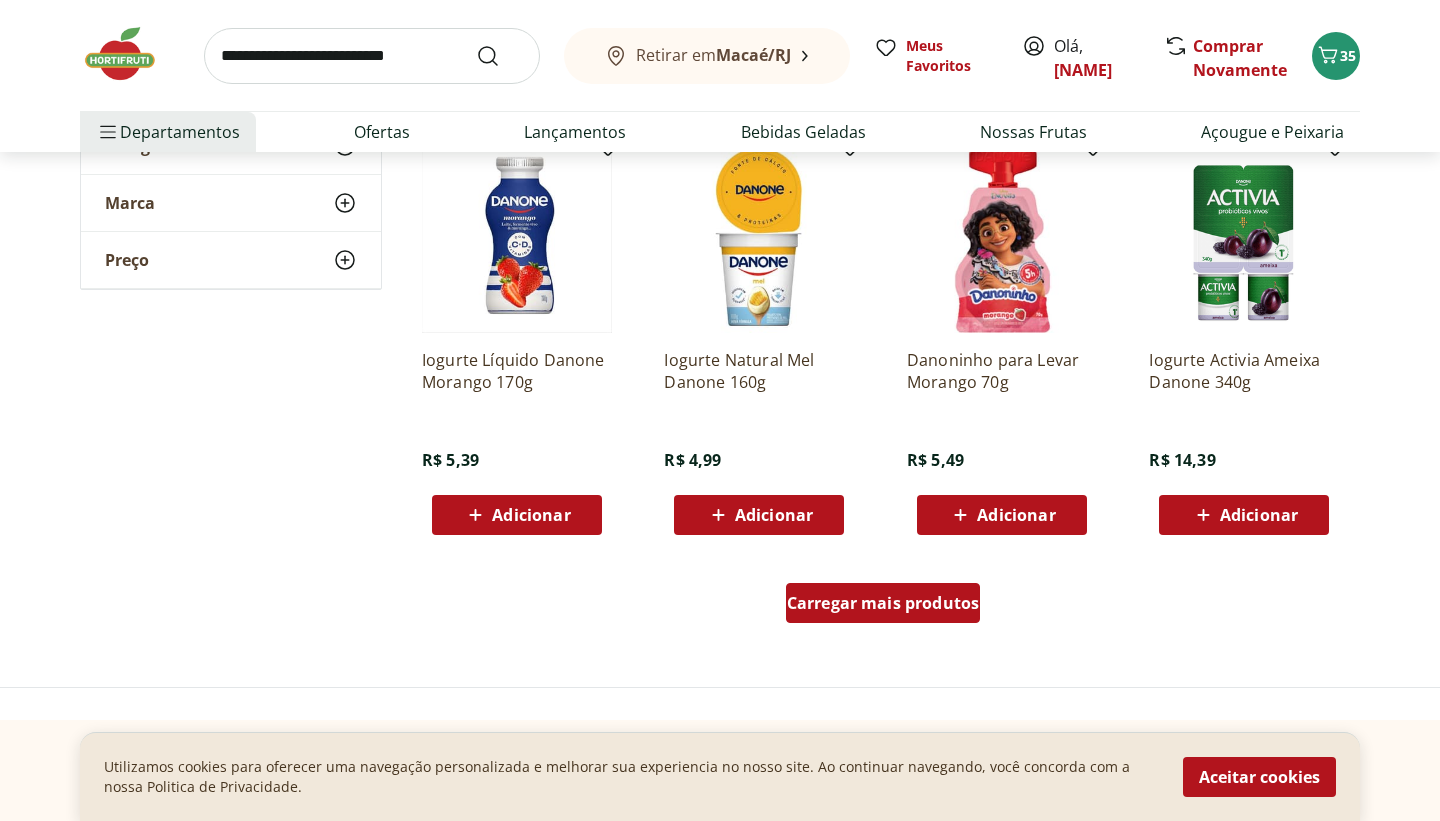 click on "Carregar mais produtos" at bounding box center [883, 603] 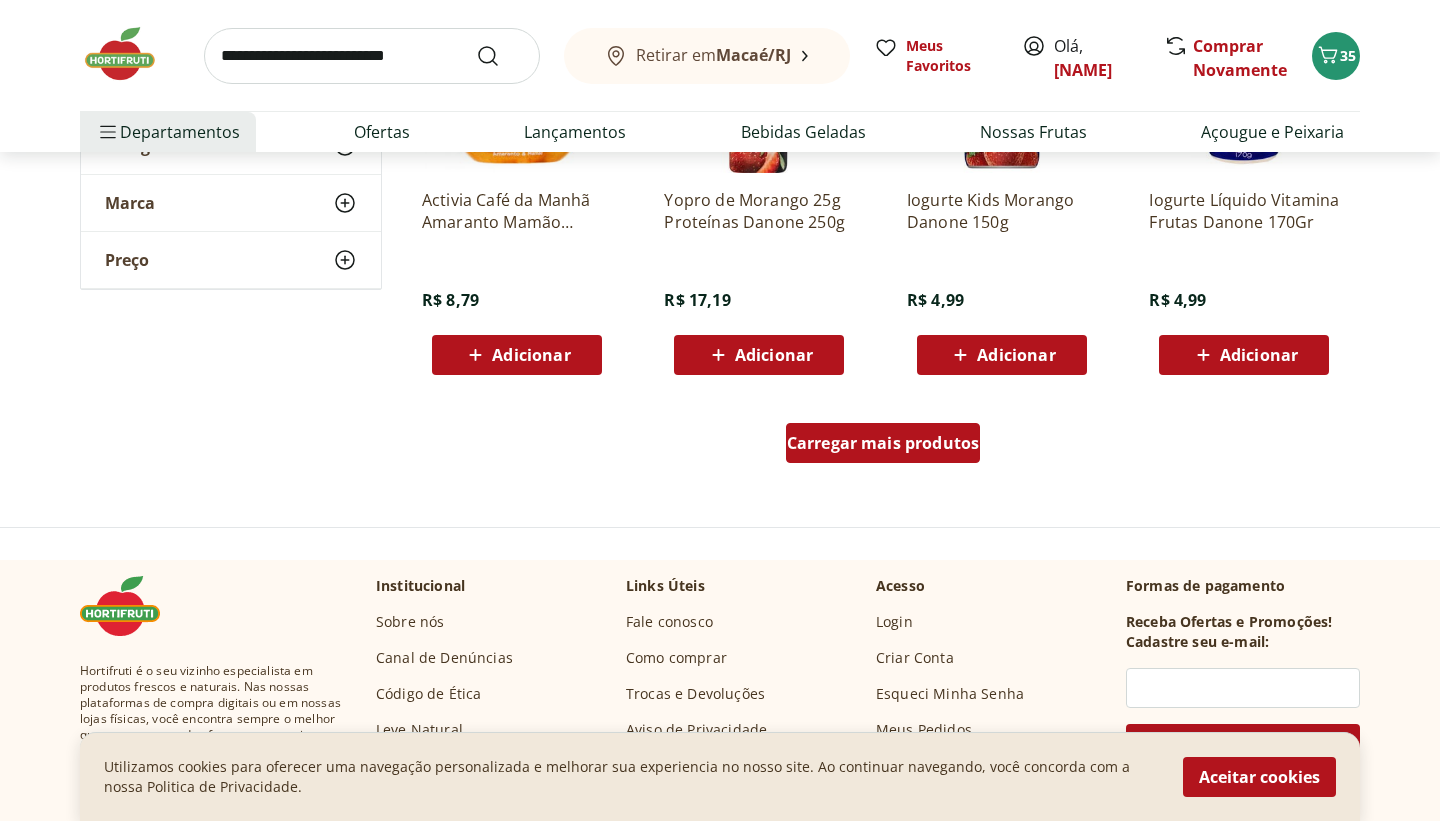 scroll, scrollTop: 2640, scrollLeft: 0, axis: vertical 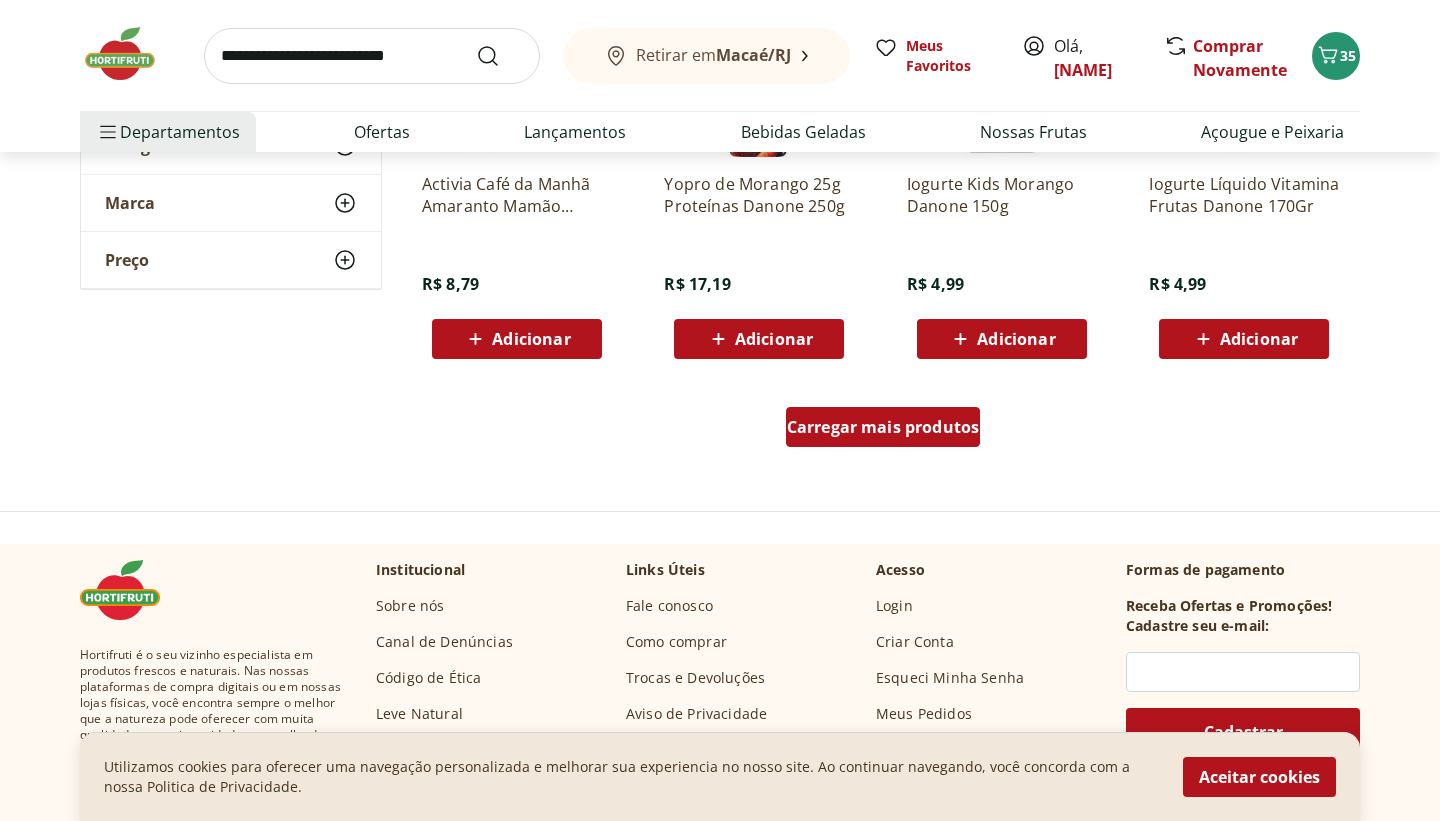 click on "Carregar mais produtos" at bounding box center (883, 427) 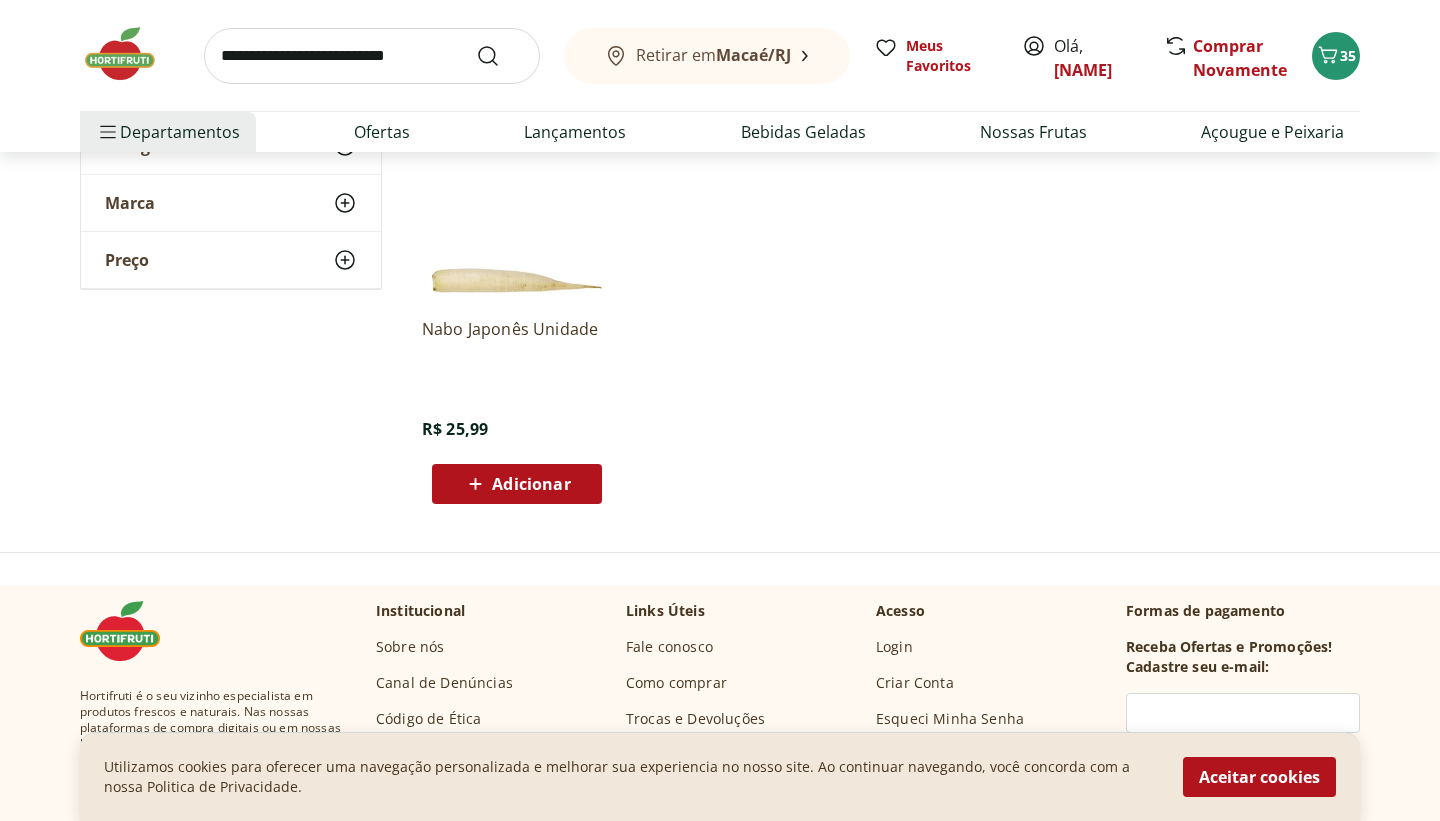 scroll, scrollTop: 3360, scrollLeft: 0, axis: vertical 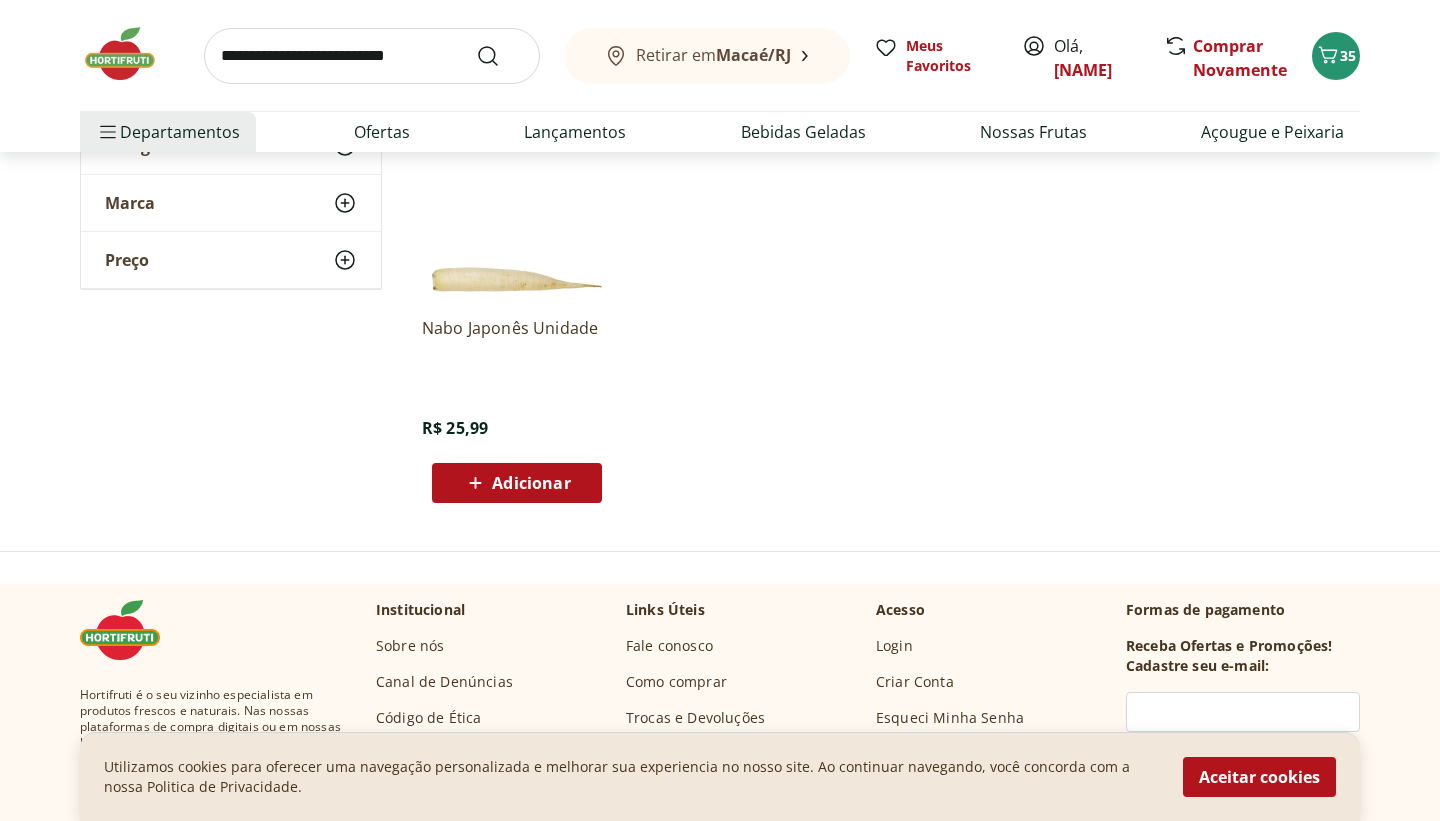 click at bounding box center [372, 56] 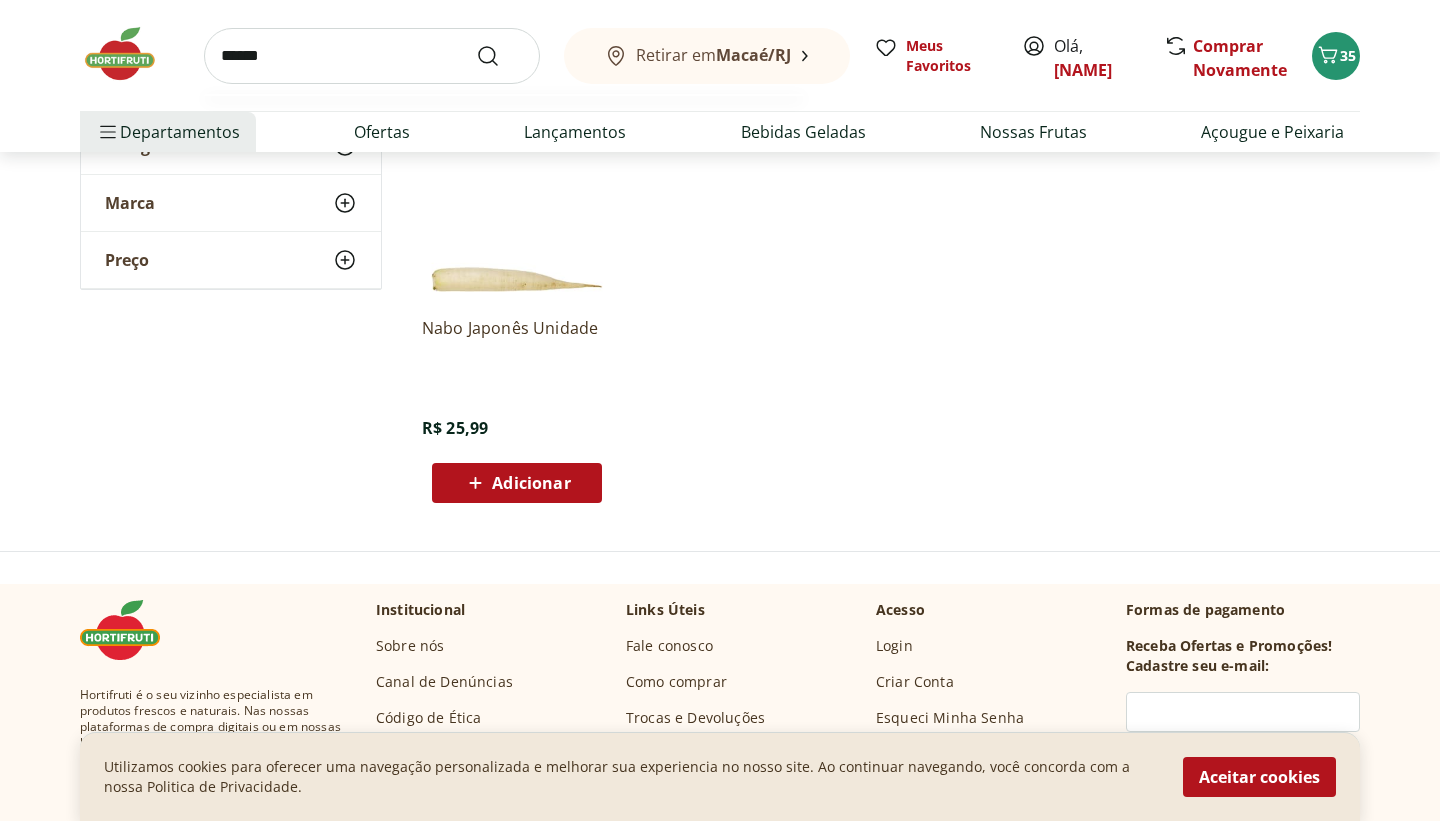 type on "******" 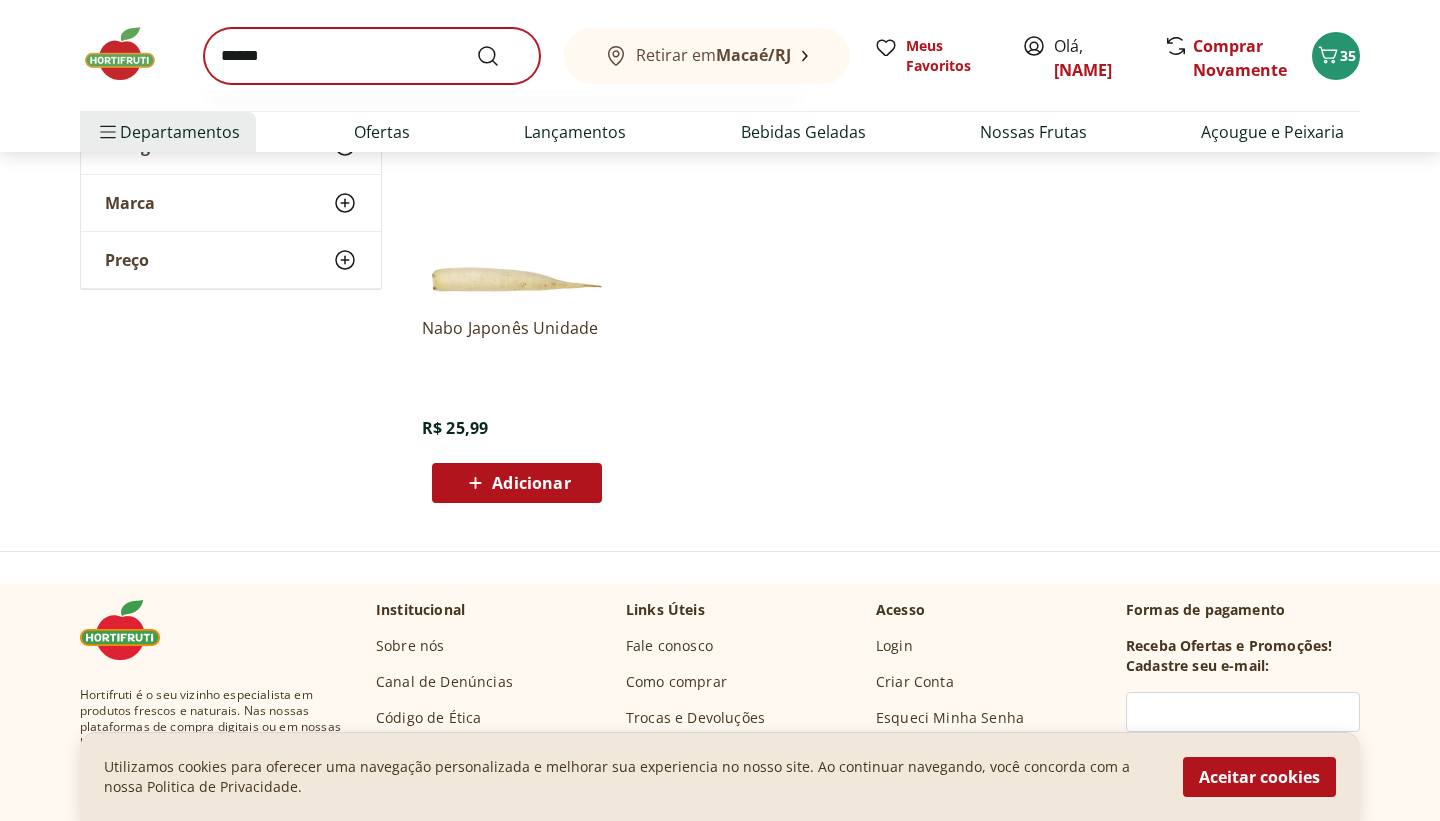 scroll, scrollTop: 0, scrollLeft: 0, axis: both 